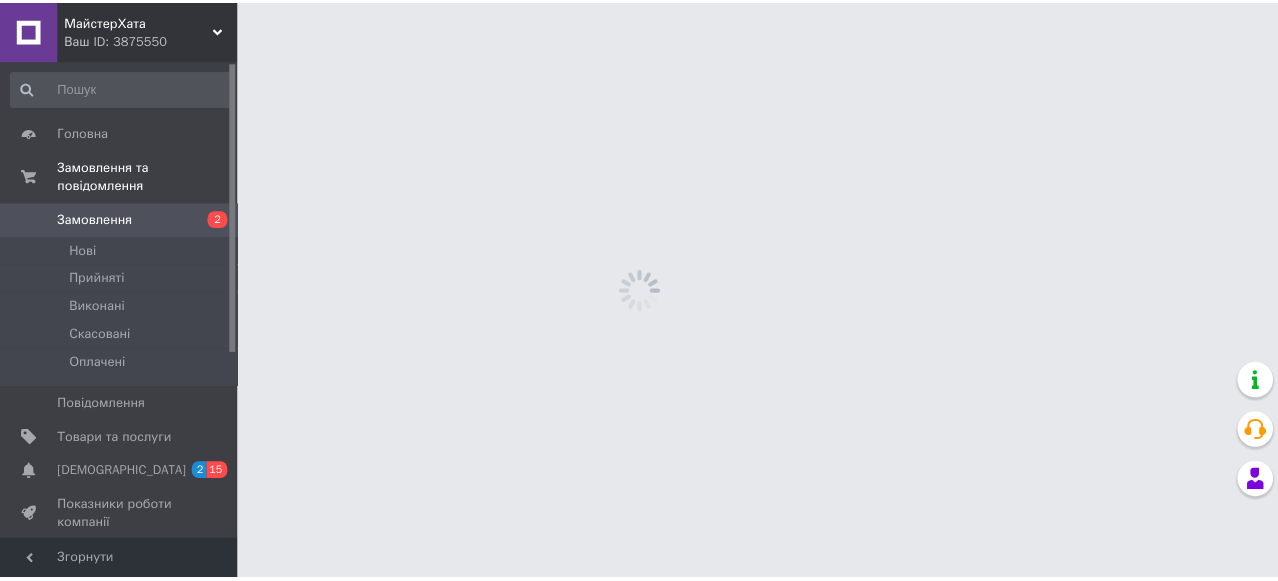 scroll, scrollTop: 0, scrollLeft: 0, axis: both 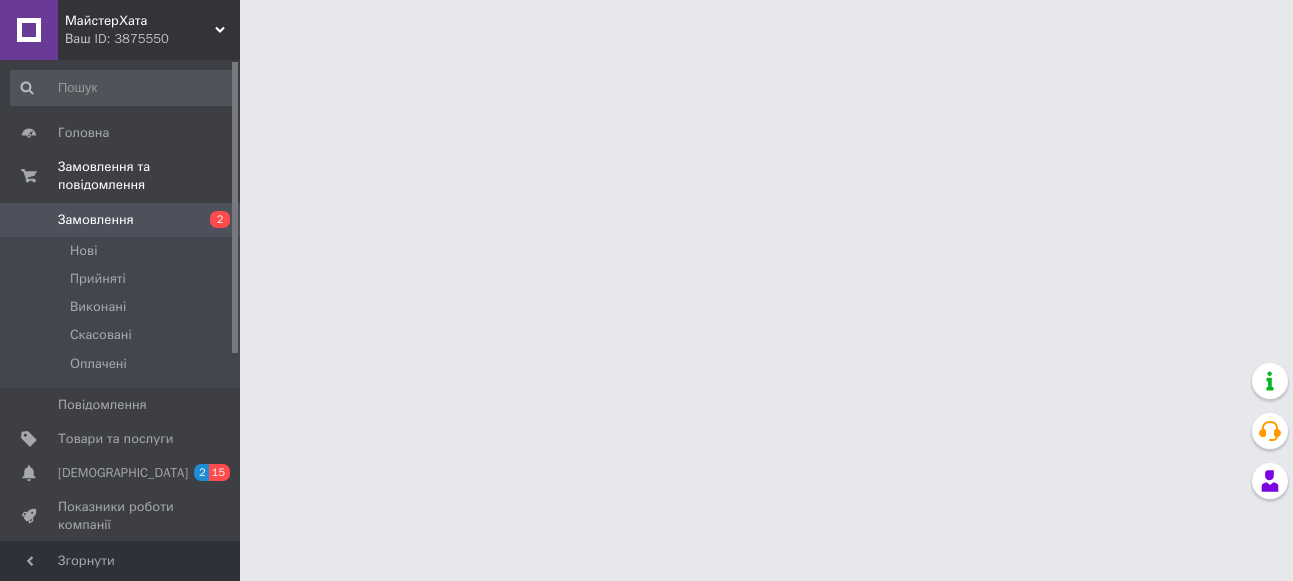 drag, startPoint x: 0, startPoint y: 0, endPoint x: 188, endPoint y: 202, distance: 275.94928 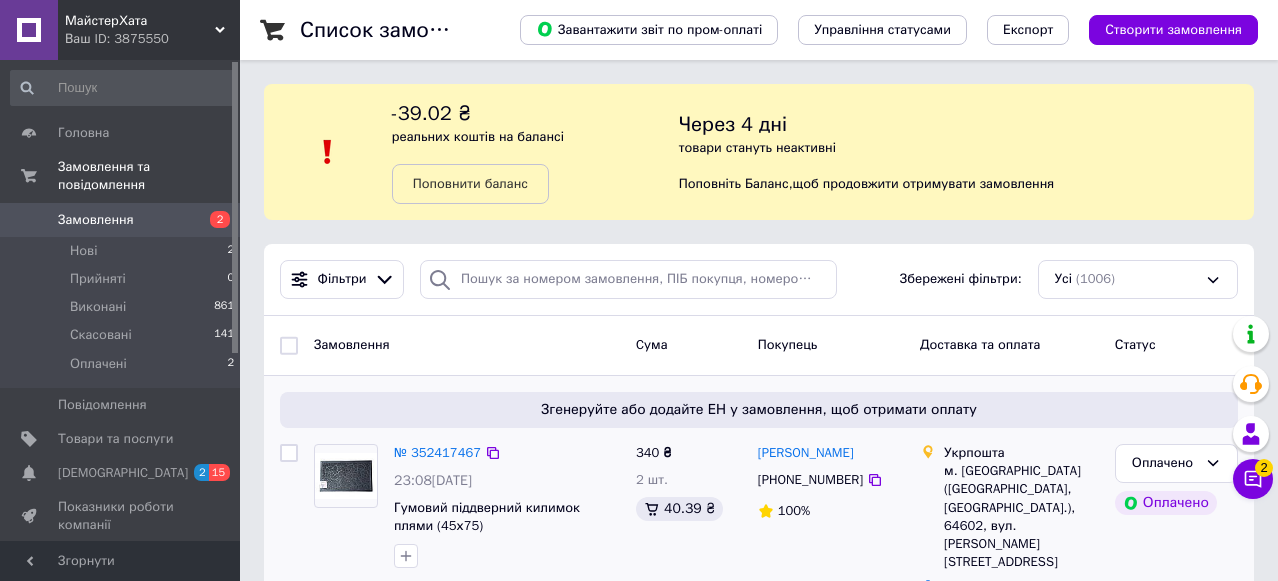 scroll, scrollTop: 200, scrollLeft: 0, axis: vertical 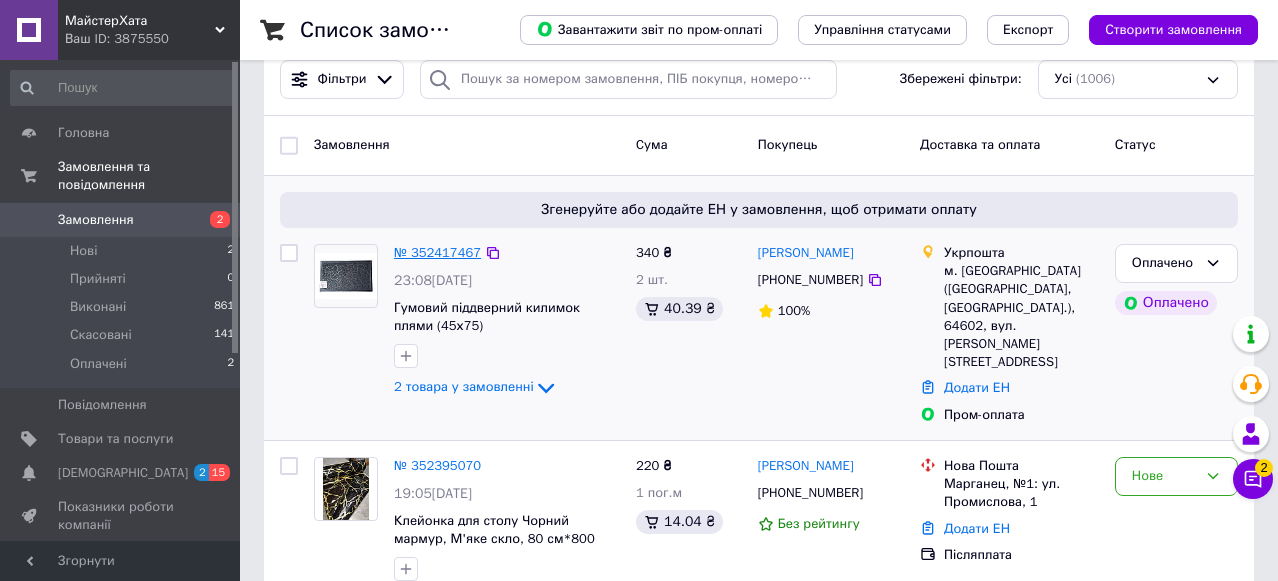 click on "№ 352417467" at bounding box center [437, 252] 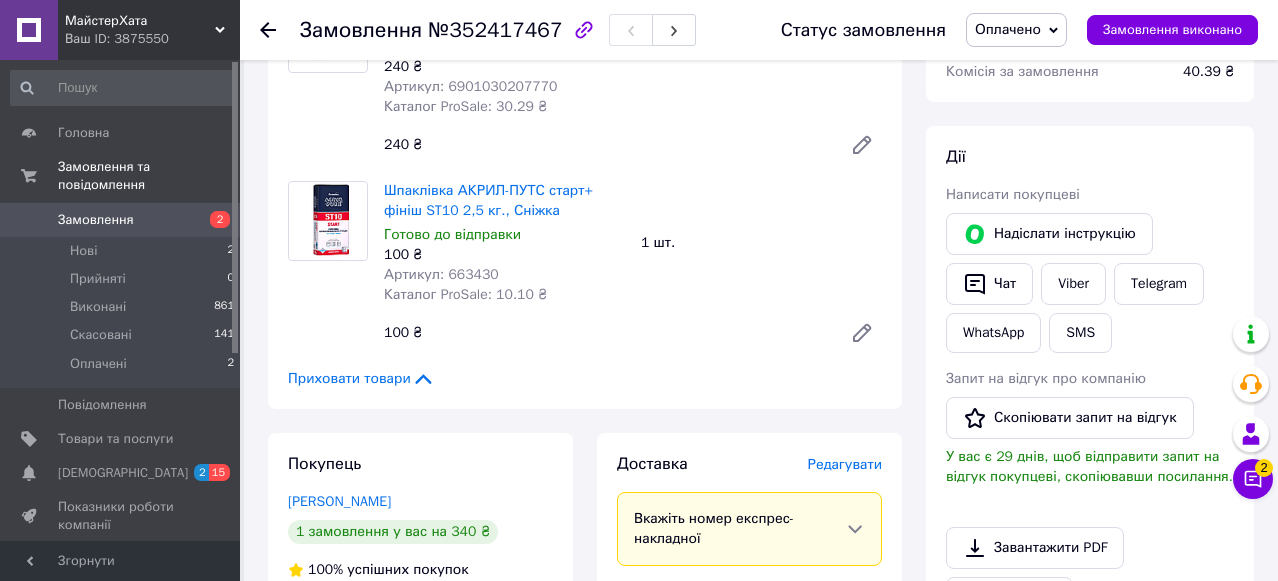 scroll, scrollTop: 200, scrollLeft: 0, axis: vertical 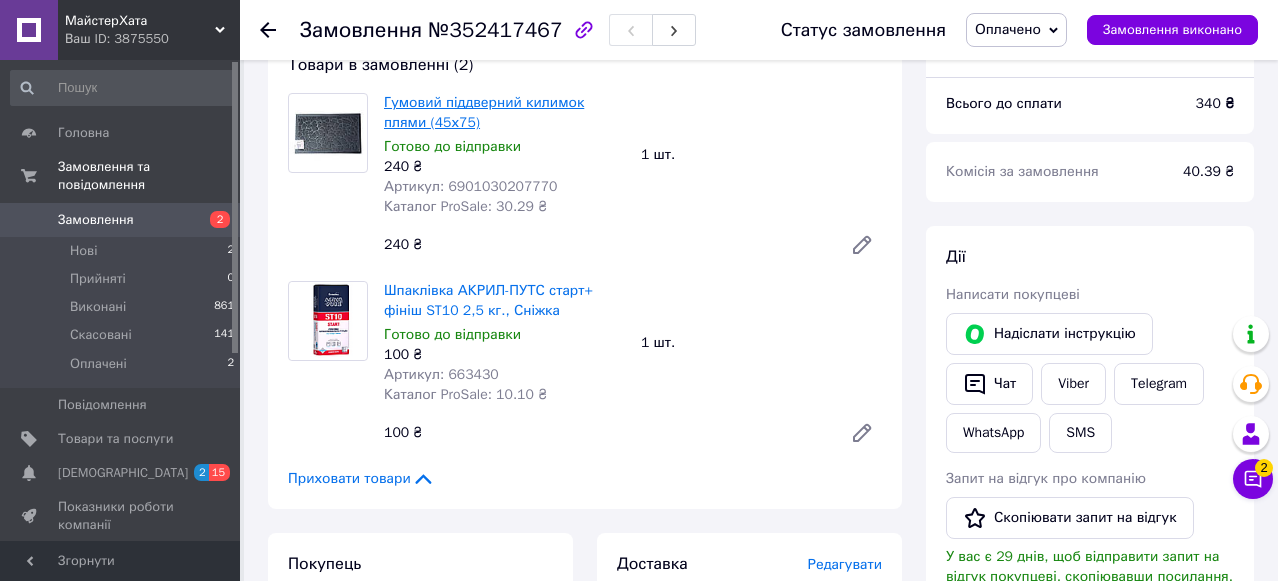 click on "Гумовий піддверний килимок плями (45х75)" at bounding box center [484, 112] 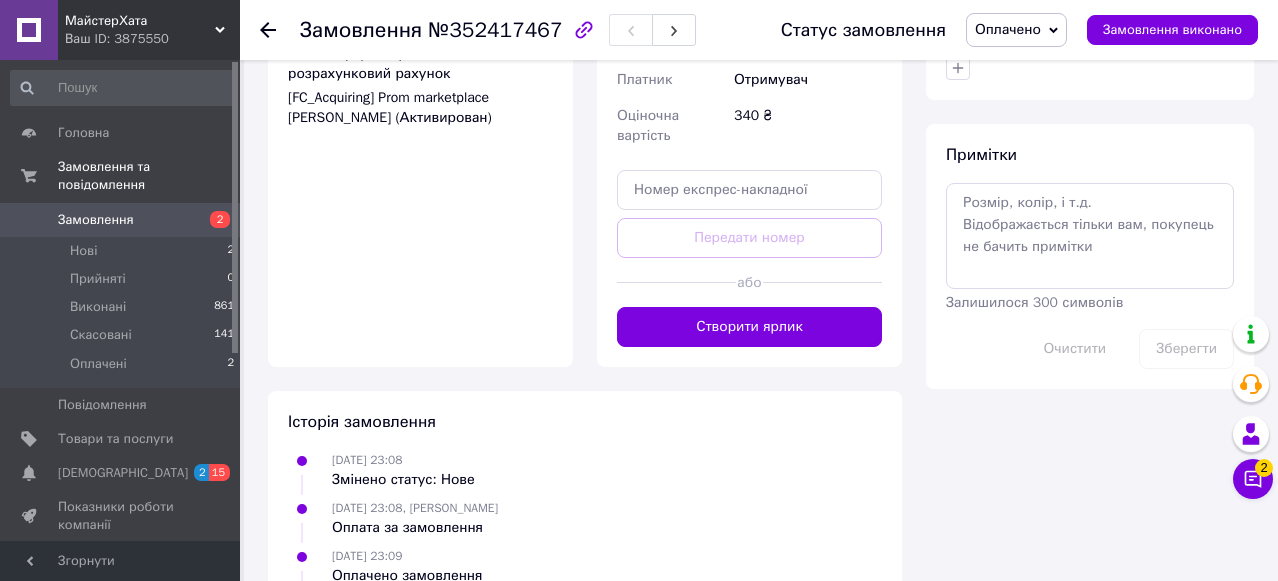 scroll, scrollTop: 1093, scrollLeft: 0, axis: vertical 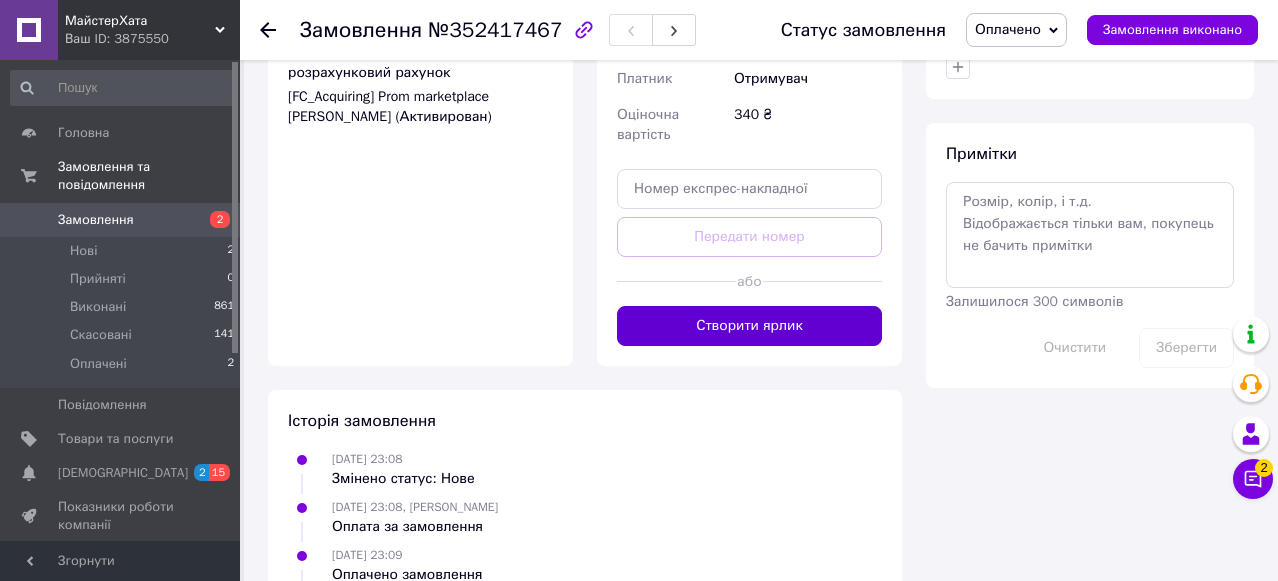 click on "Створити ярлик" at bounding box center [749, 326] 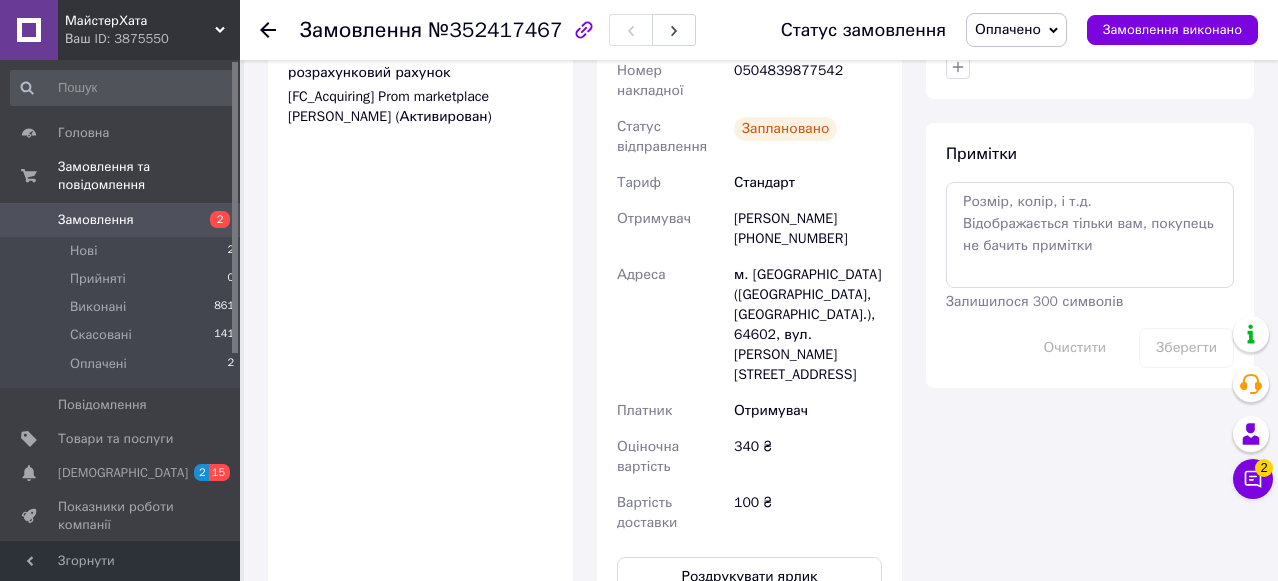 scroll, scrollTop: 593, scrollLeft: 0, axis: vertical 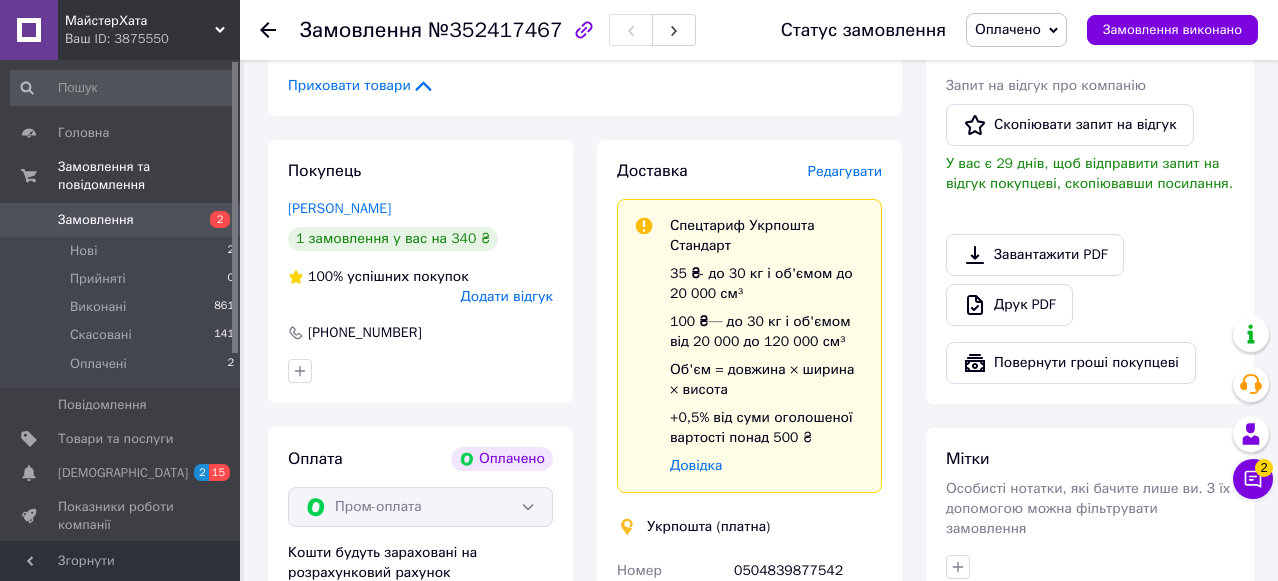 click on "Редагувати" at bounding box center (845, 171) 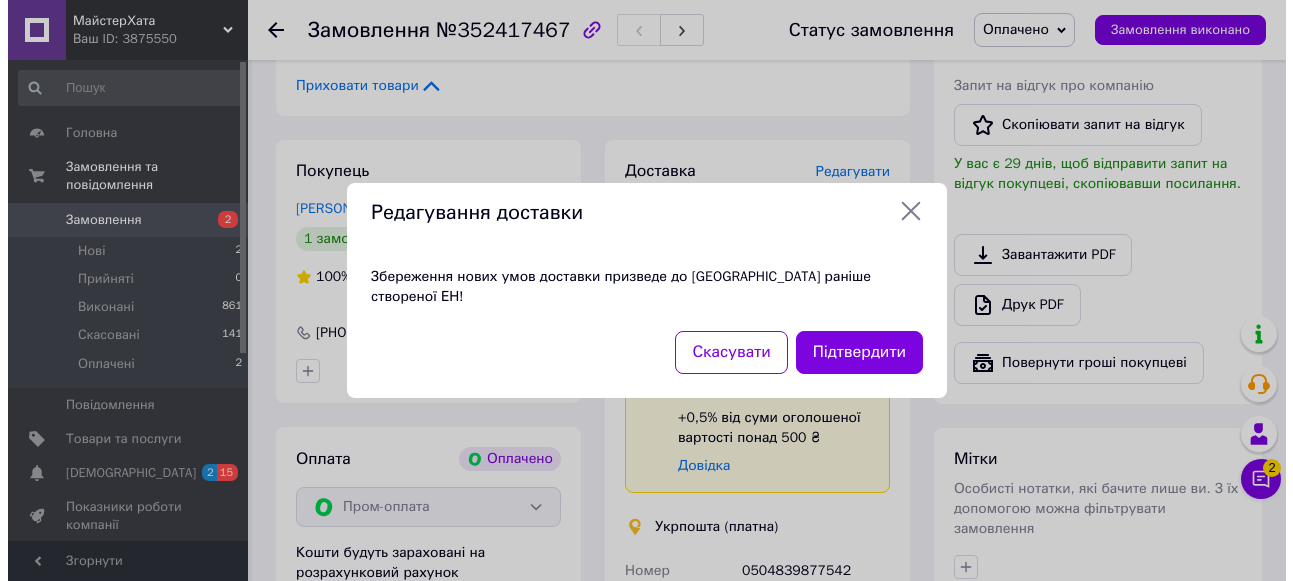 scroll, scrollTop: 573, scrollLeft: 0, axis: vertical 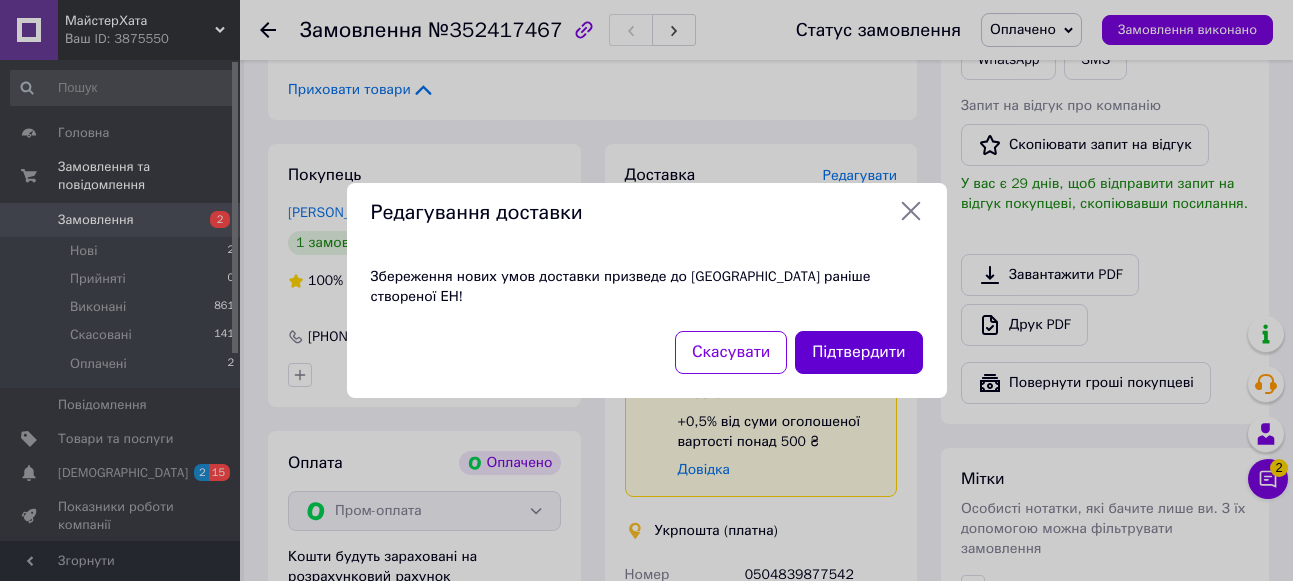 click on "Підтвердити" at bounding box center (858, 352) 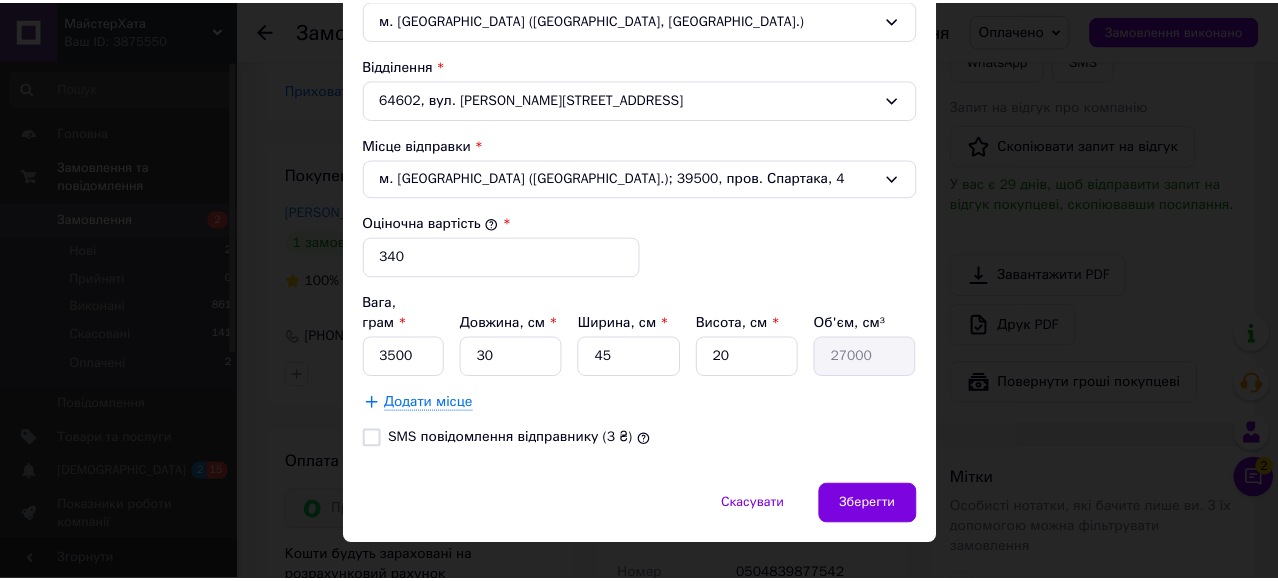 scroll, scrollTop: 670, scrollLeft: 0, axis: vertical 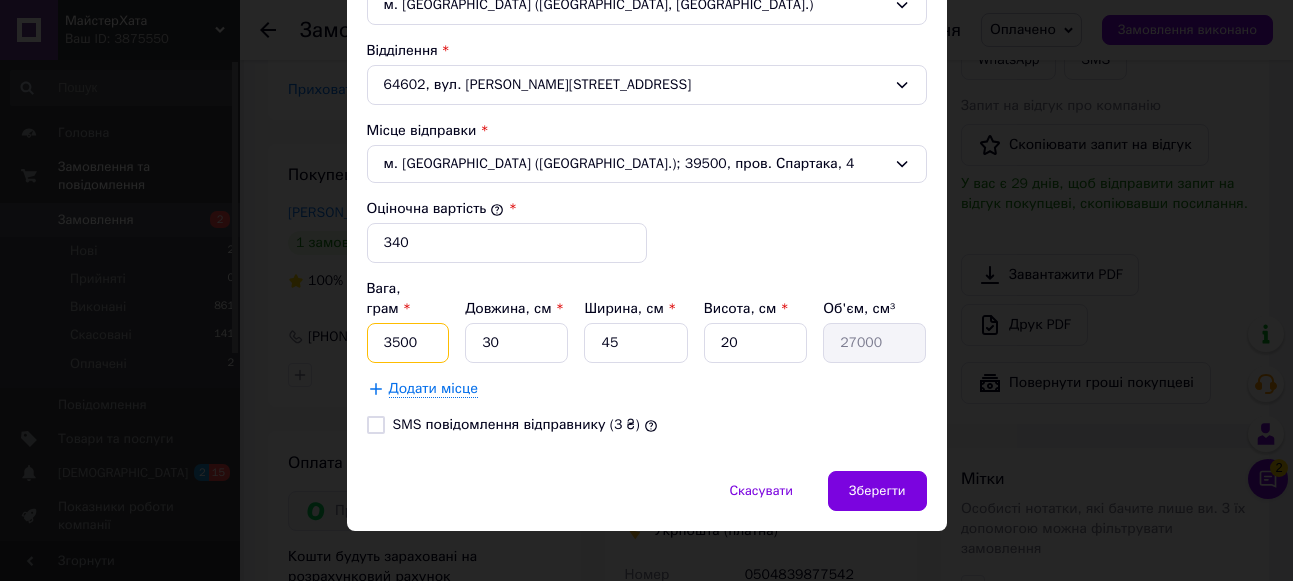 click on "3500" at bounding box center (408, 343) 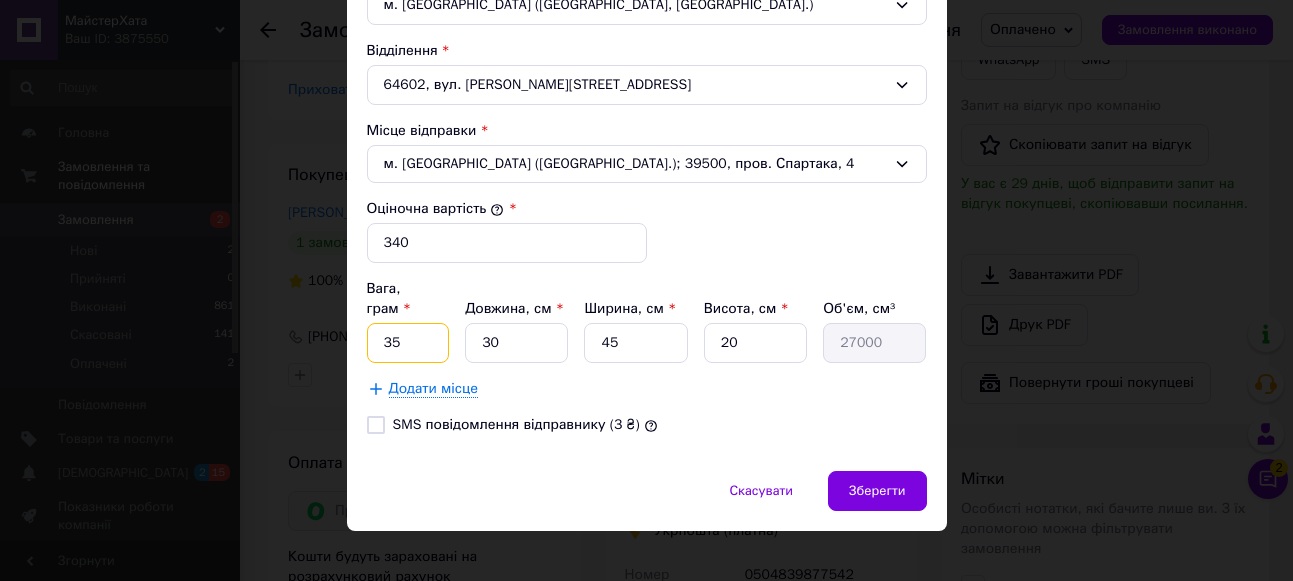 type on "3" 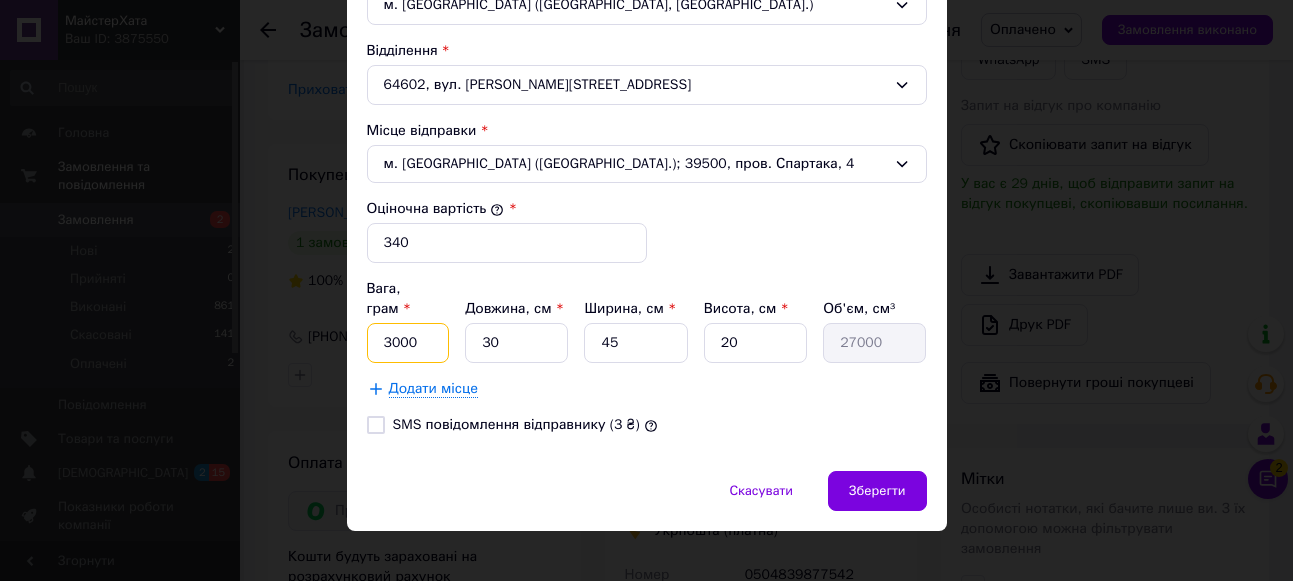 type on "3000" 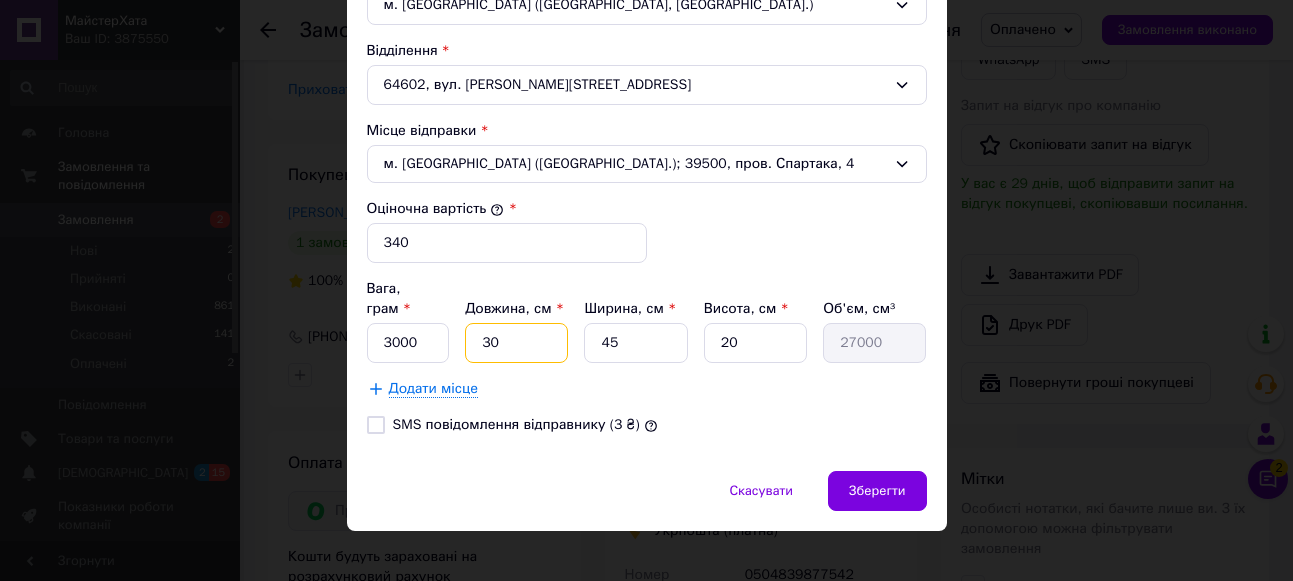 click on "30" at bounding box center (516, 343) 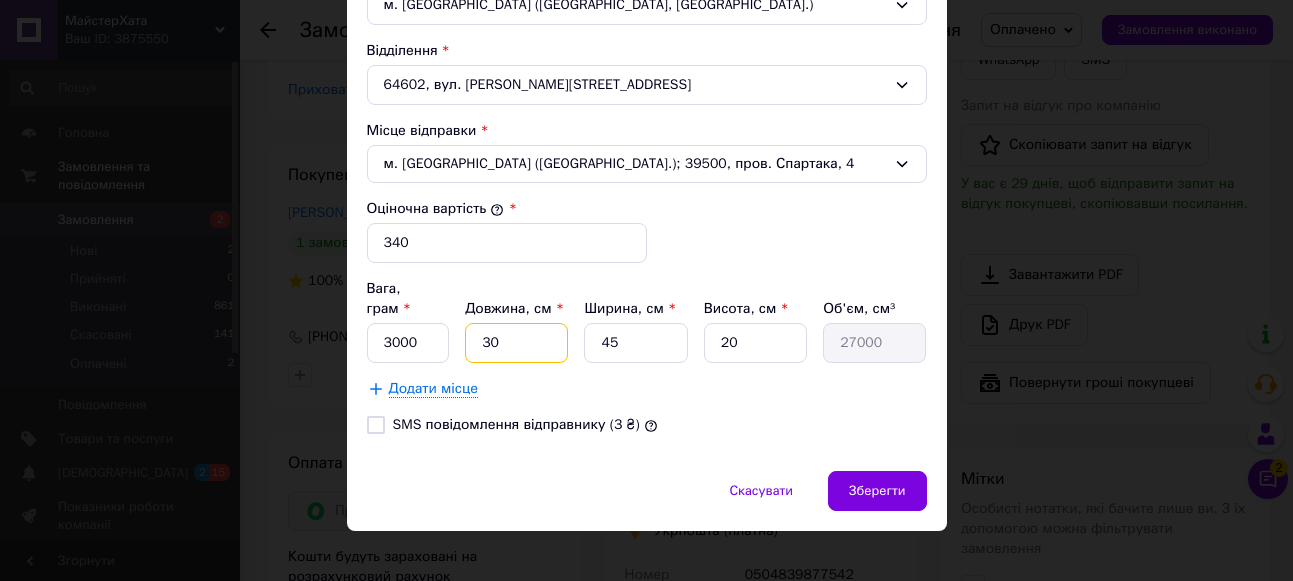 type on "3" 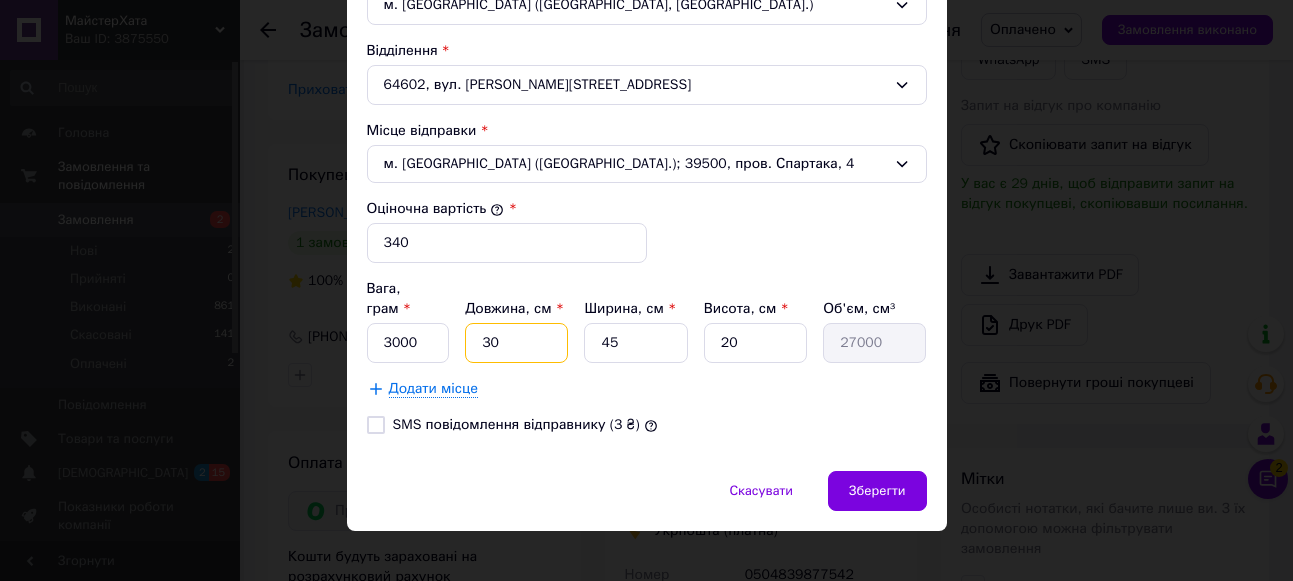 type on "2700" 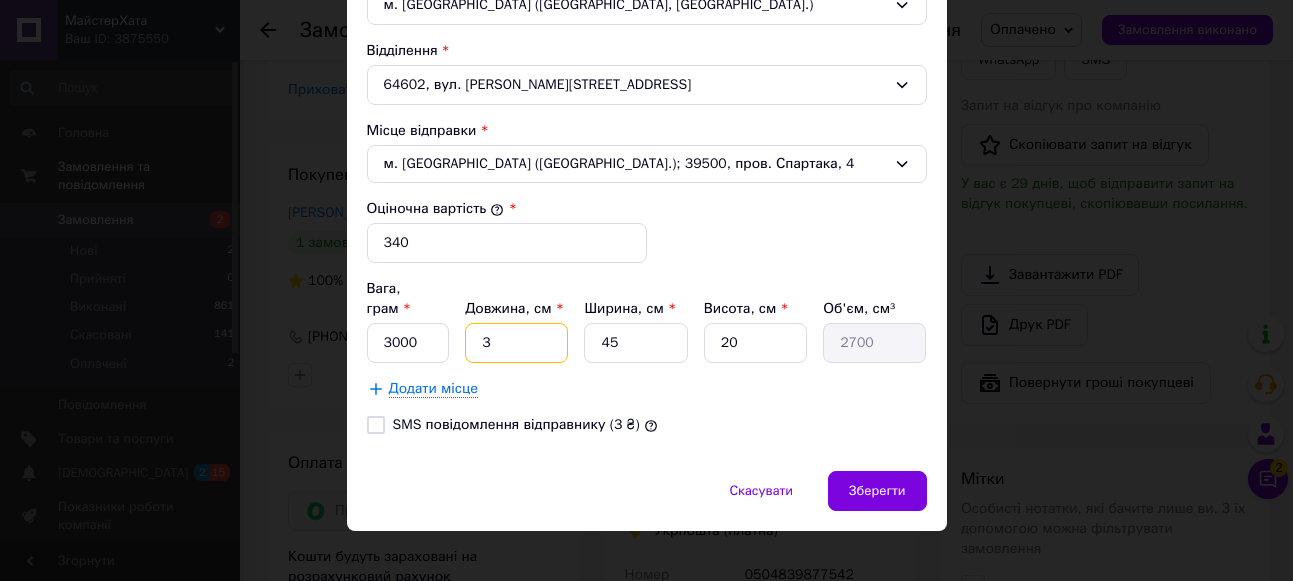 type 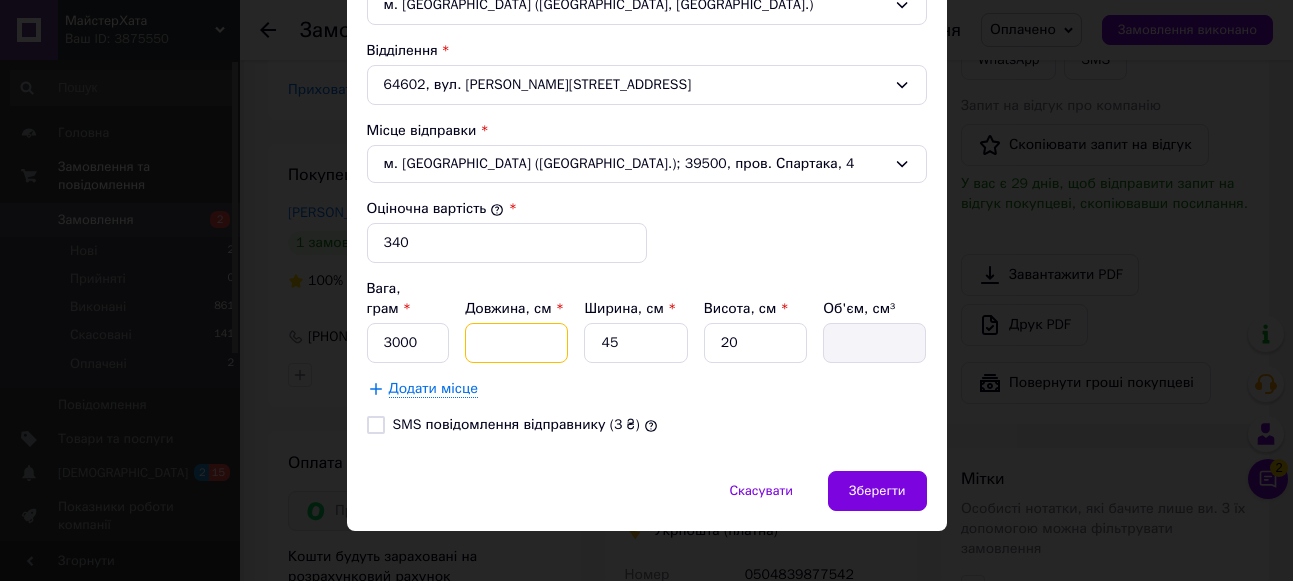 type on "4" 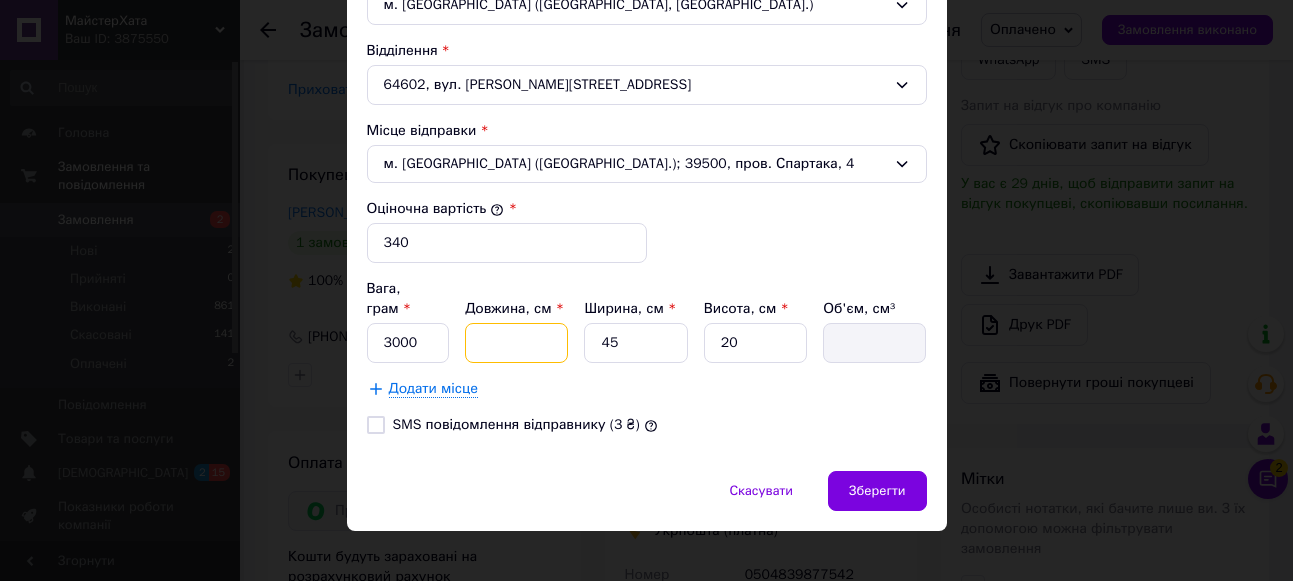 type on "3600" 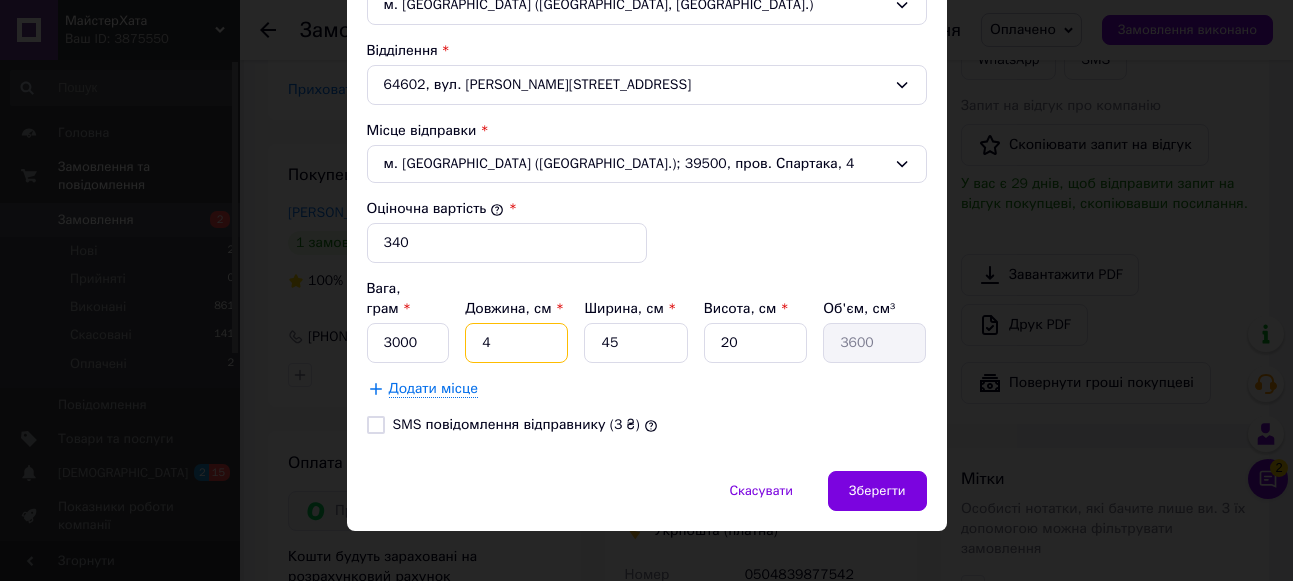 type on "45" 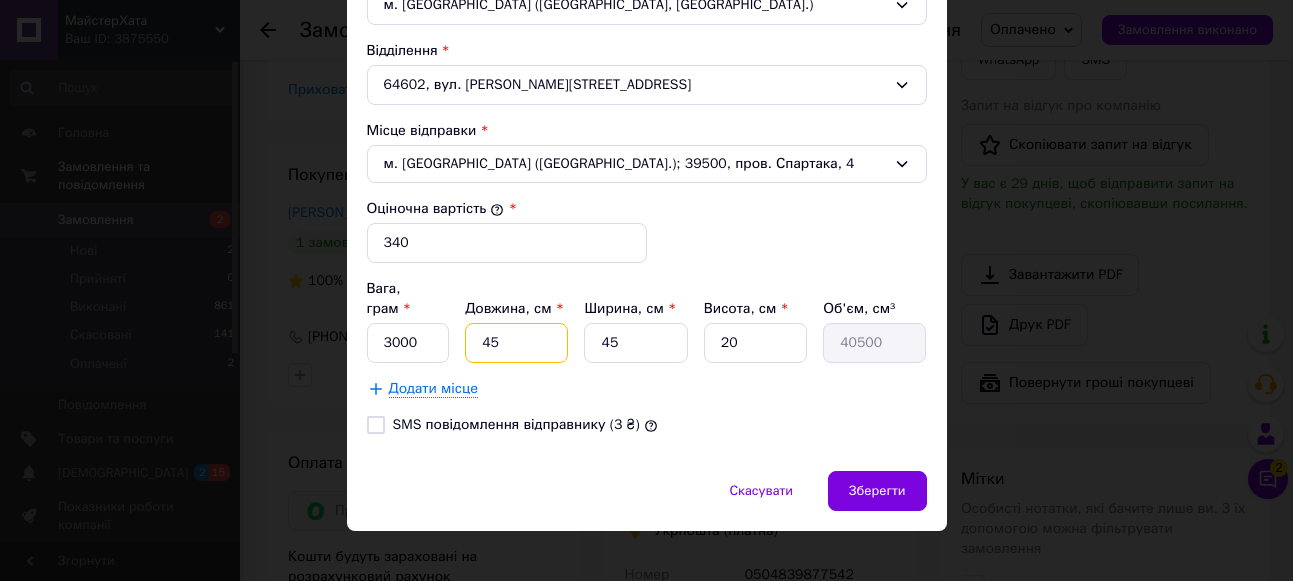 type on "45" 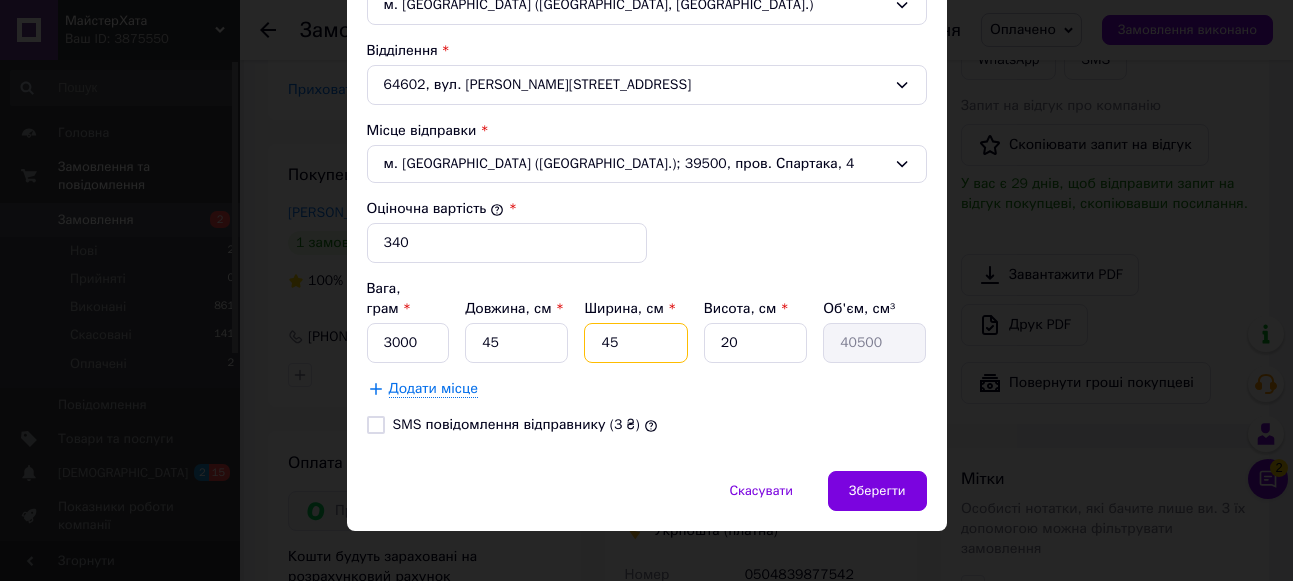 click on "45" at bounding box center [635, 343] 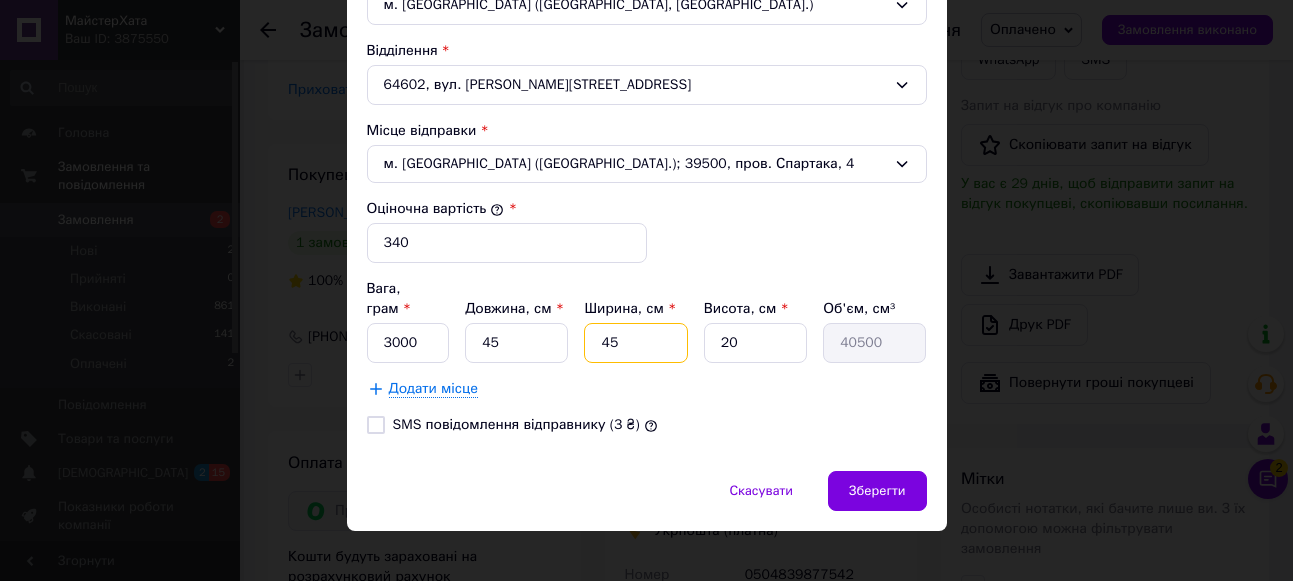 type on "4" 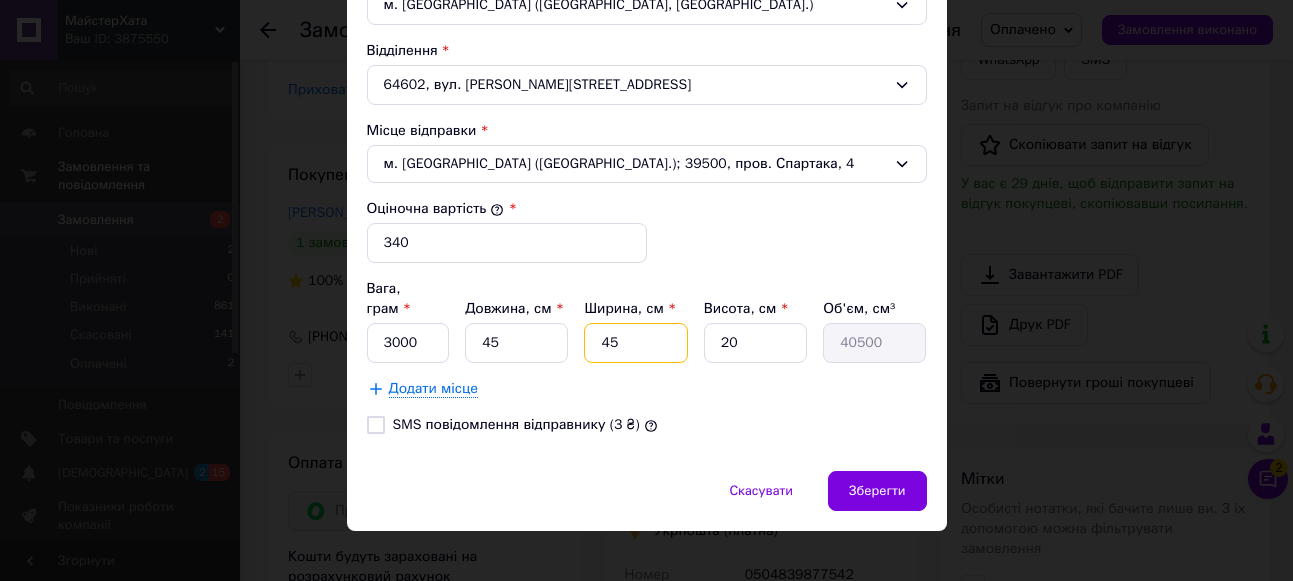 type on "3600" 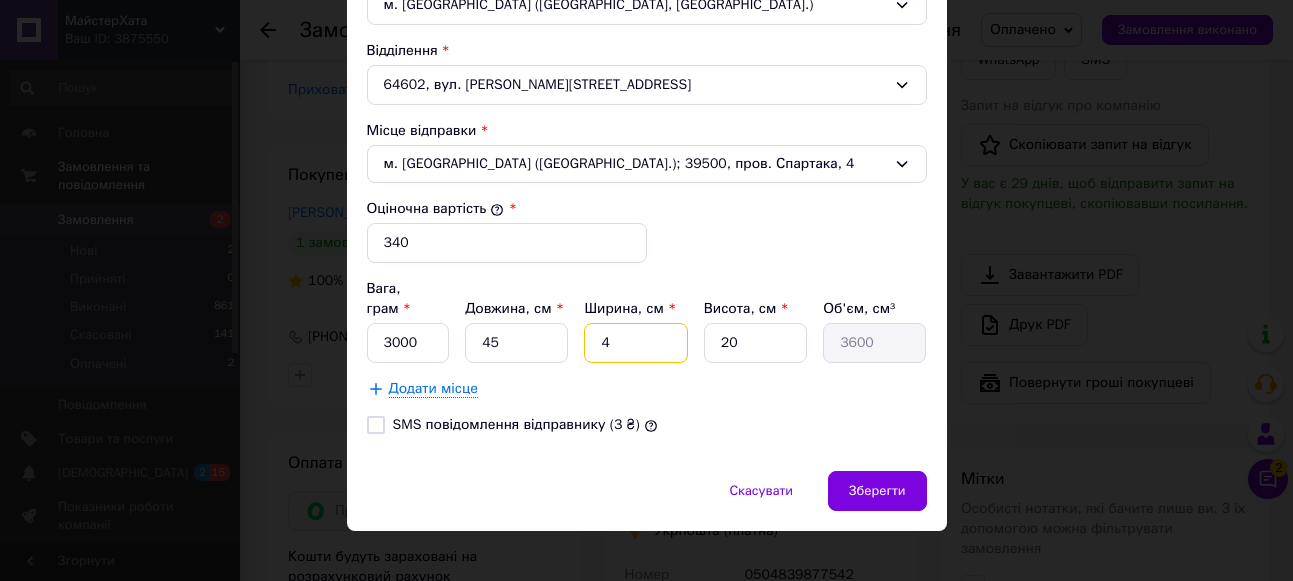 type 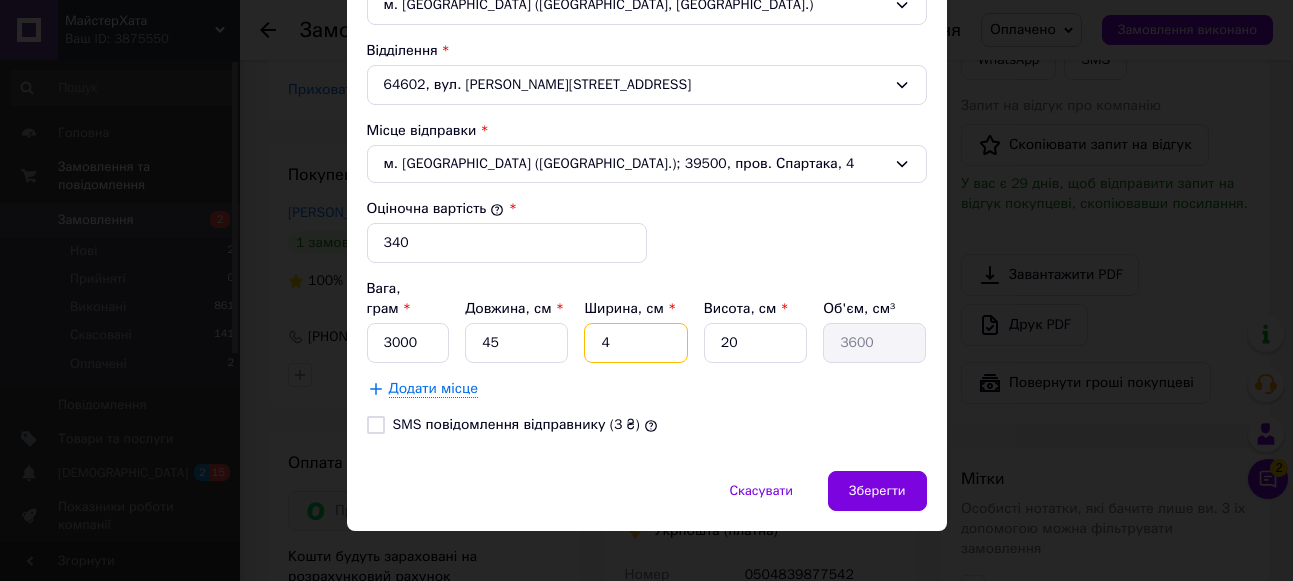 type 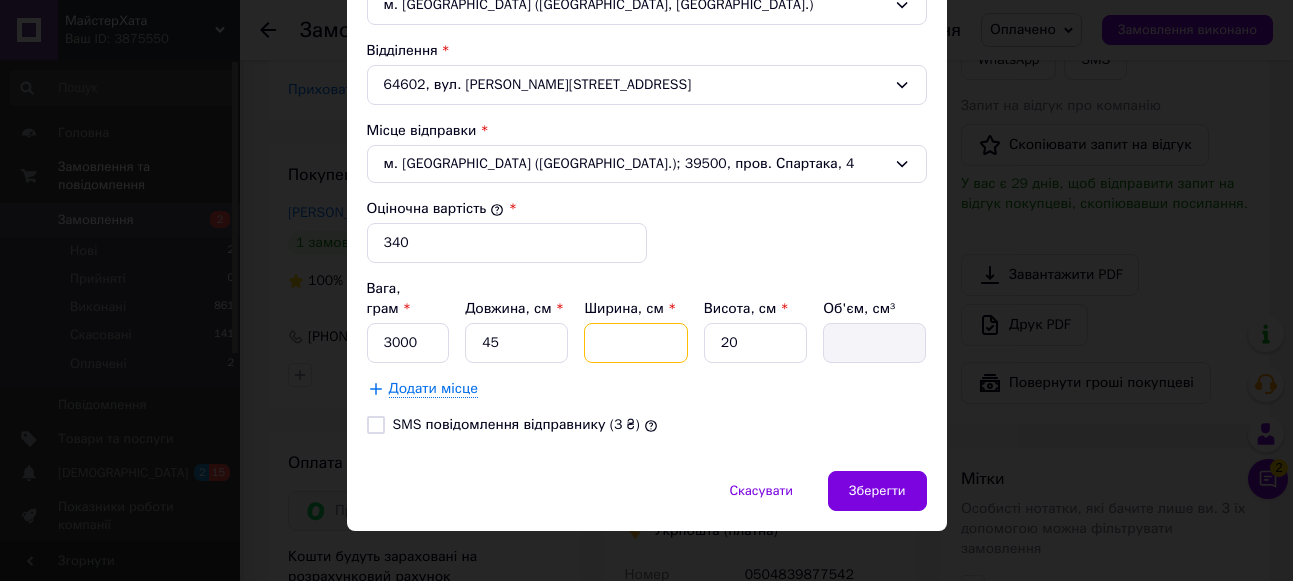 type on "2" 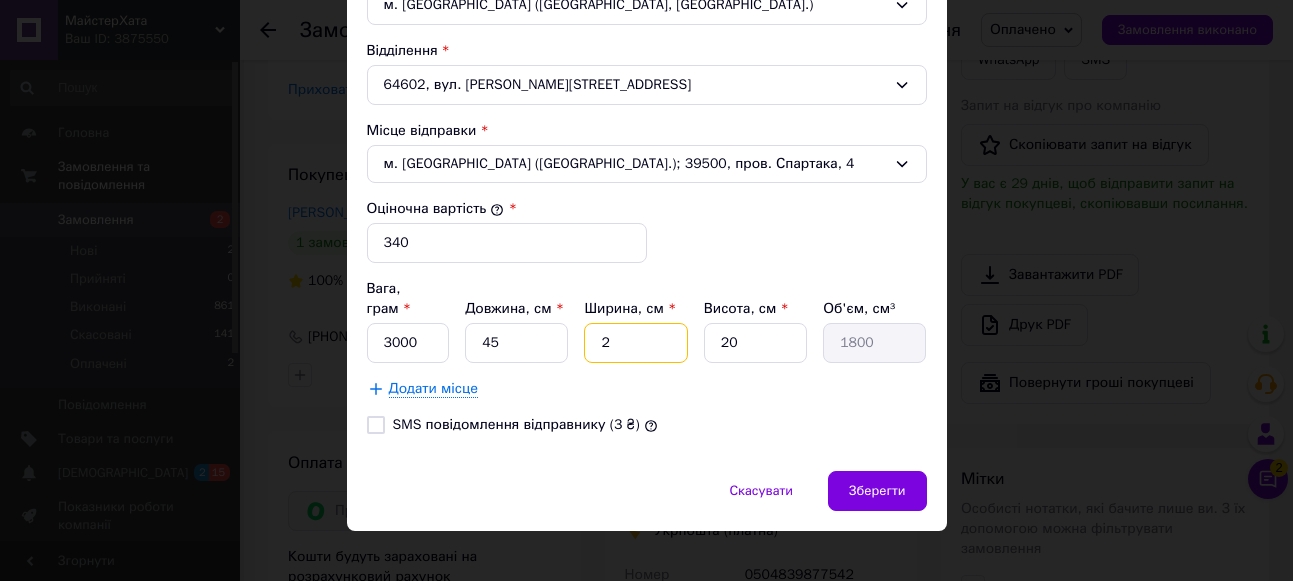 type on "20" 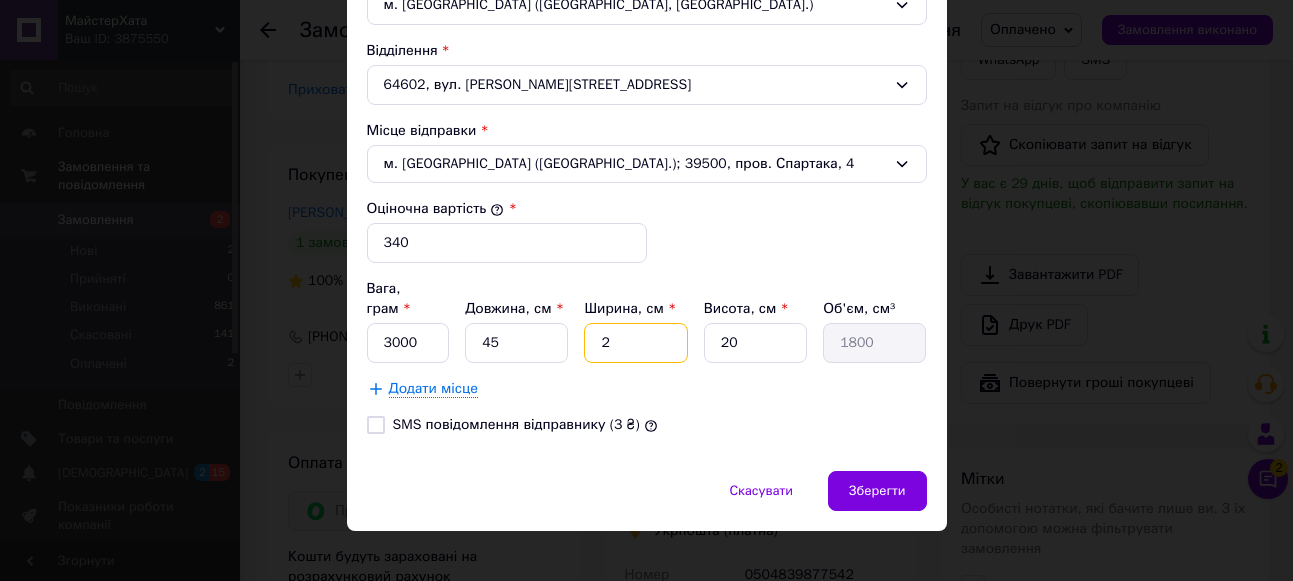 type on "18000" 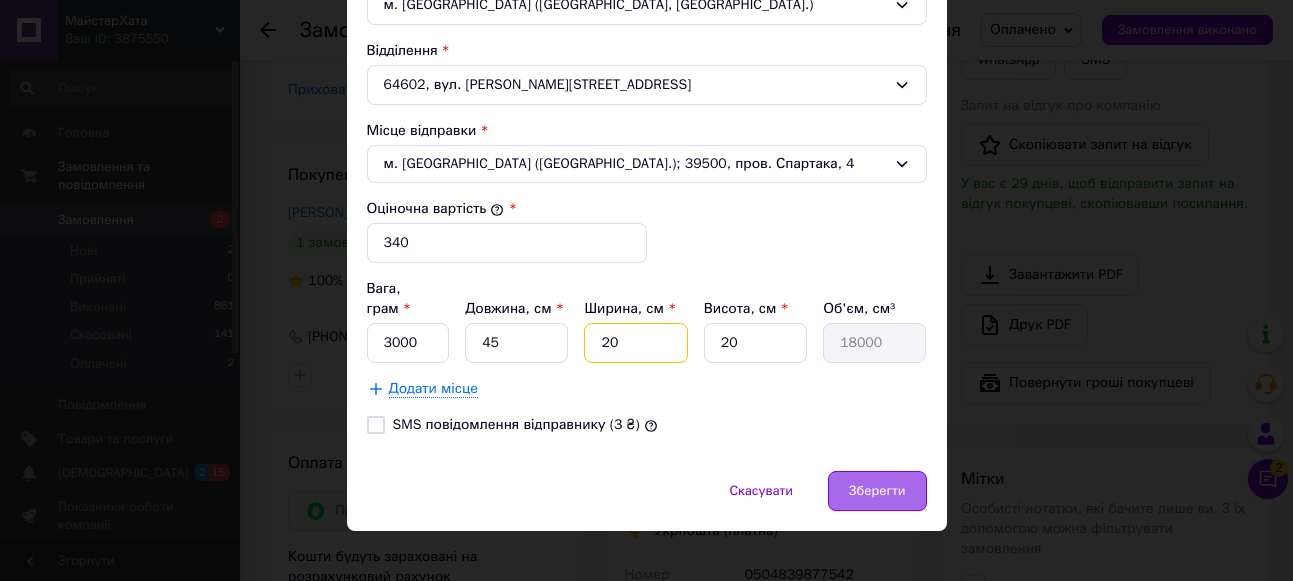 type on "20" 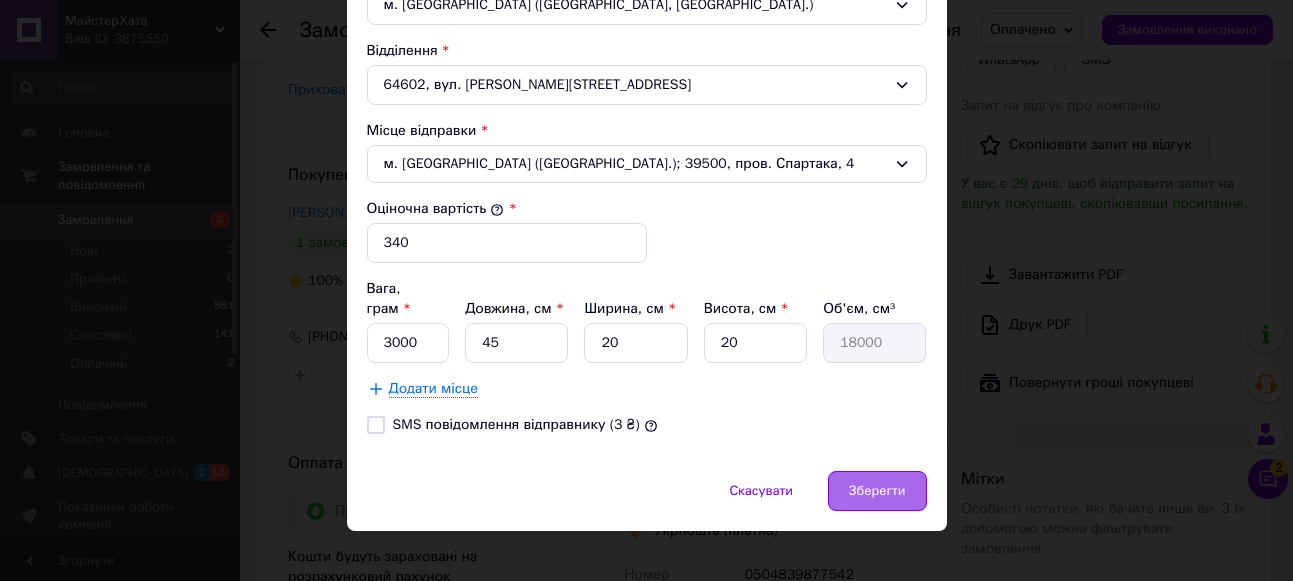 click on "Зберегти" at bounding box center [877, 491] 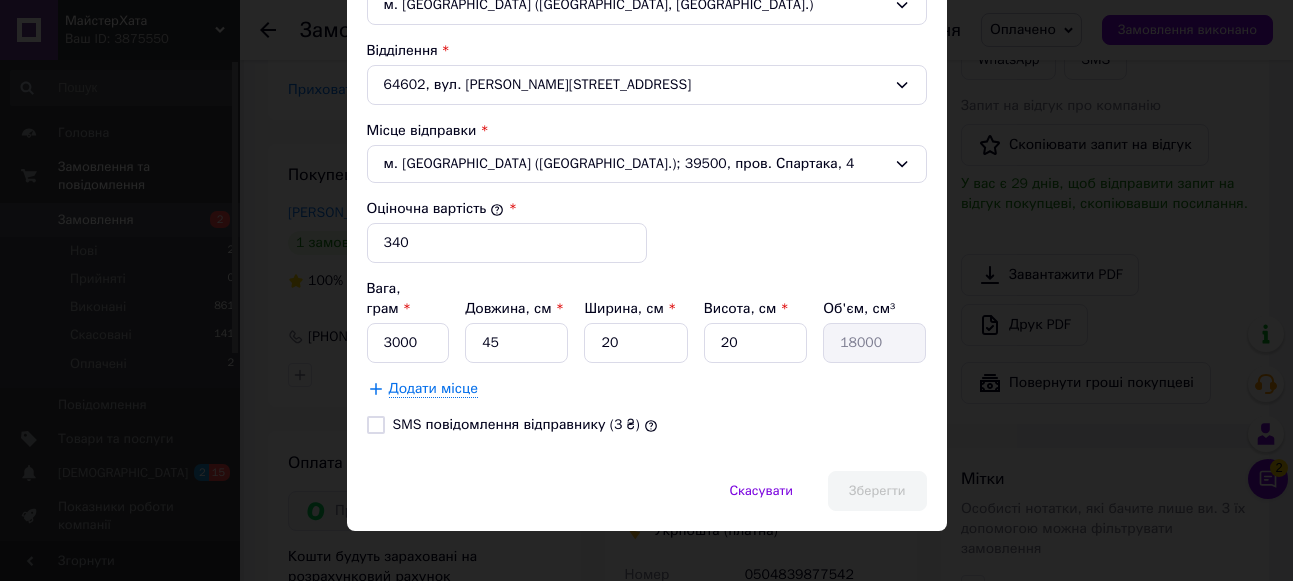 click on "Зберегти" at bounding box center [877, 491] 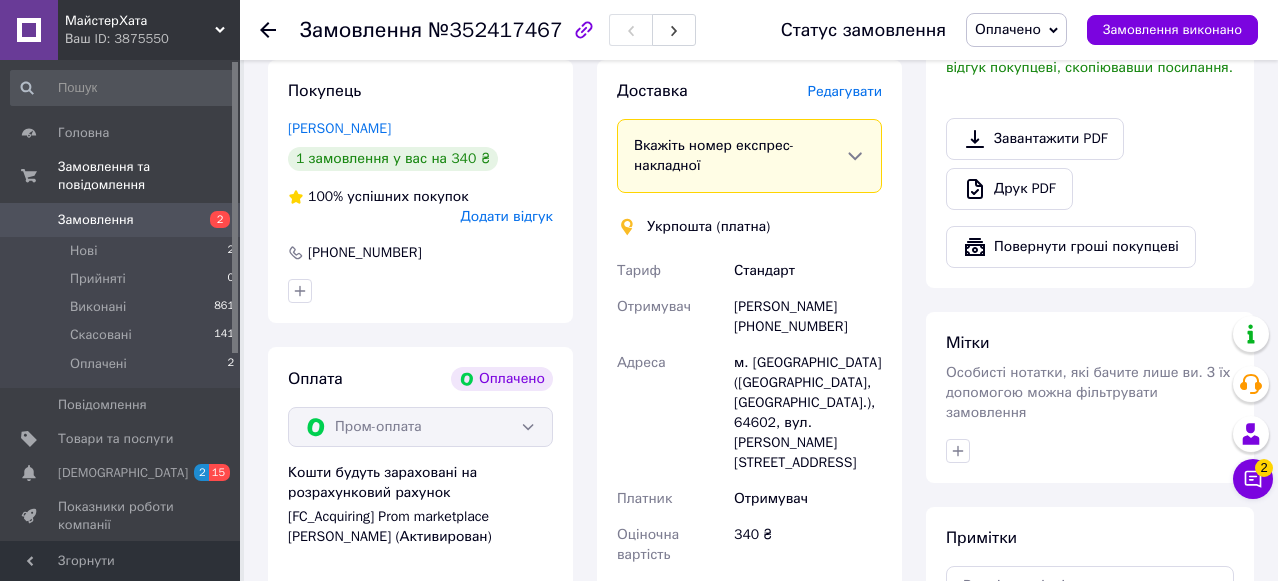 scroll, scrollTop: 1073, scrollLeft: 0, axis: vertical 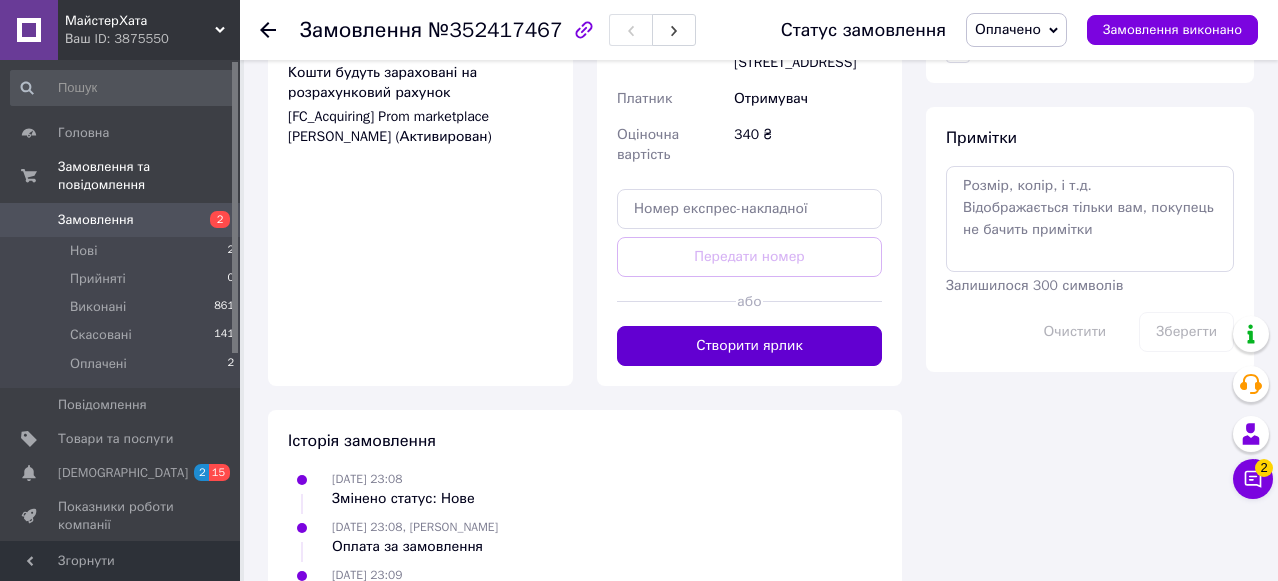 click on "Створити ярлик" at bounding box center [749, 346] 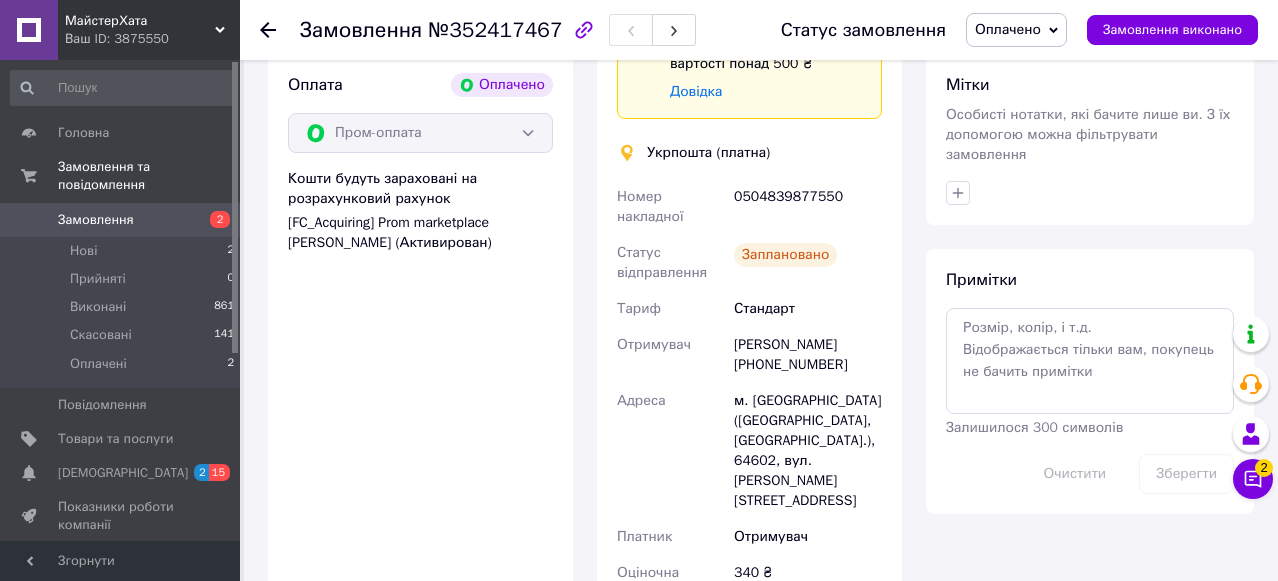 scroll, scrollTop: 873, scrollLeft: 0, axis: vertical 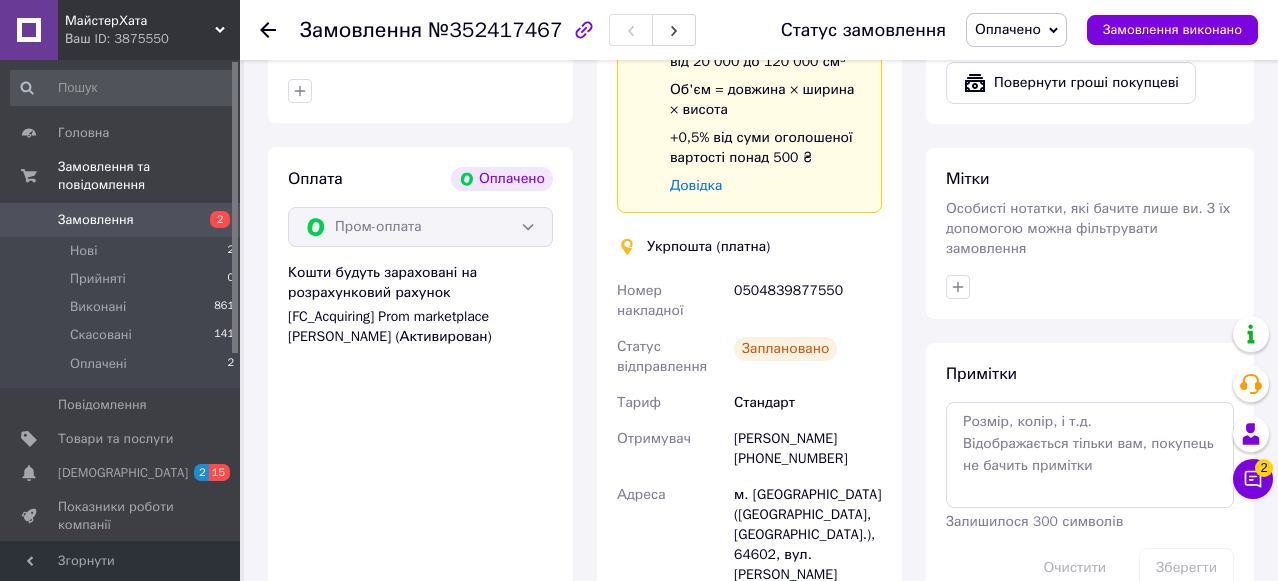 click 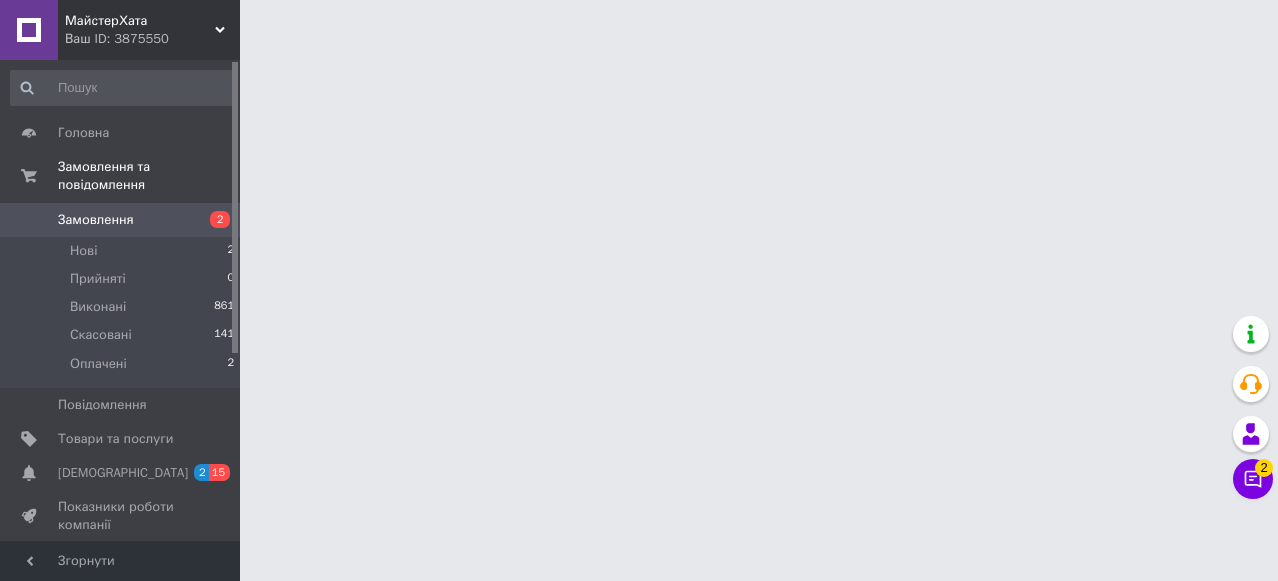 scroll, scrollTop: 0, scrollLeft: 0, axis: both 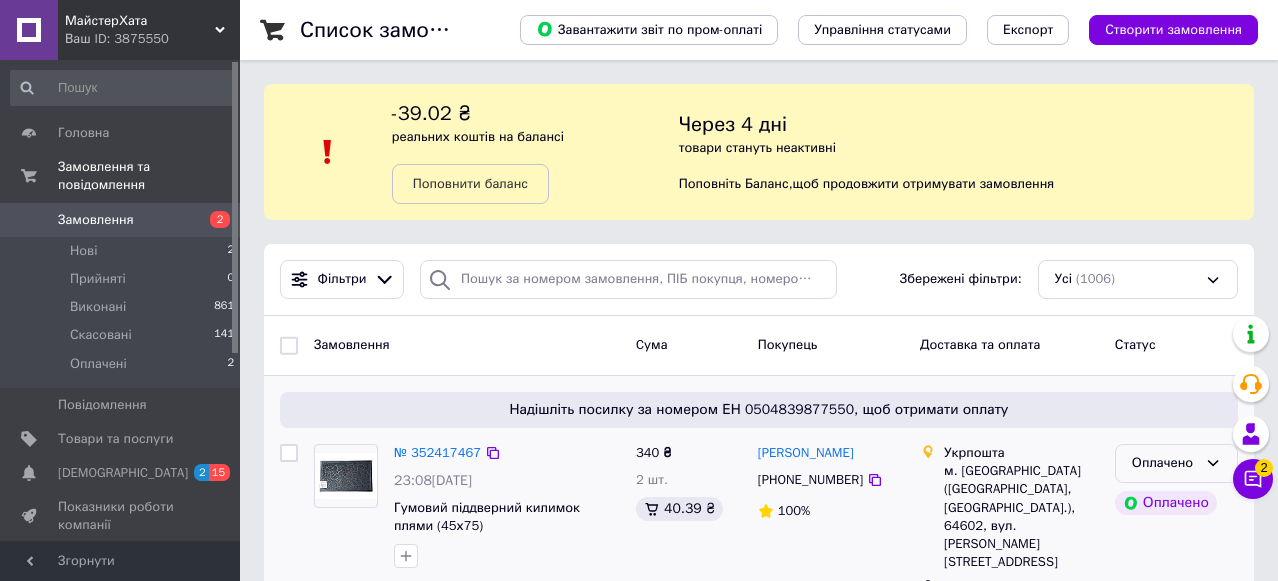 click on "Оплачено" at bounding box center [1164, 463] 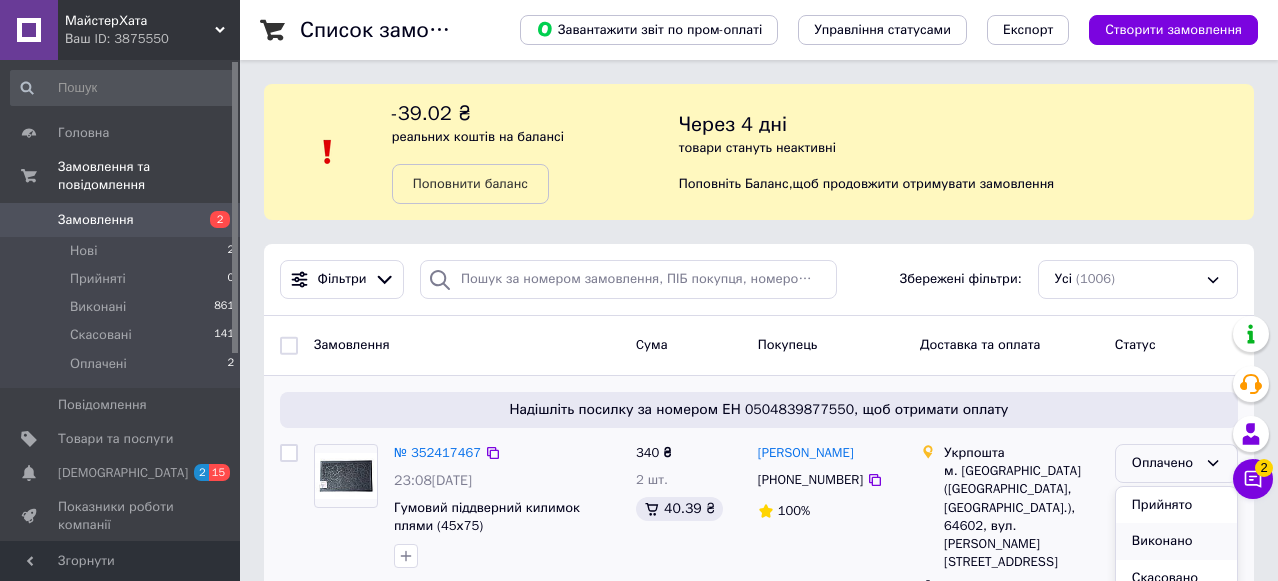click on "Виконано" at bounding box center [1176, 541] 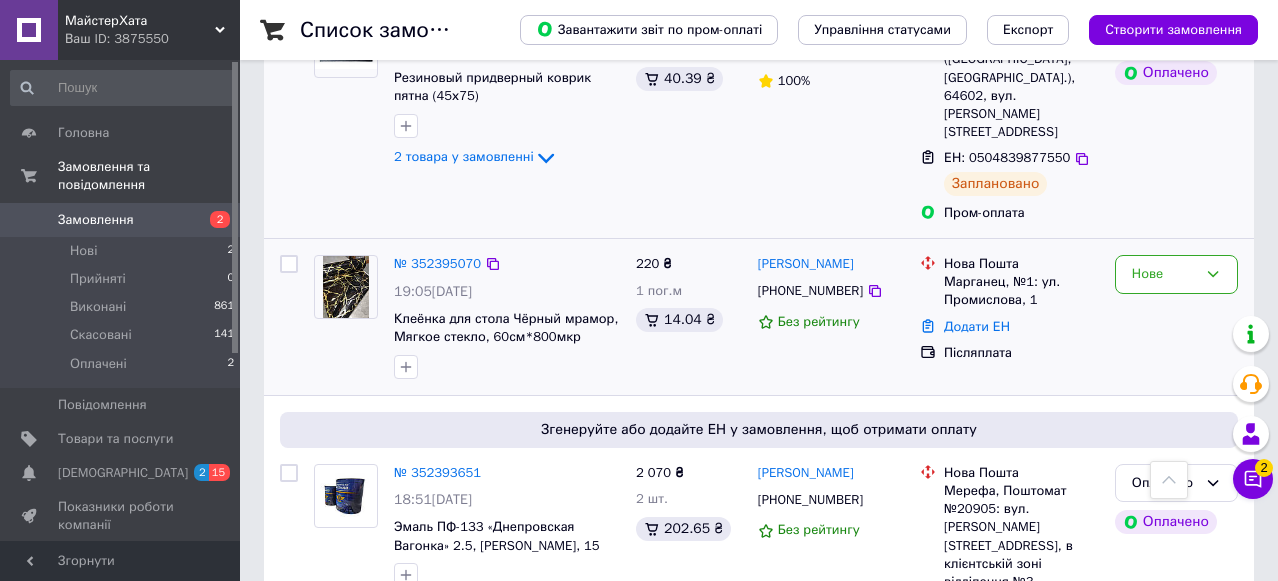 scroll, scrollTop: 600, scrollLeft: 0, axis: vertical 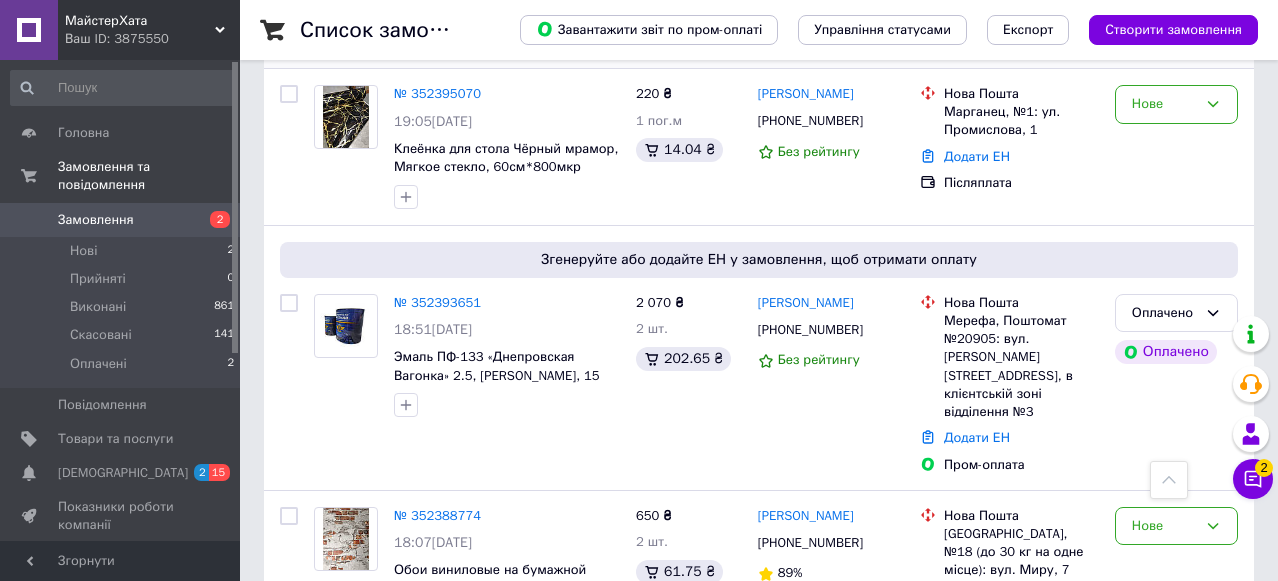 click 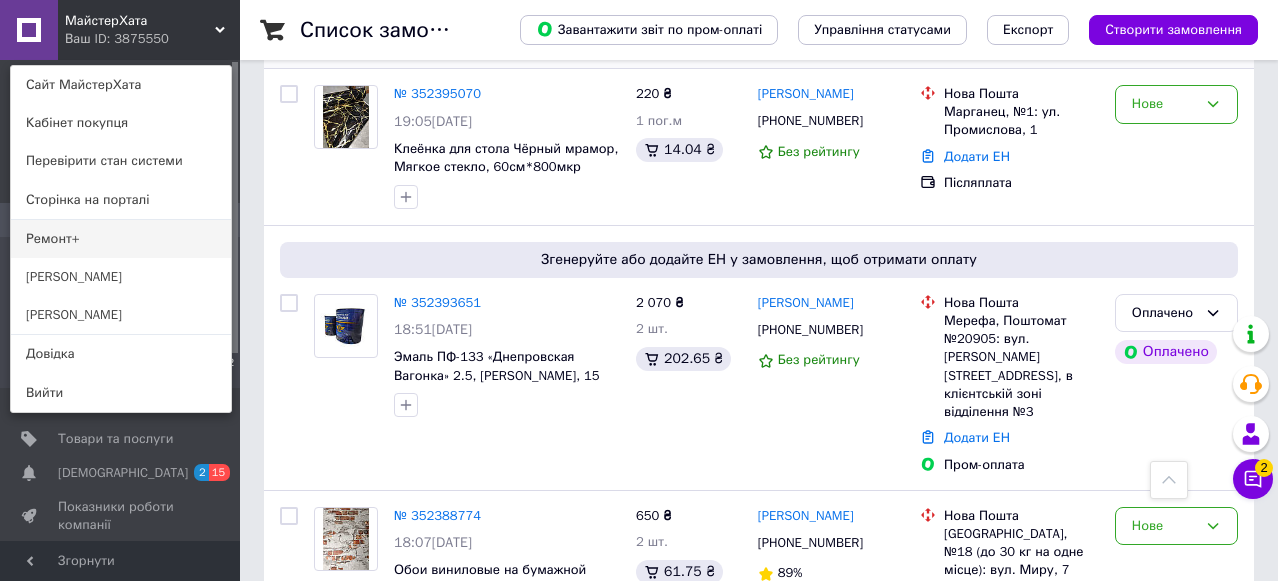 click on "Ремонт+" at bounding box center [121, 239] 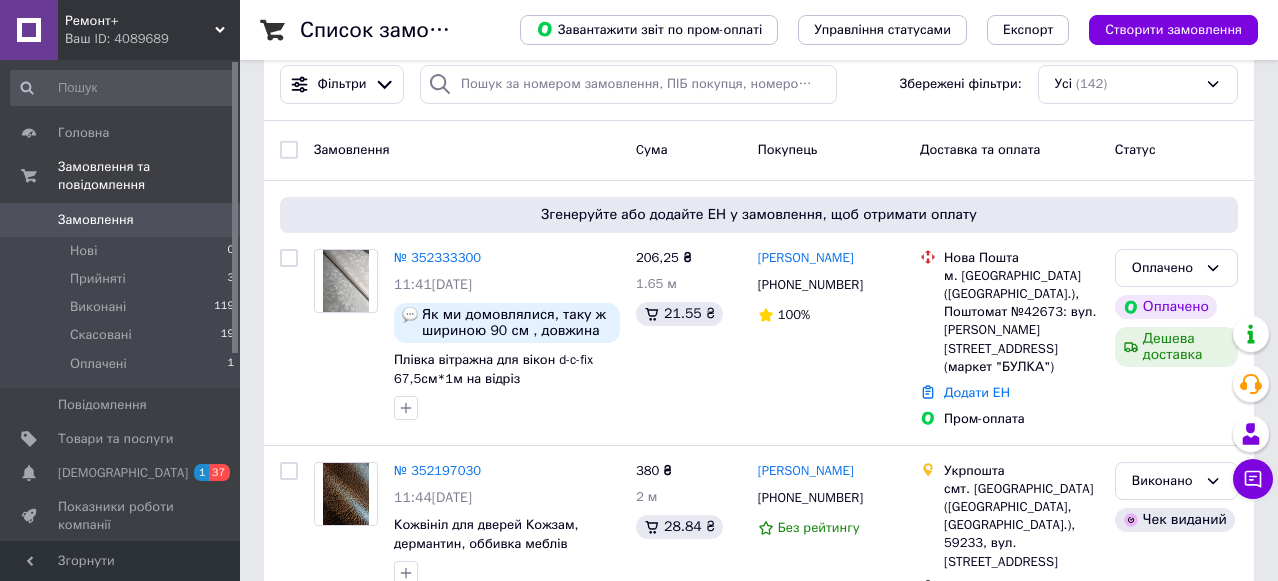 scroll, scrollTop: 0, scrollLeft: 0, axis: both 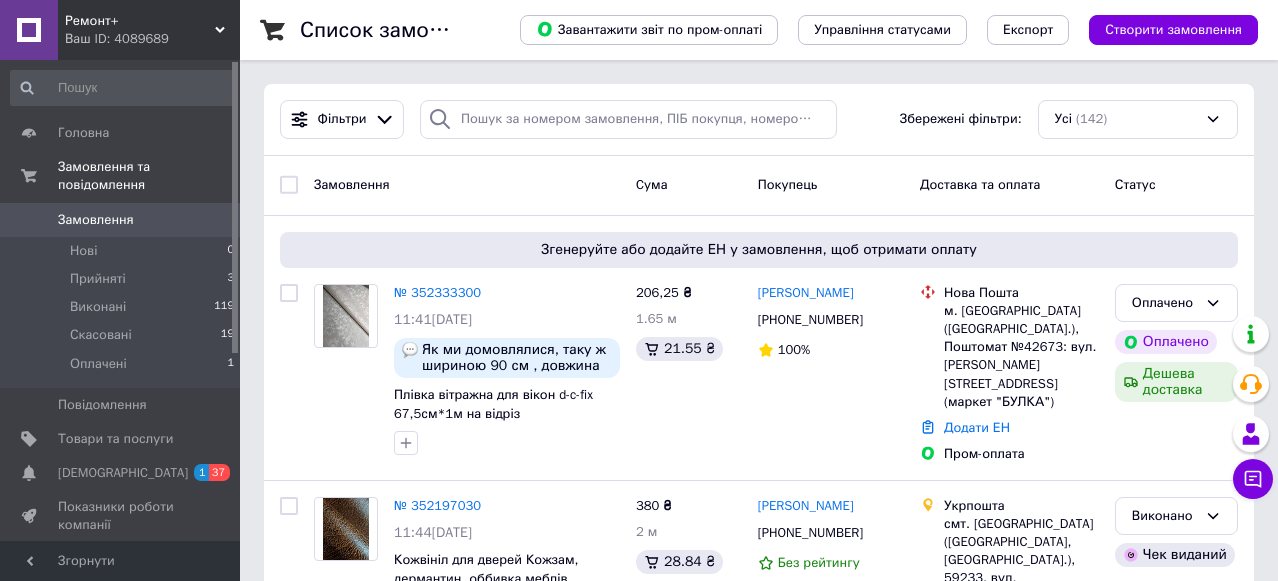 click on "Ремонт+ Ваш ID: 4089689" at bounding box center [149, 30] 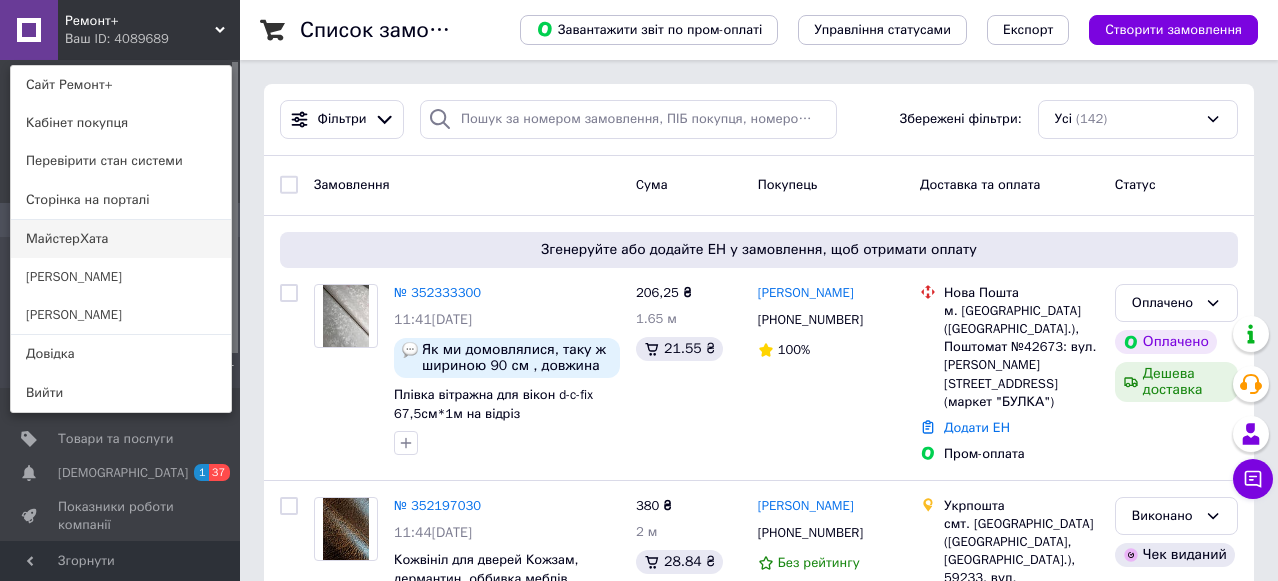 click on "МайстерХата" at bounding box center [121, 239] 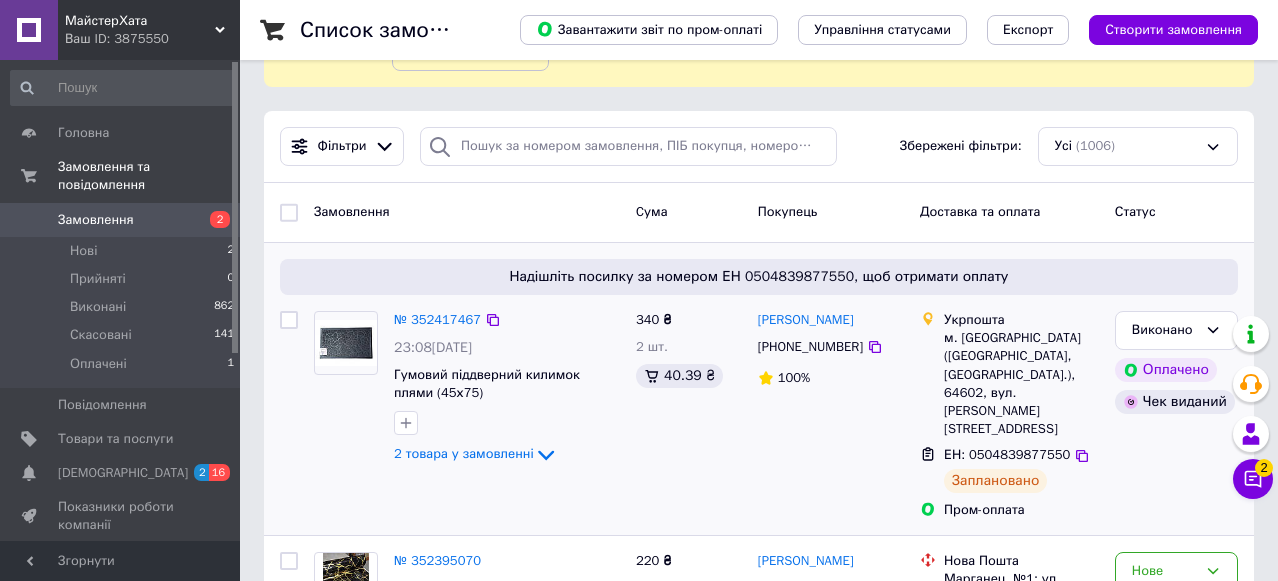 scroll, scrollTop: 200, scrollLeft: 0, axis: vertical 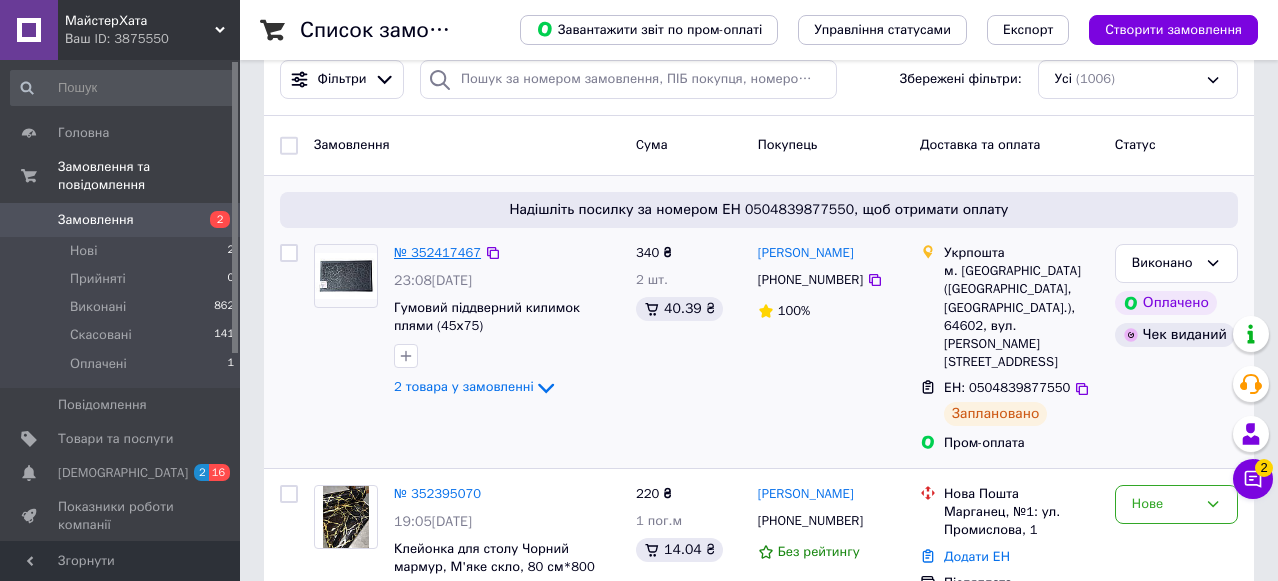 click on "№ 352417467" at bounding box center (437, 252) 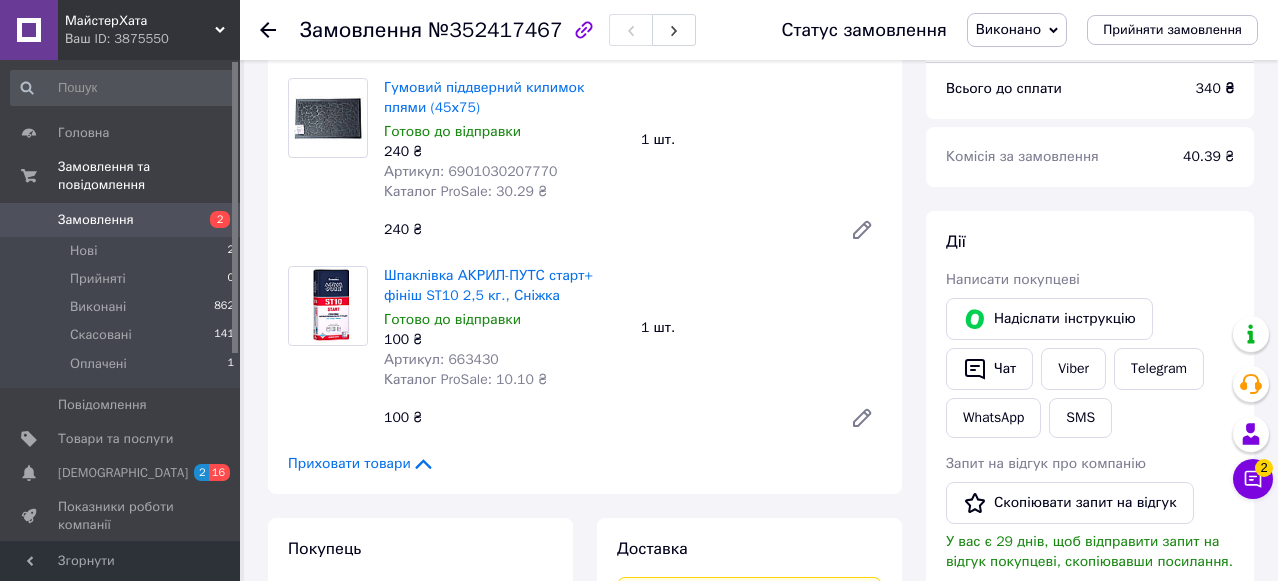 scroll, scrollTop: 100, scrollLeft: 0, axis: vertical 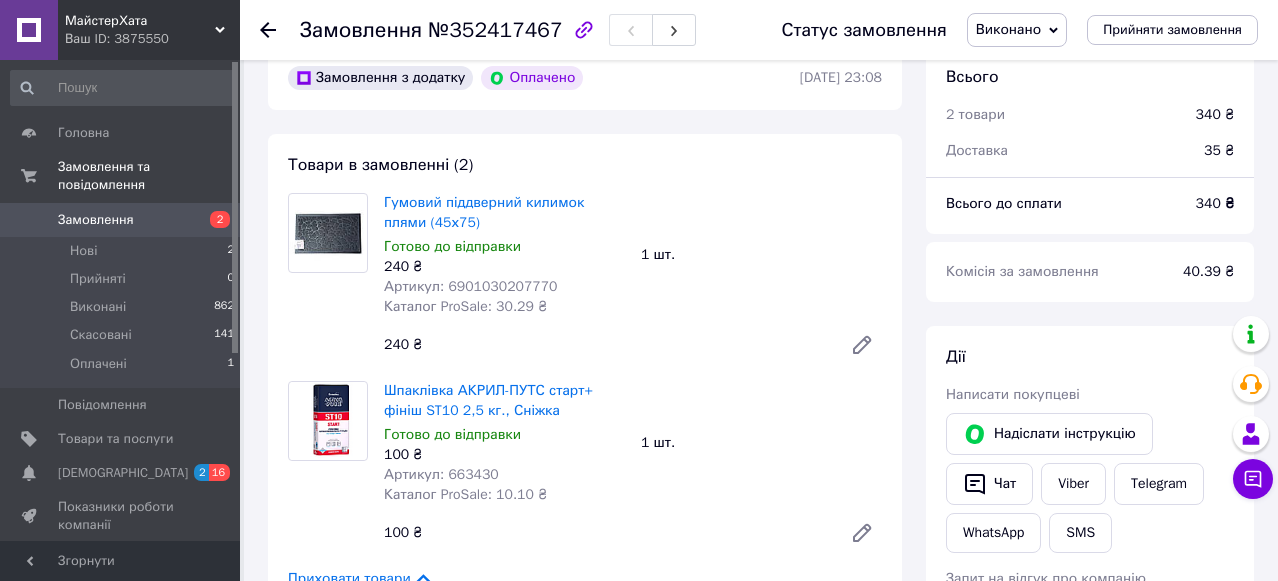 click 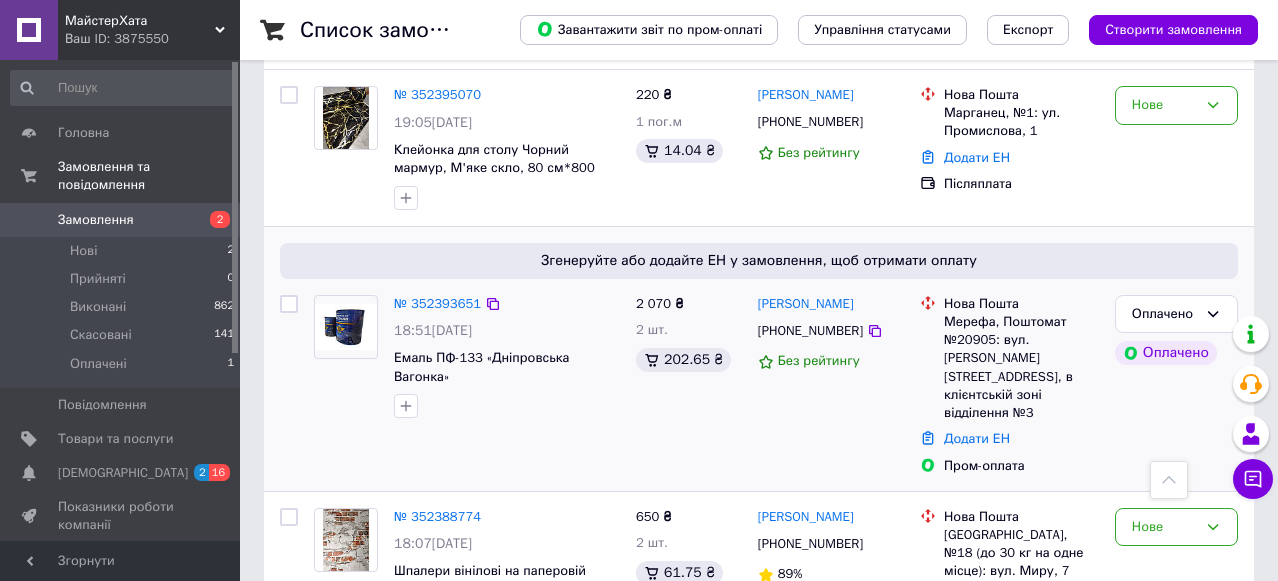 scroll, scrollTop: 600, scrollLeft: 0, axis: vertical 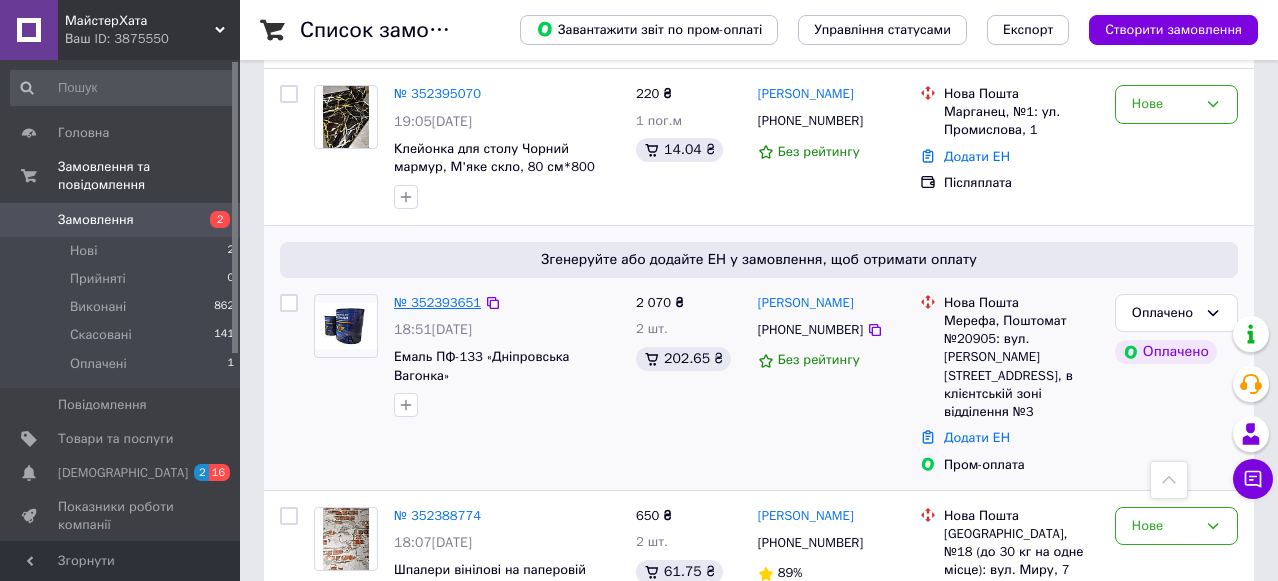 click on "№ 352393651" at bounding box center [437, 302] 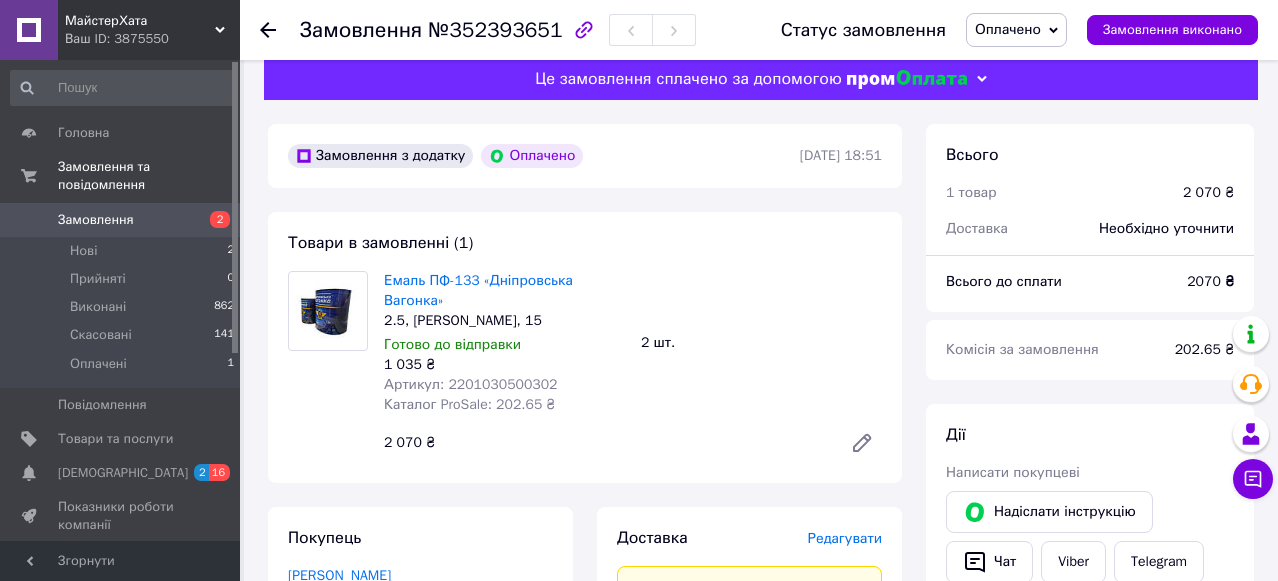 scroll, scrollTop: 0, scrollLeft: 0, axis: both 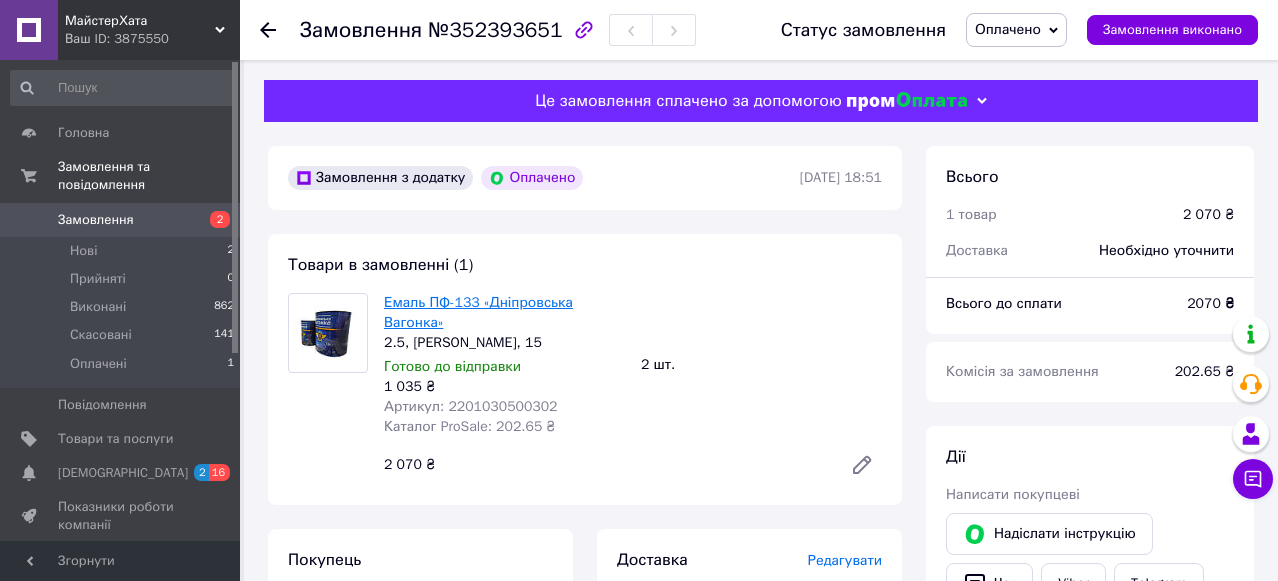click on "Емаль ПФ-133 «Дніпровська Вагонка»" at bounding box center [478, 312] 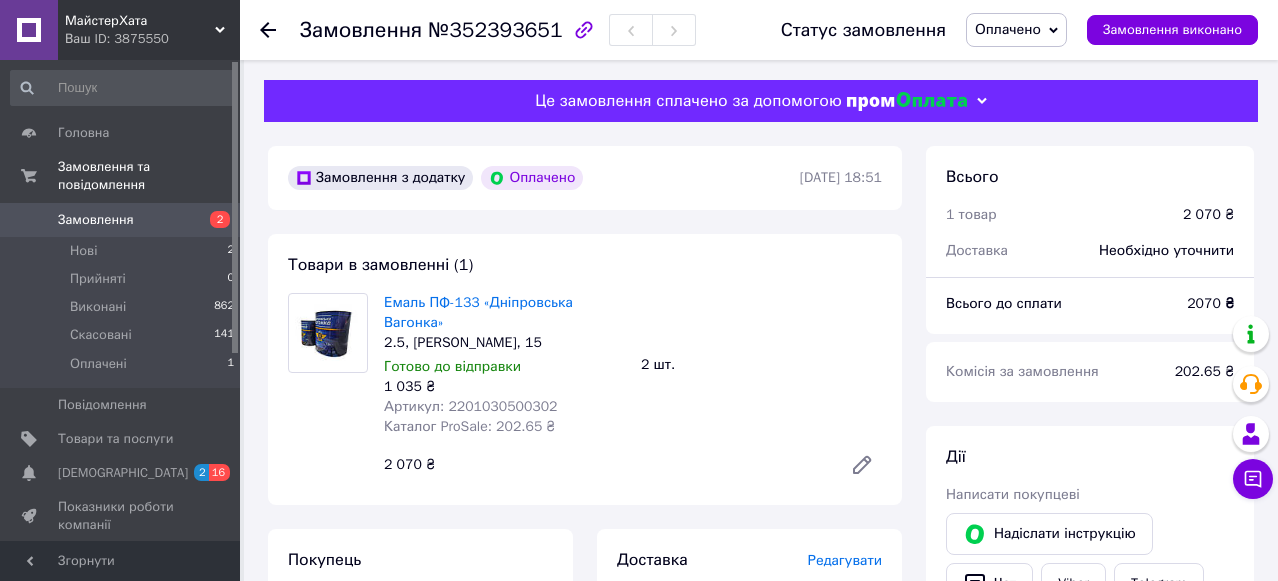click 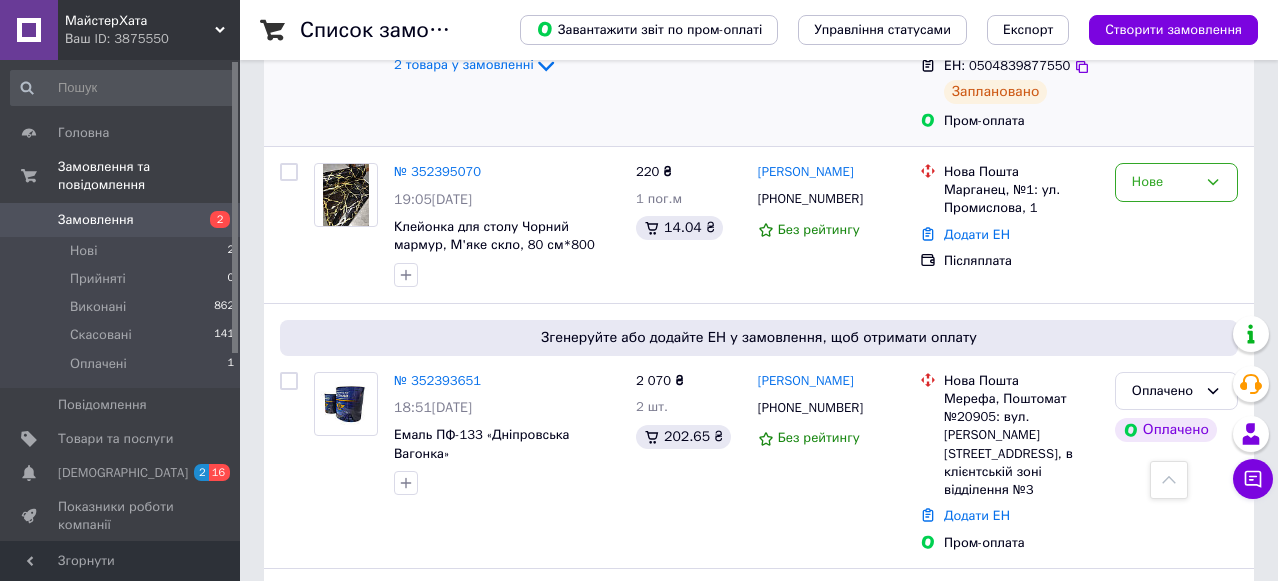 scroll, scrollTop: 500, scrollLeft: 0, axis: vertical 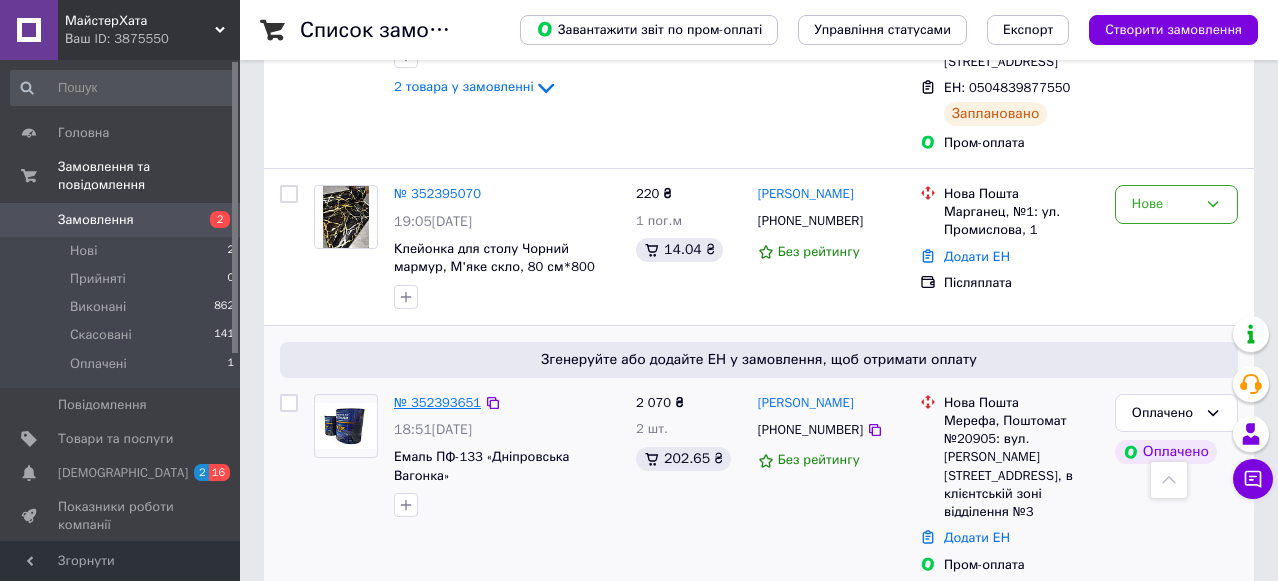 click on "№ 352393651" at bounding box center [437, 402] 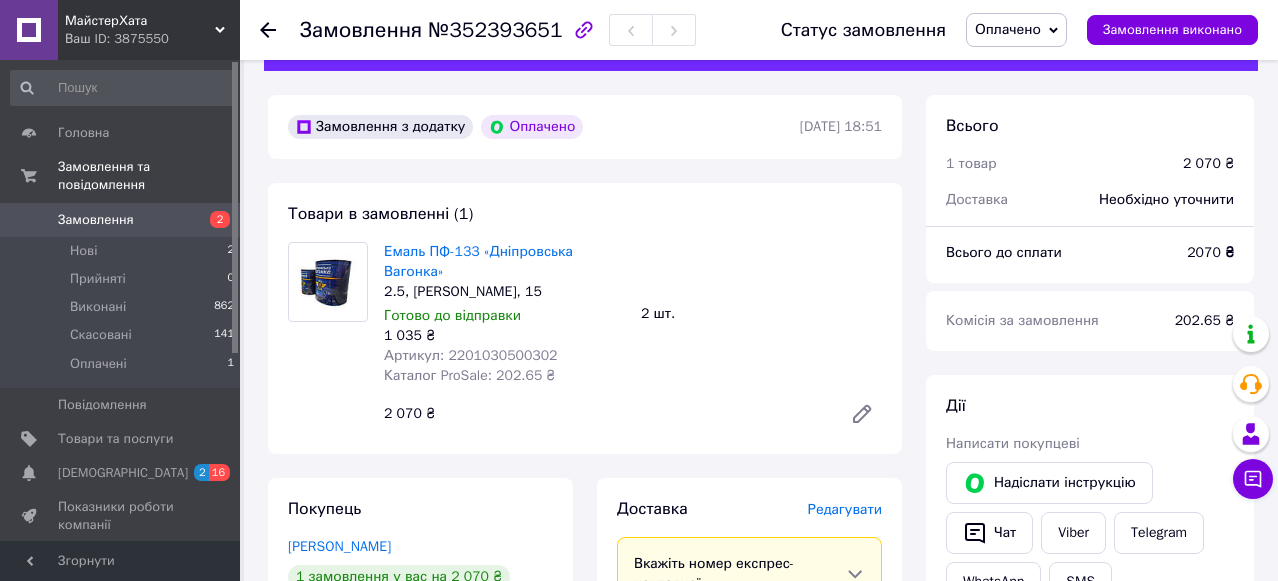 scroll, scrollTop: 100, scrollLeft: 0, axis: vertical 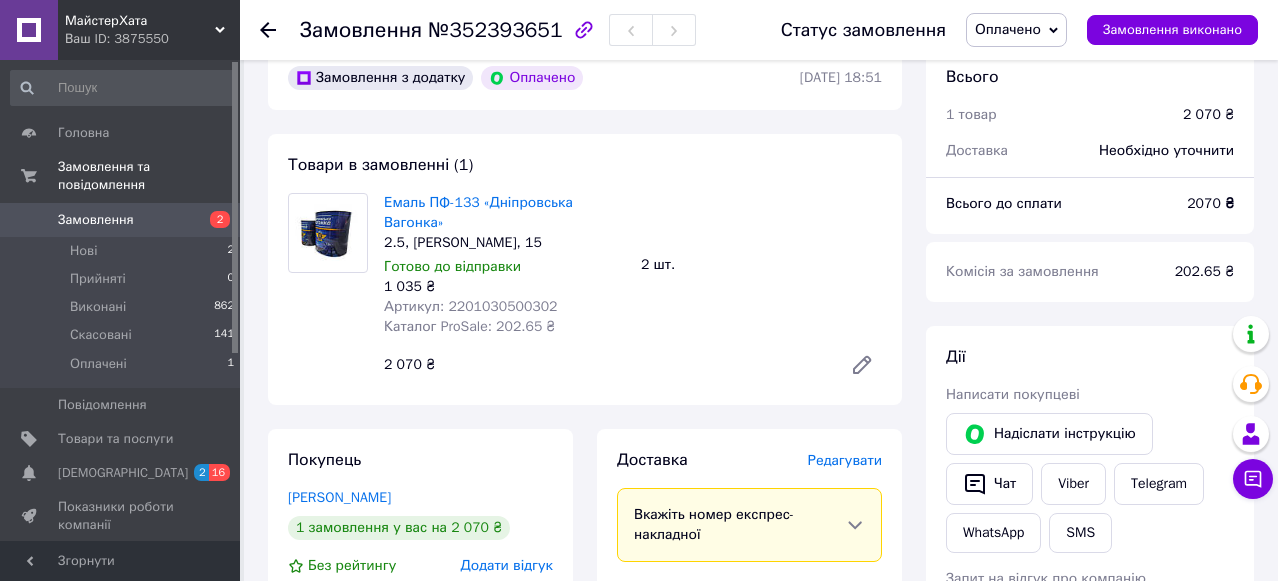 click 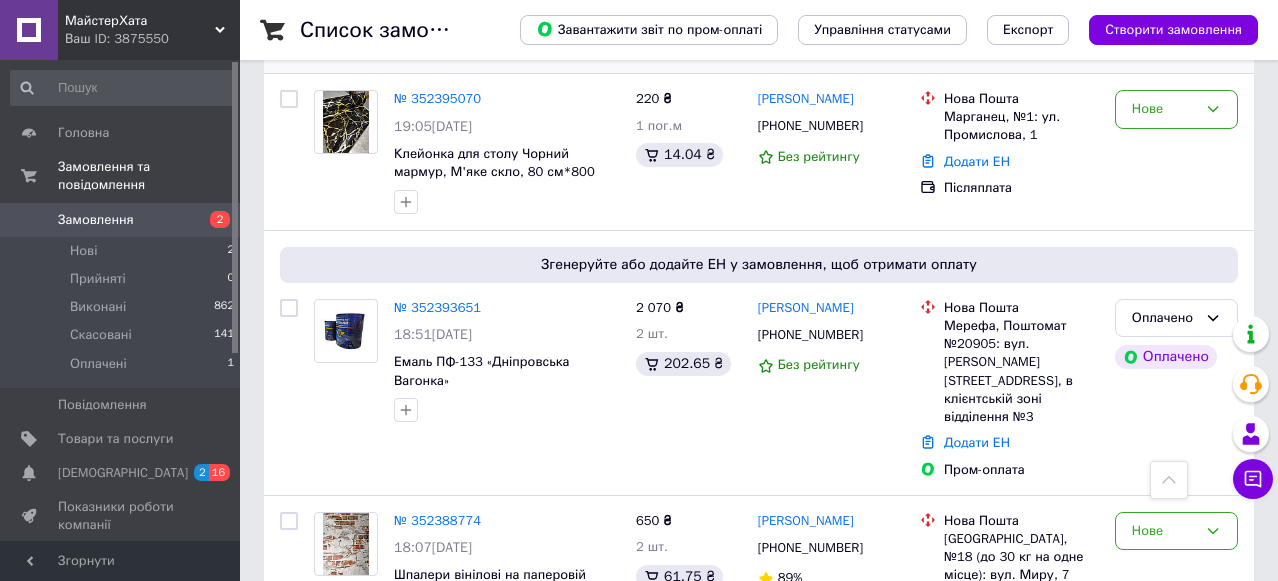 scroll, scrollTop: 600, scrollLeft: 0, axis: vertical 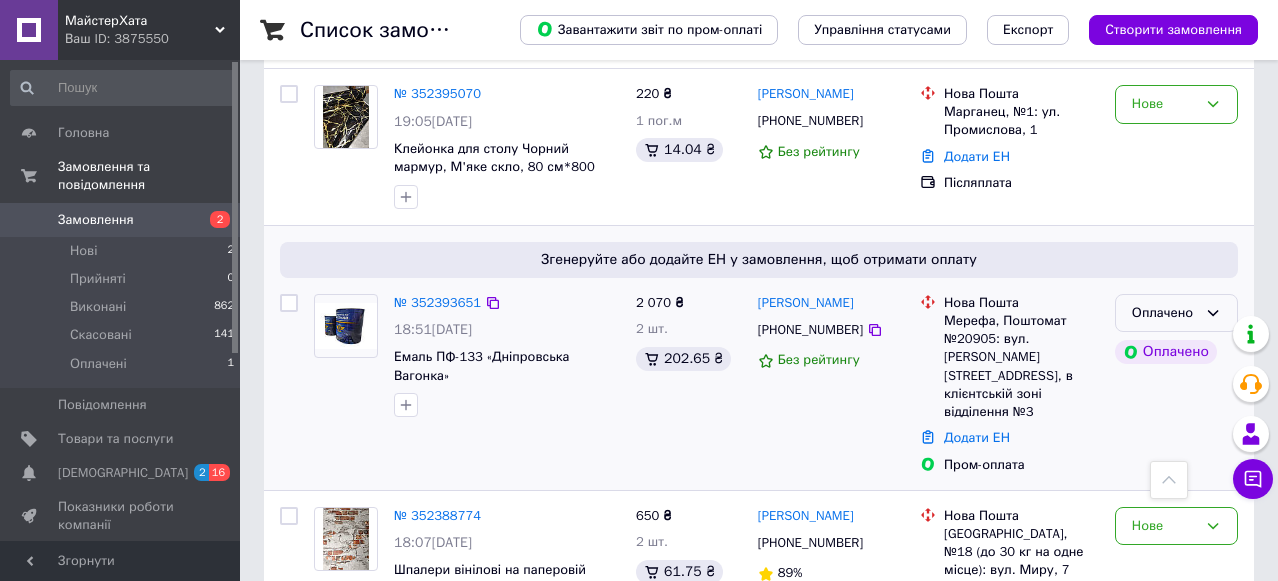 click on "Оплачено" at bounding box center [1164, 313] 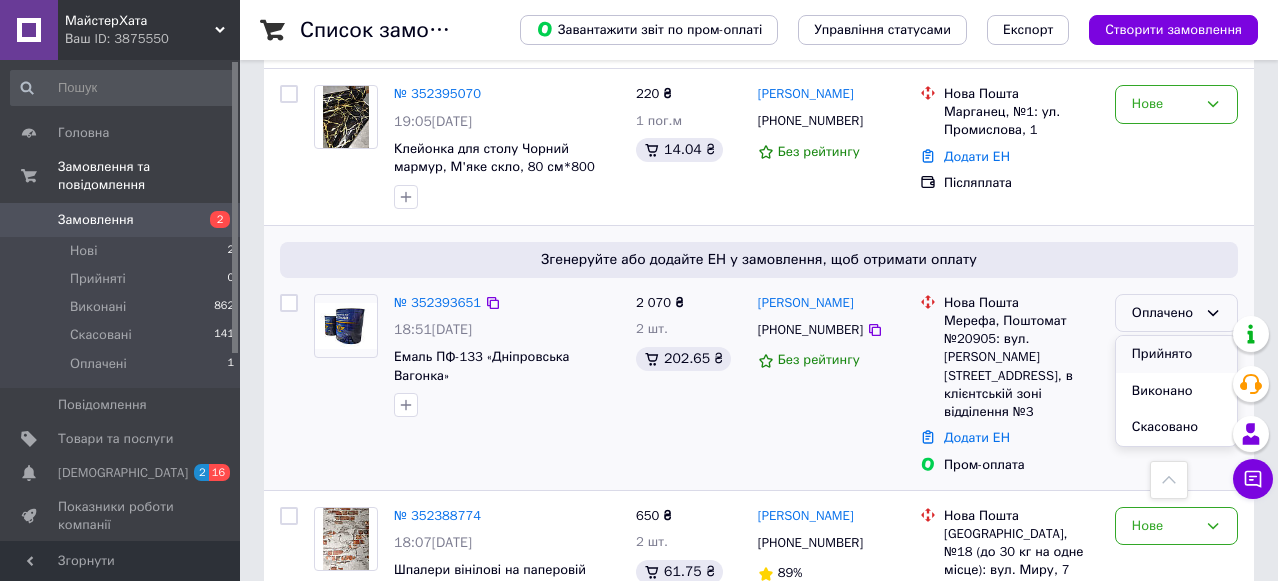 click on "Прийнято" at bounding box center [1176, 354] 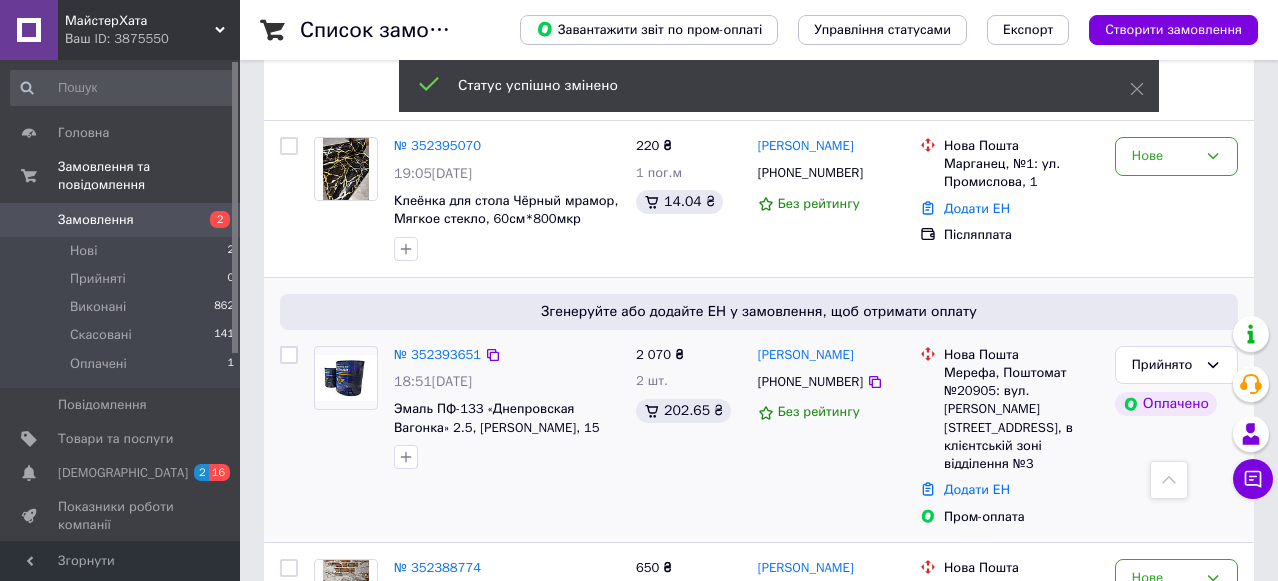scroll, scrollTop: 600, scrollLeft: 0, axis: vertical 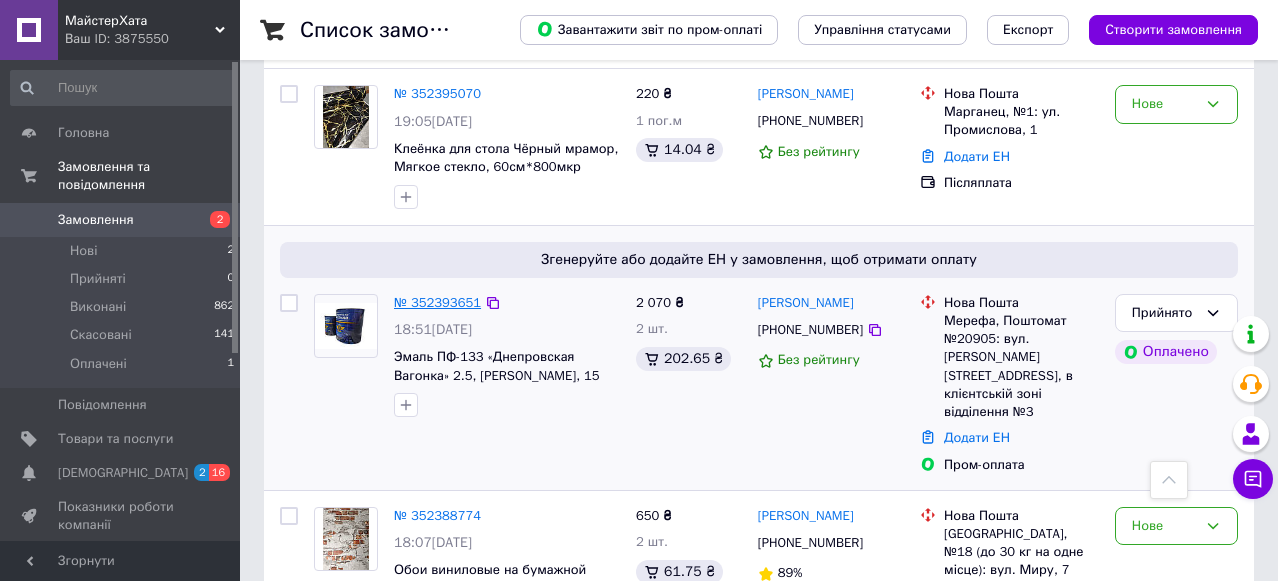 click on "№ 352393651" at bounding box center (437, 302) 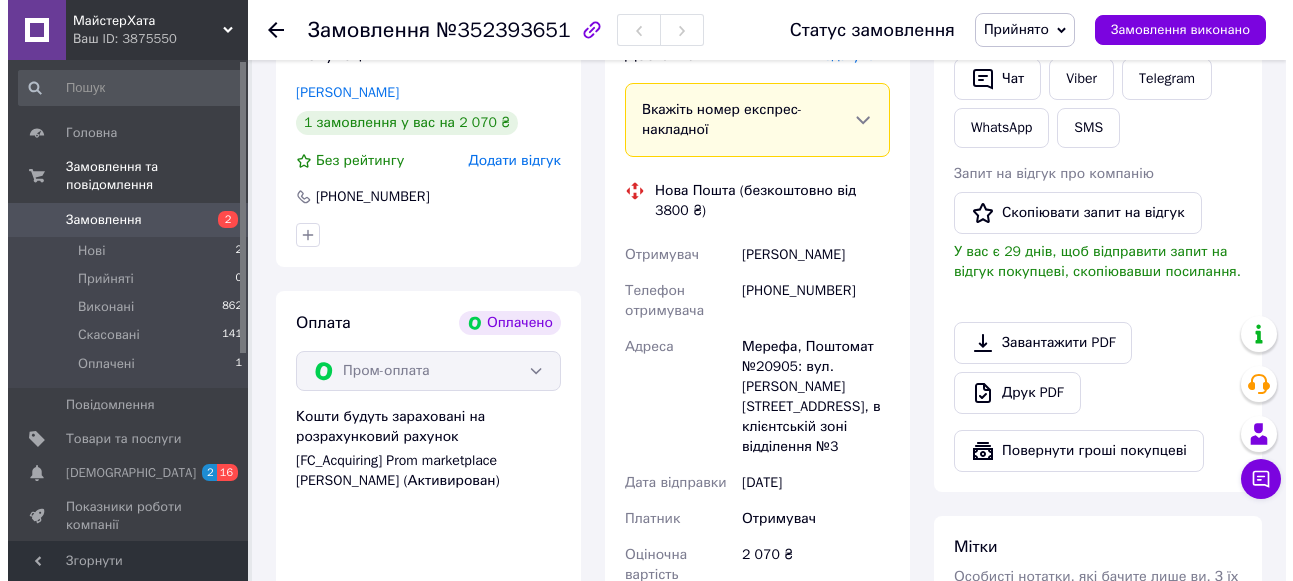 scroll, scrollTop: 400, scrollLeft: 0, axis: vertical 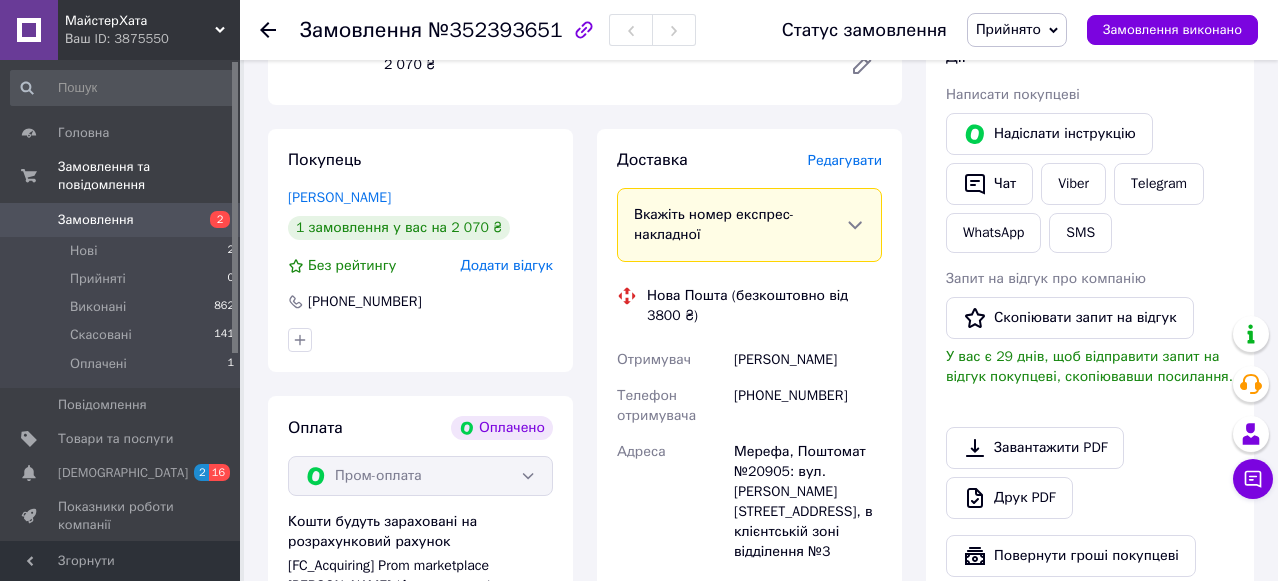 click on "Редагувати" at bounding box center (845, 160) 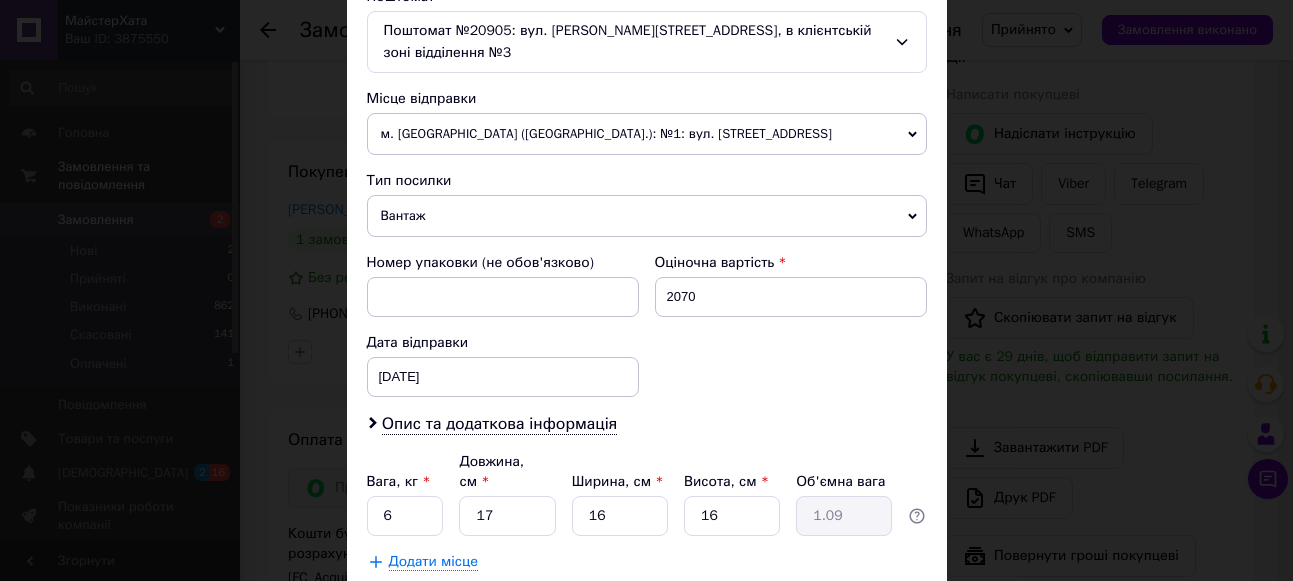 scroll, scrollTop: 747, scrollLeft: 0, axis: vertical 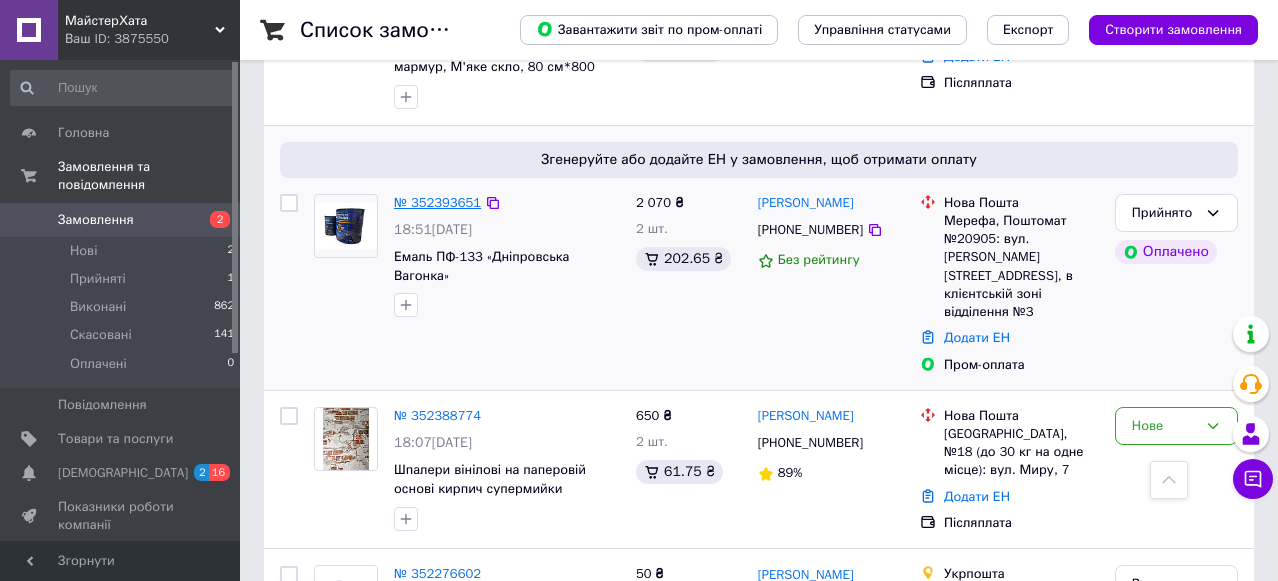 click on "№ 352393651" at bounding box center (437, 202) 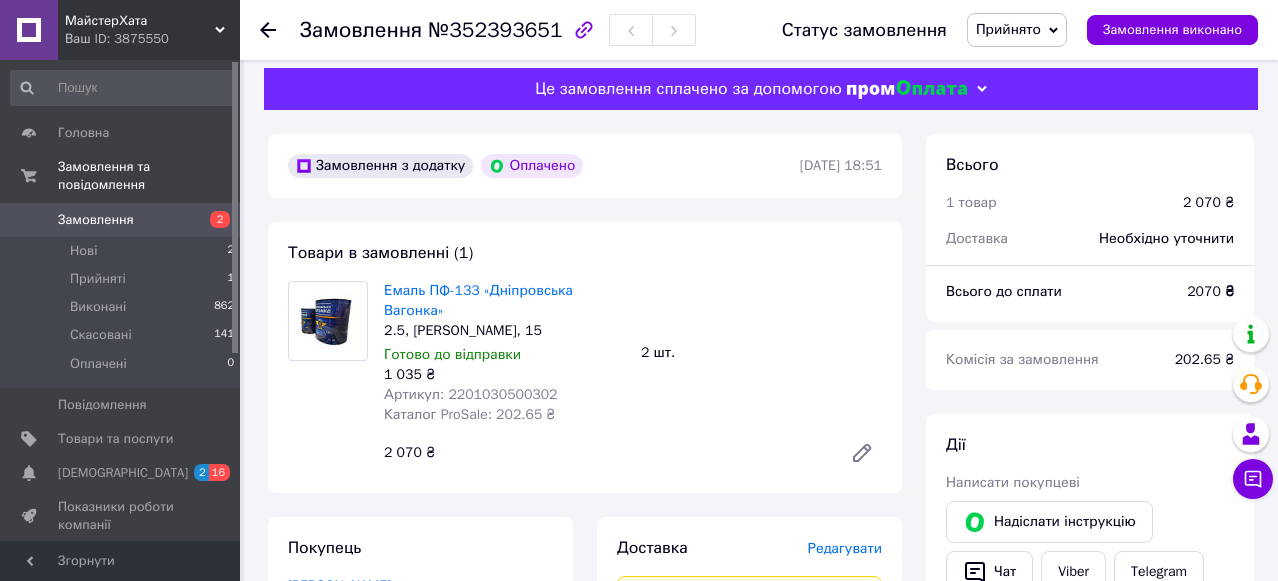 scroll, scrollTop: 0, scrollLeft: 0, axis: both 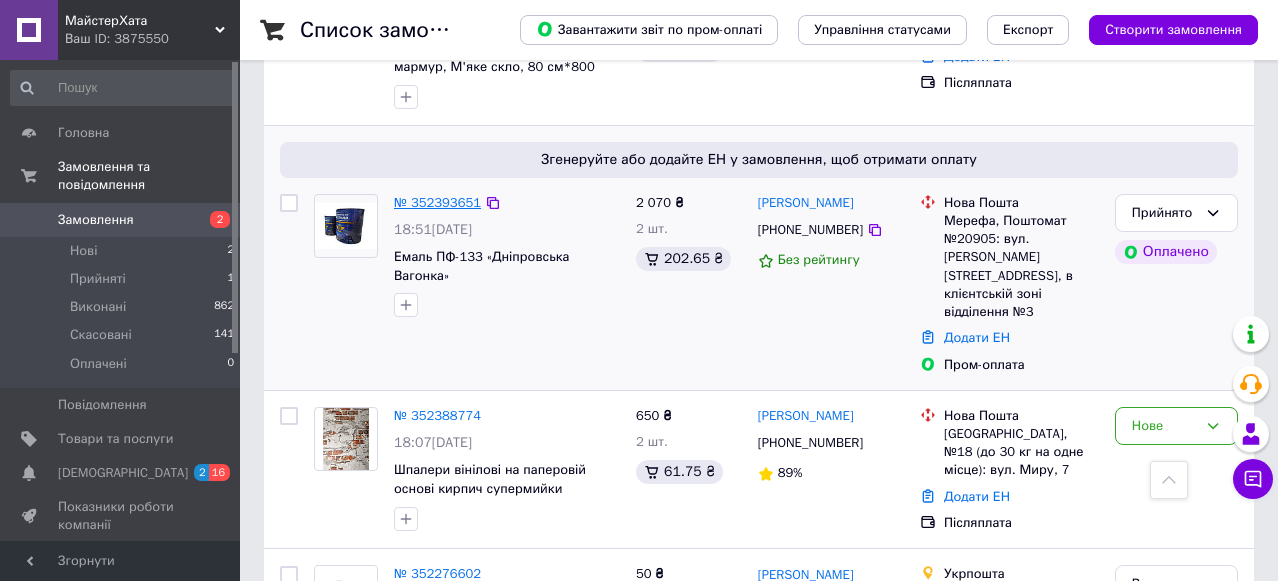 click on "№ 352393651" at bounding box center (437, 202) 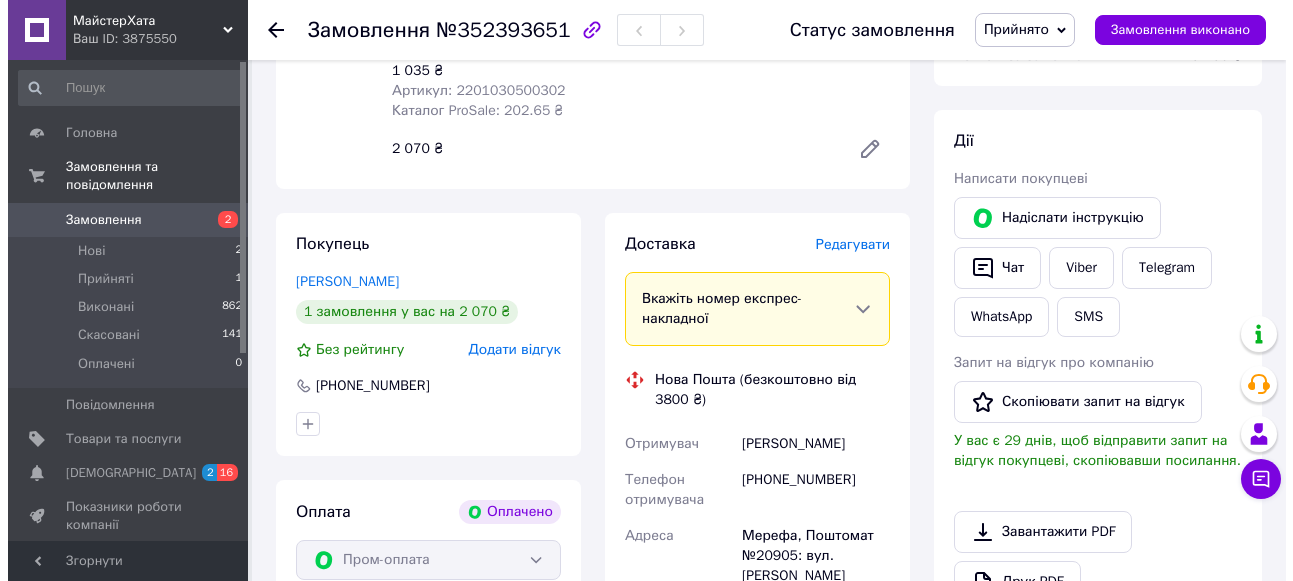 scroll, scrollTop: 300, scrollLeft: 0, axis: vertical 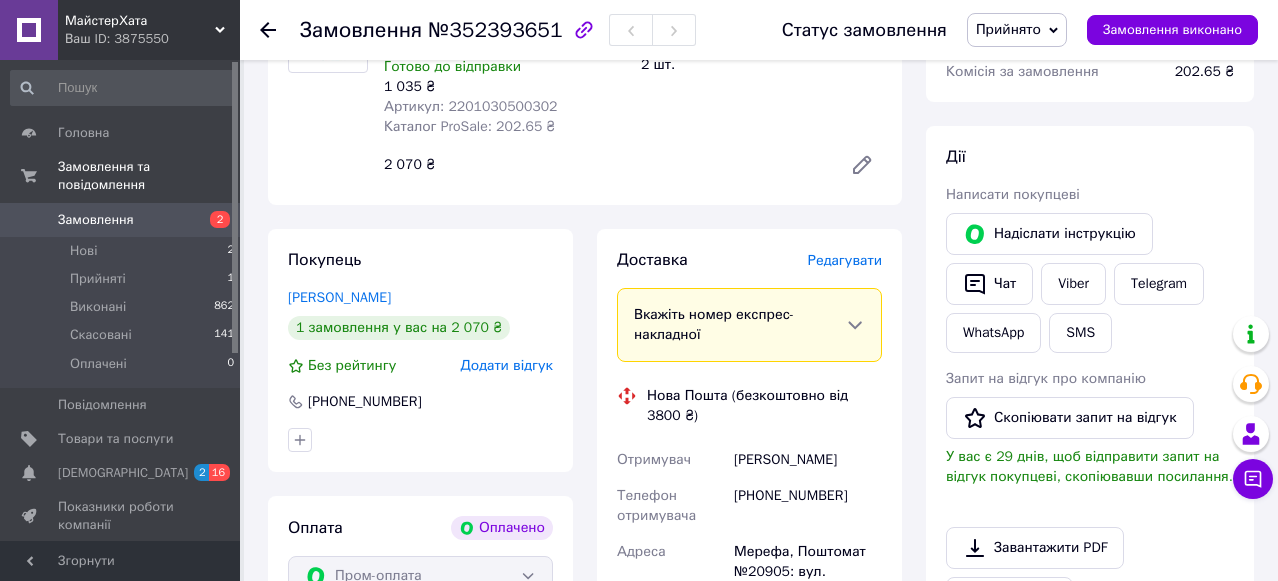 click on "Редагувати" at bounding box center [845, 260] 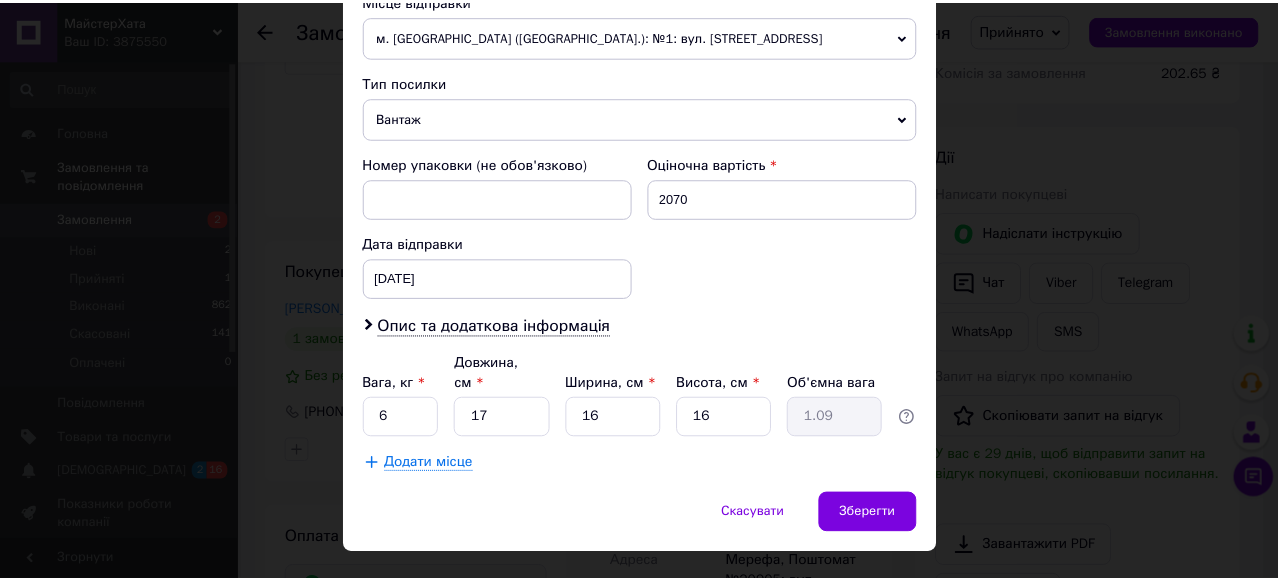 scroll, scrollTop: 747, scrollLeft: 0, axis: vertical 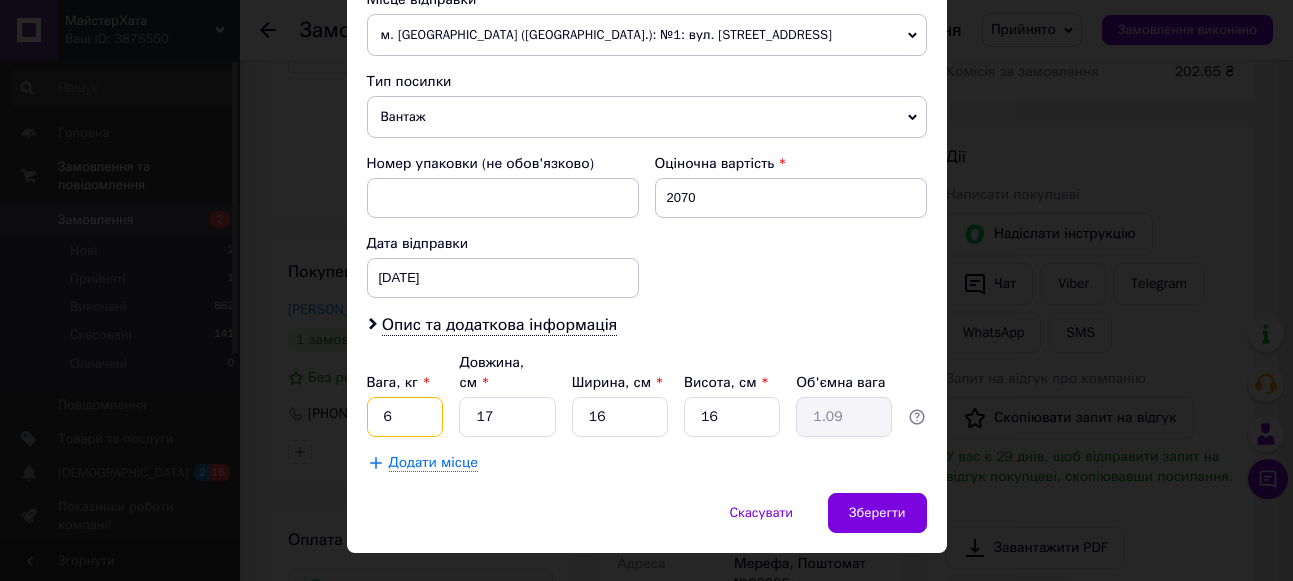 click on "6" at bounding box center [405, 417] 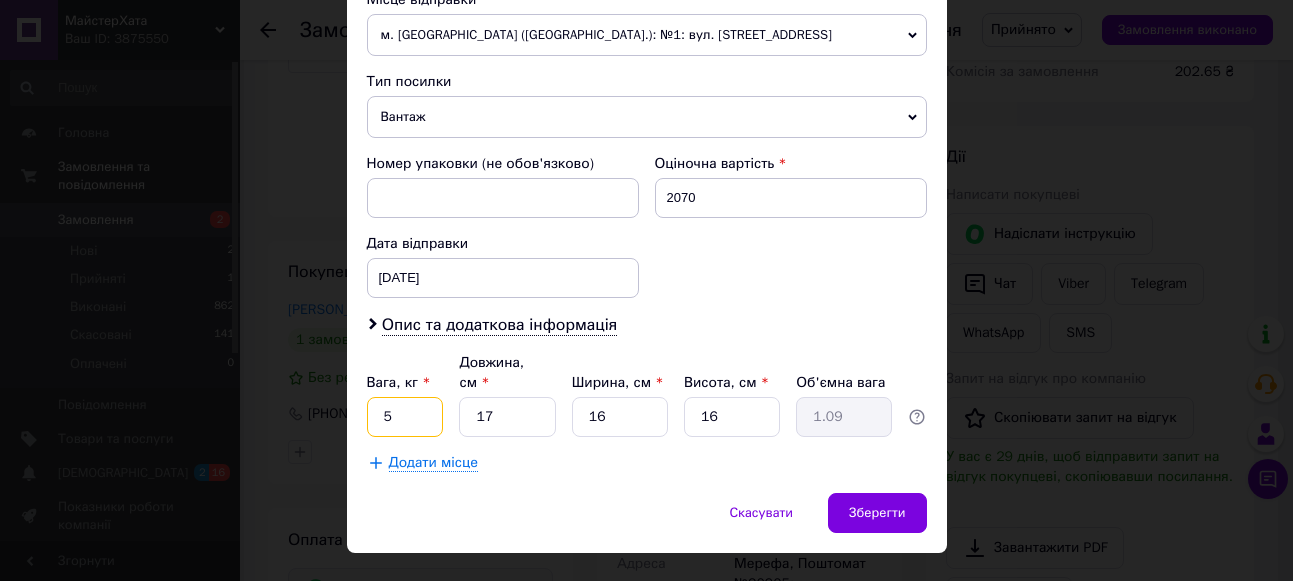 type on "5" 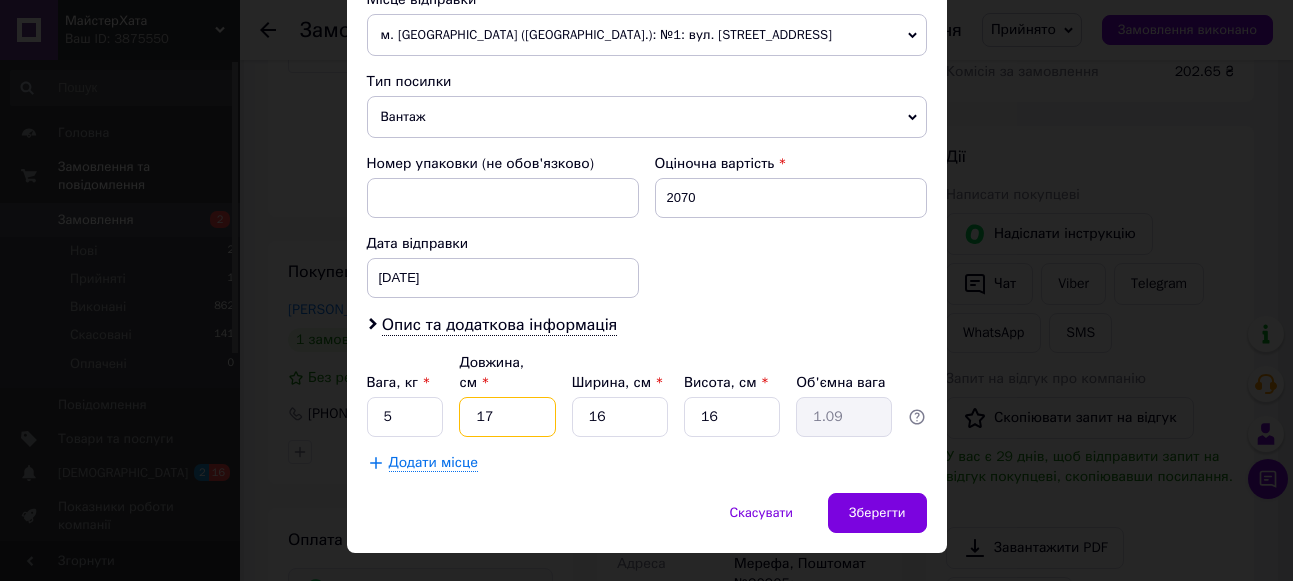 click on "17" at bounding box center [507, 417] 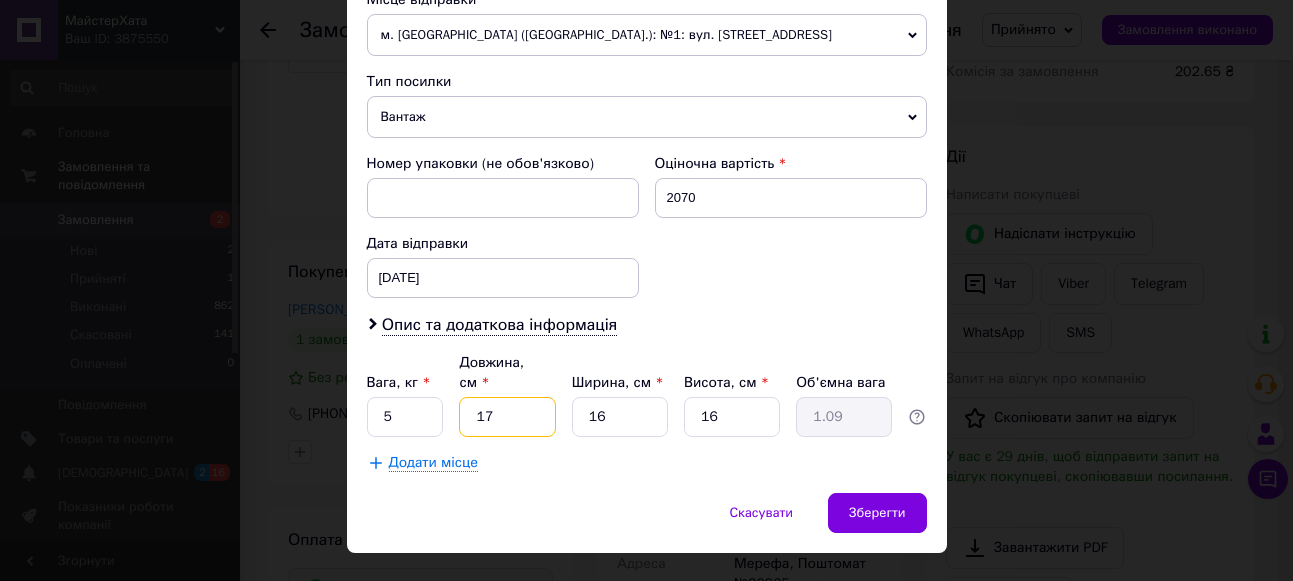 type on "1" 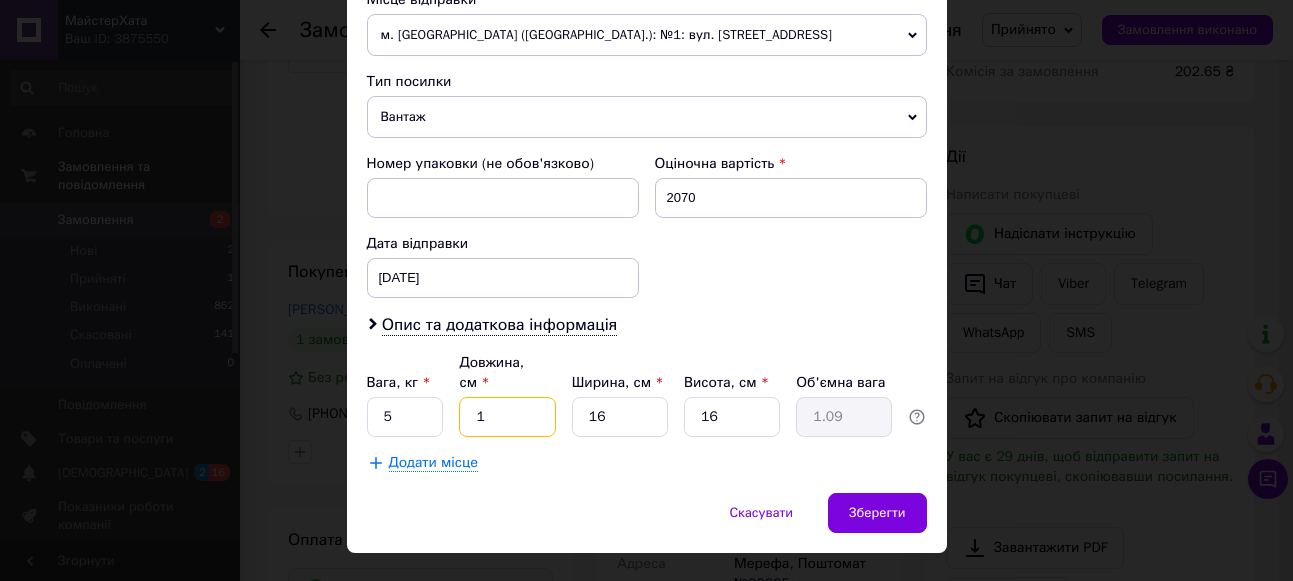 type on "0.1" 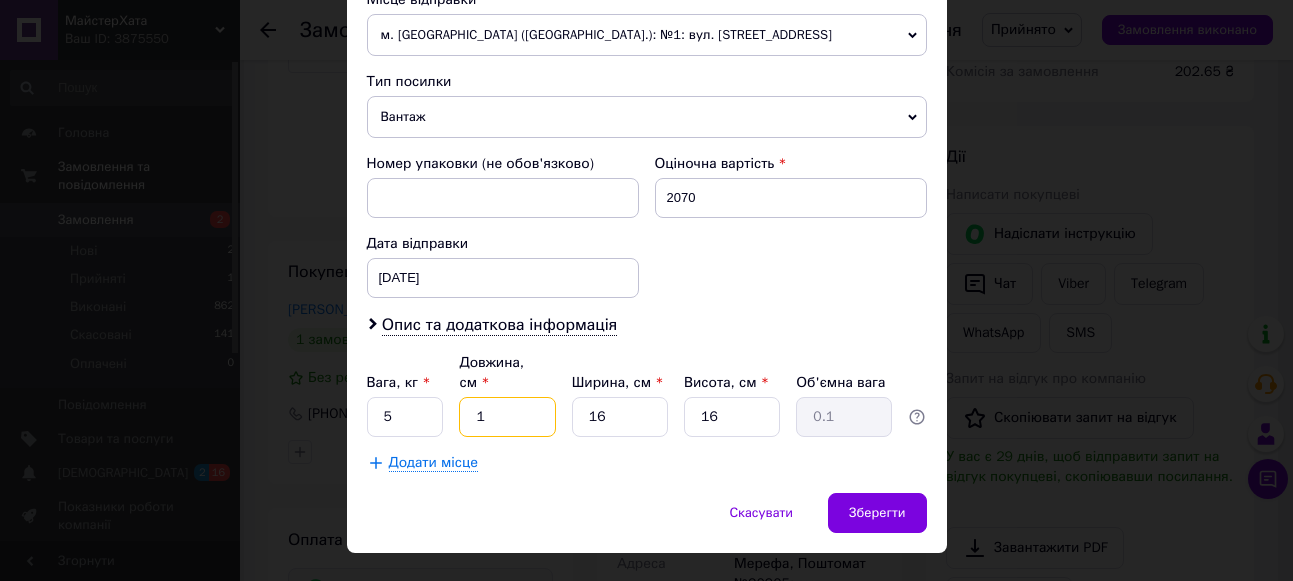 type 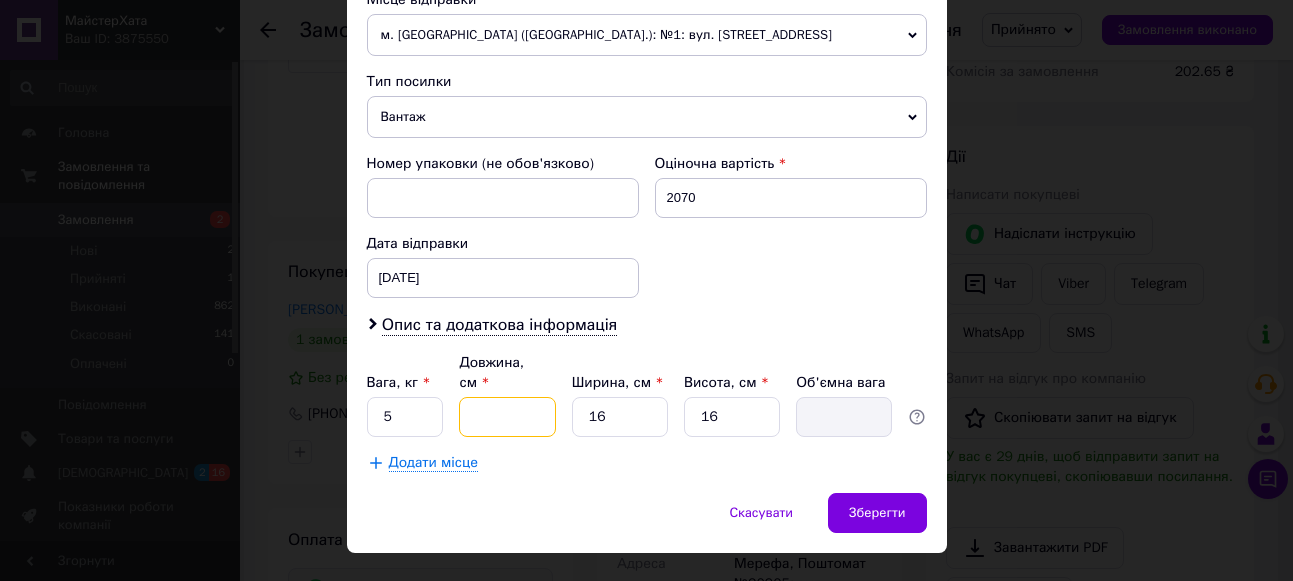 type on "4" 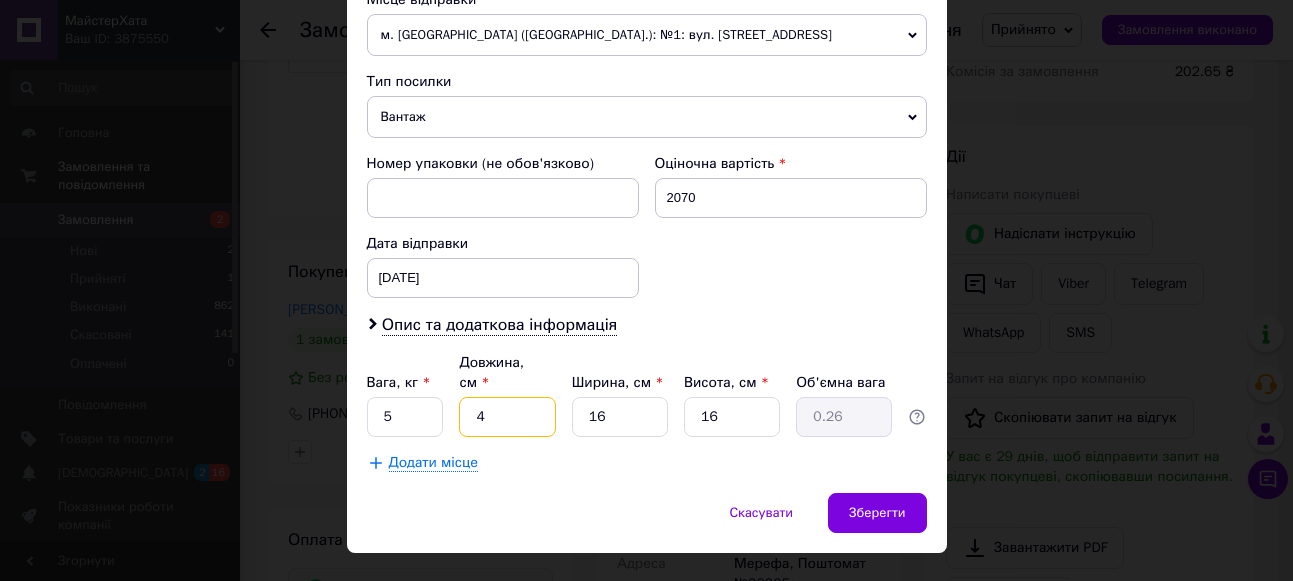 type on "40" 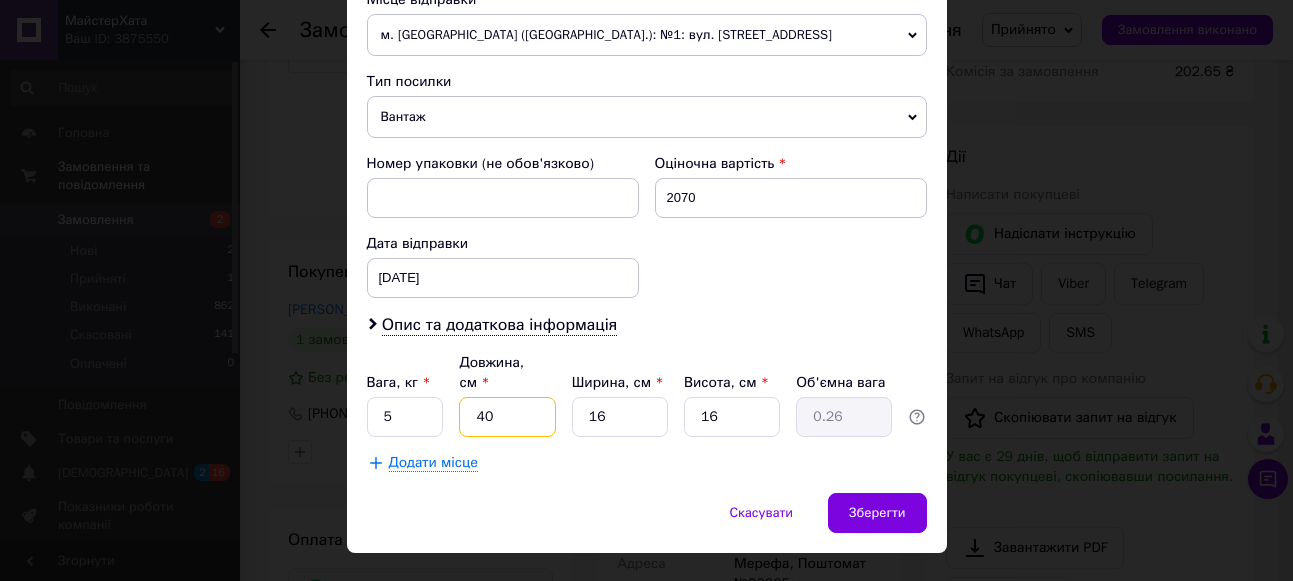 type on "2.56" 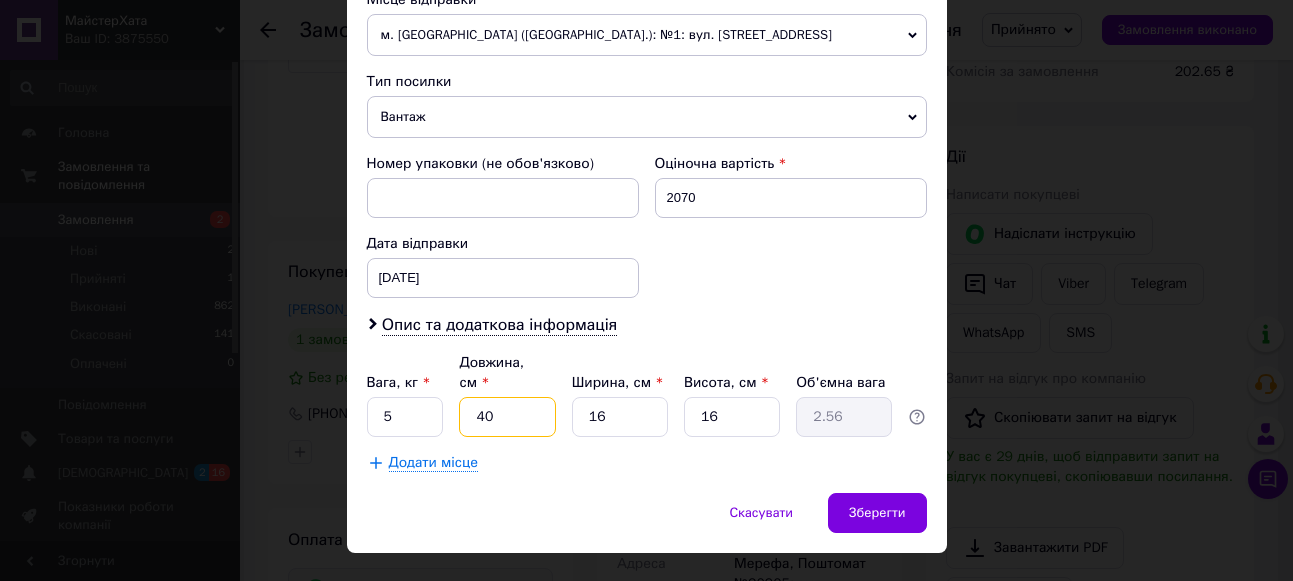 type on "40" 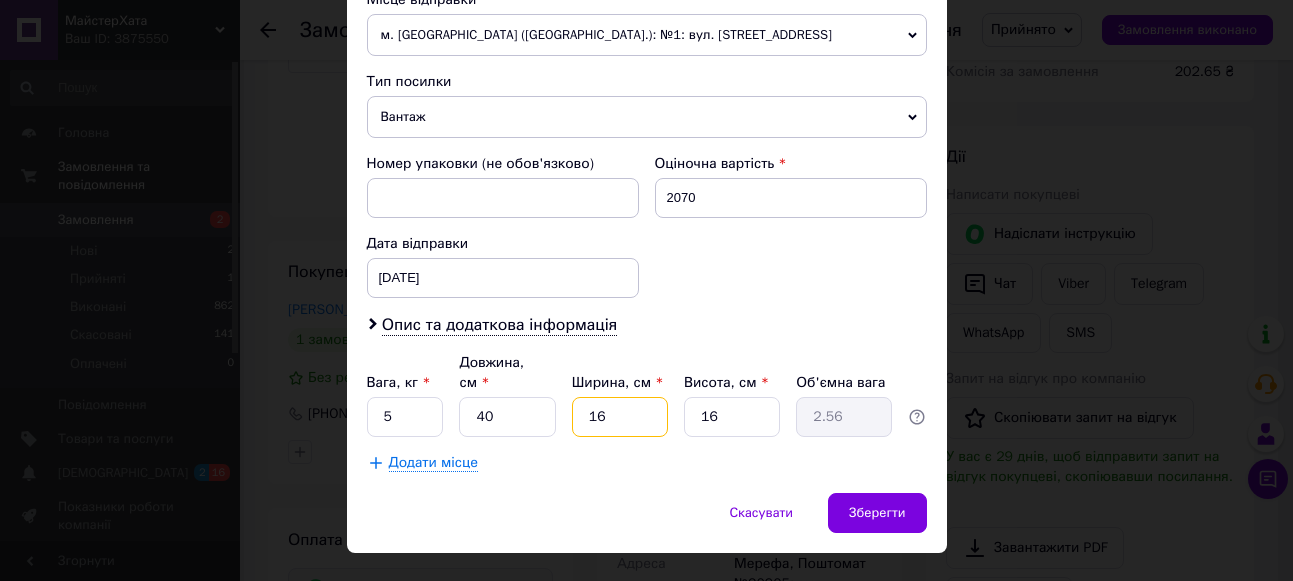 click on "16" at bounding box center [620, 417] 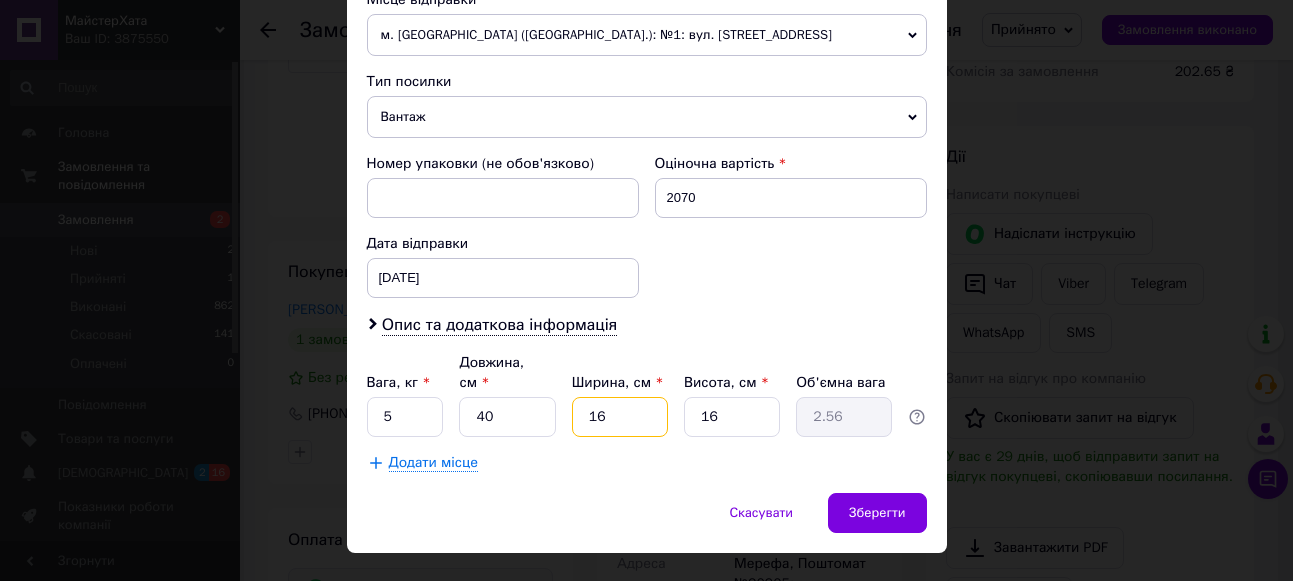 type on "163" 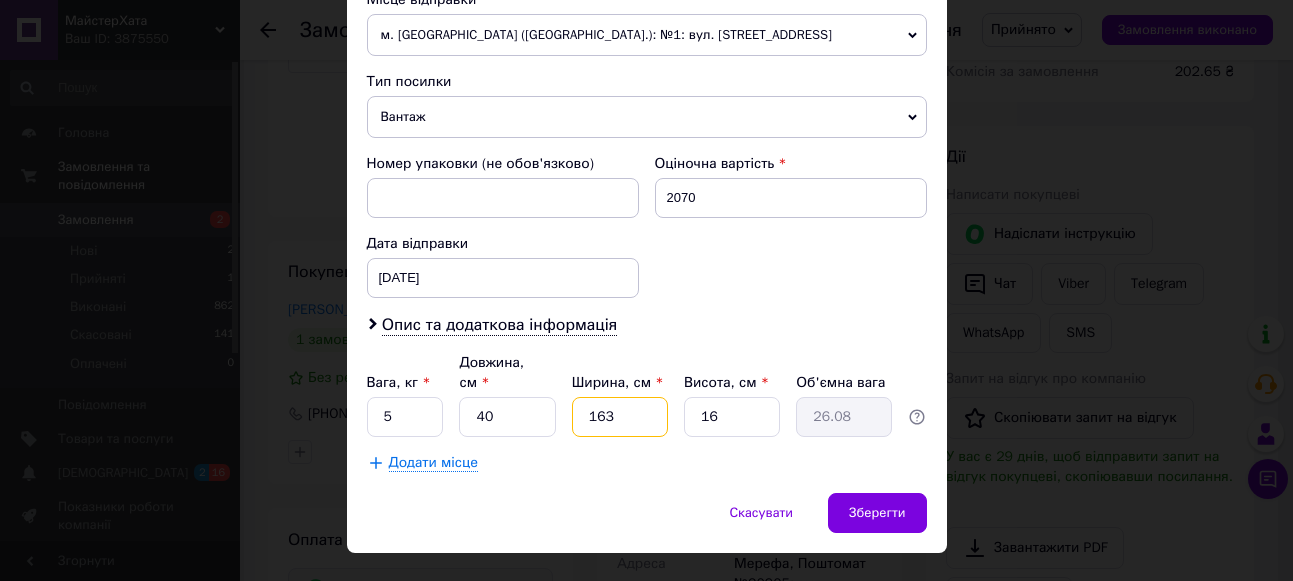 type on "1630" 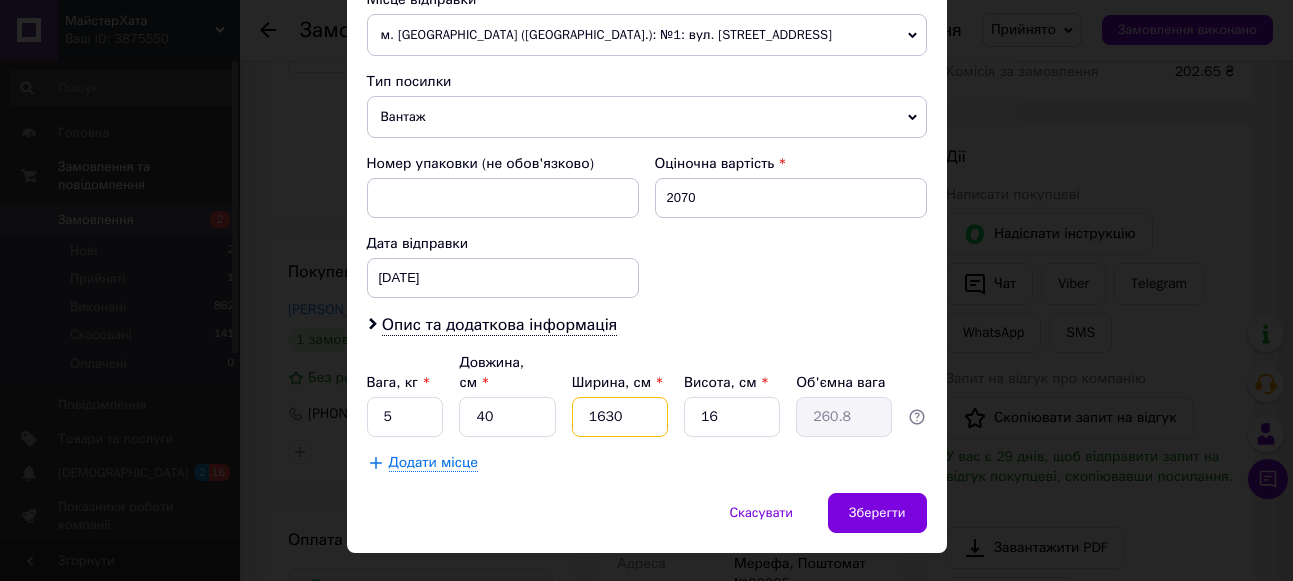 type on "163" 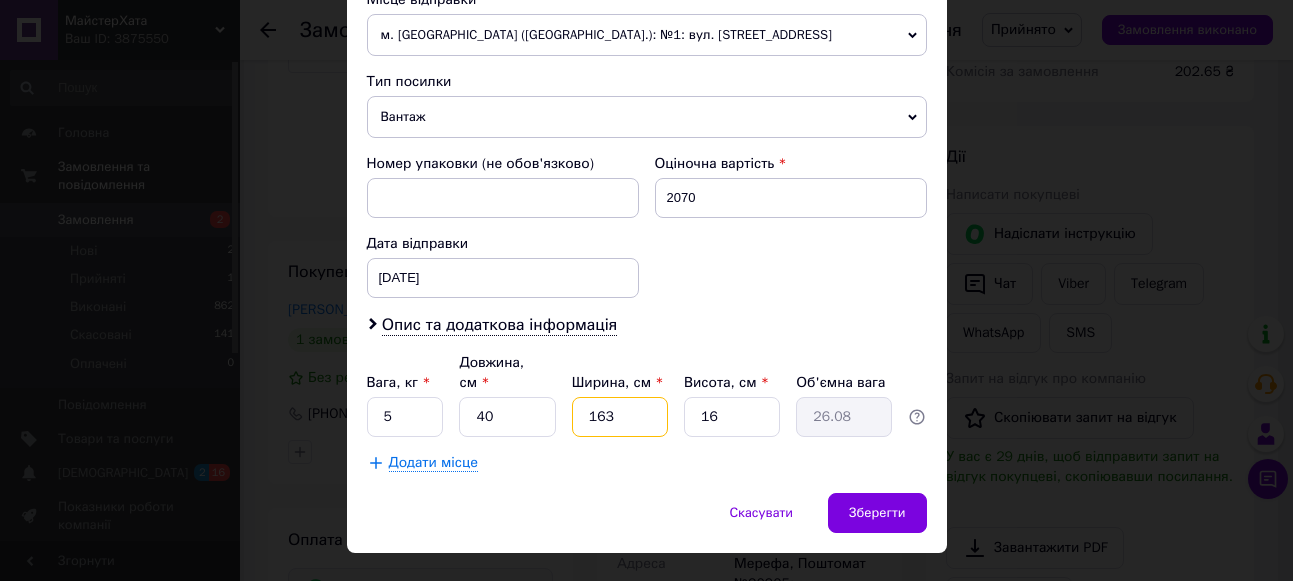 type on "16" 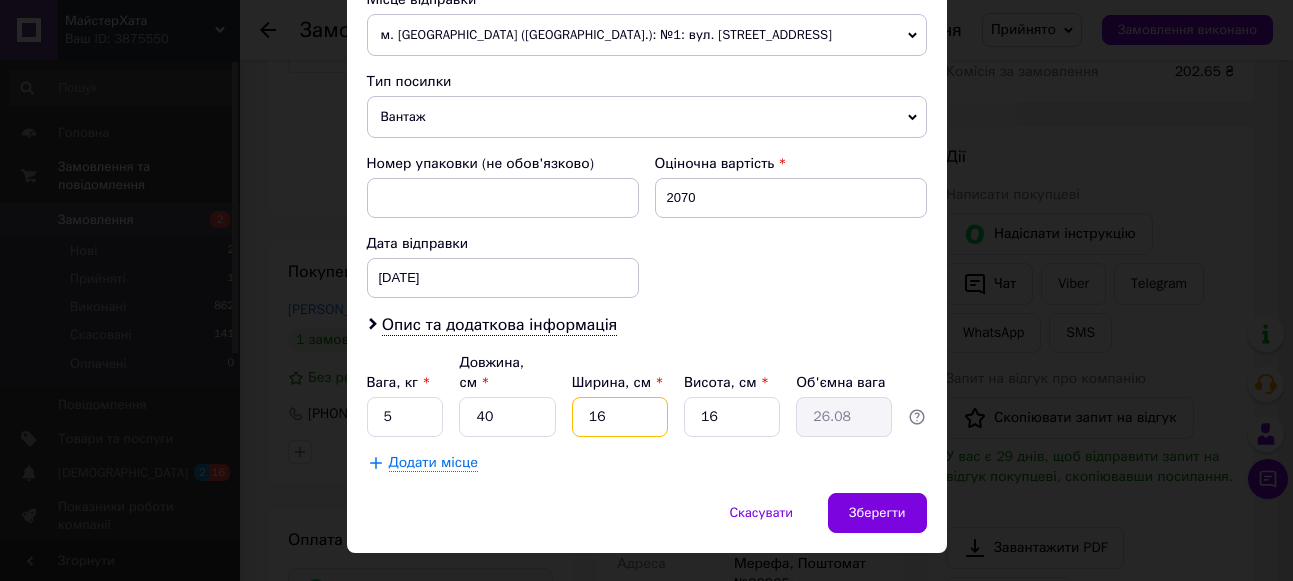 type on "2.56" 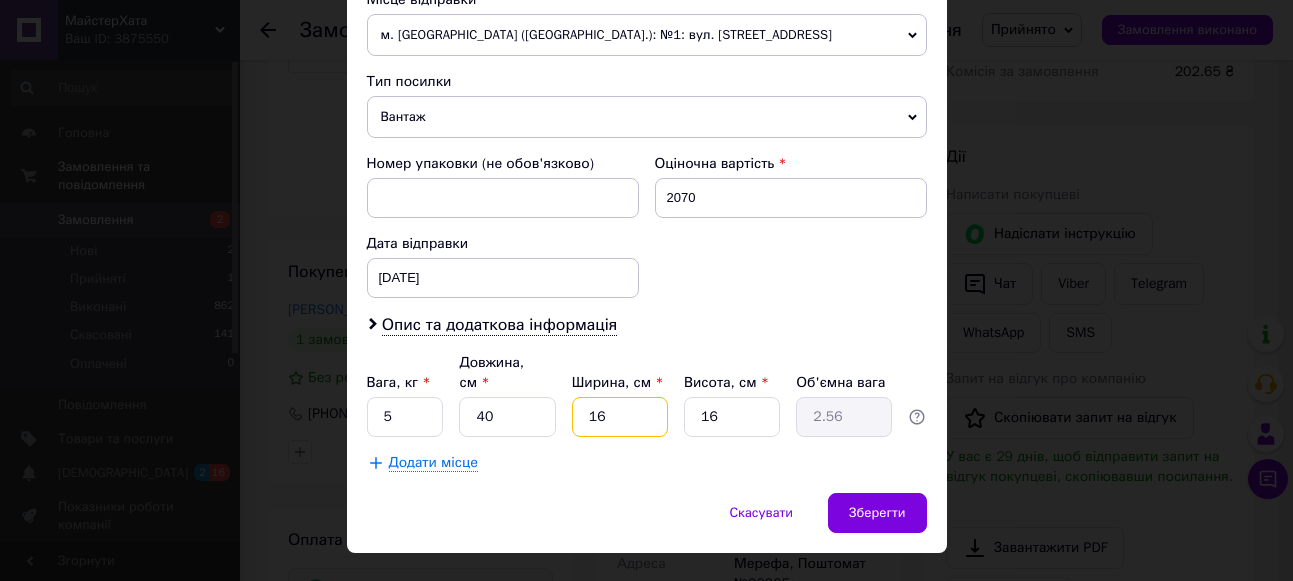type on "1" 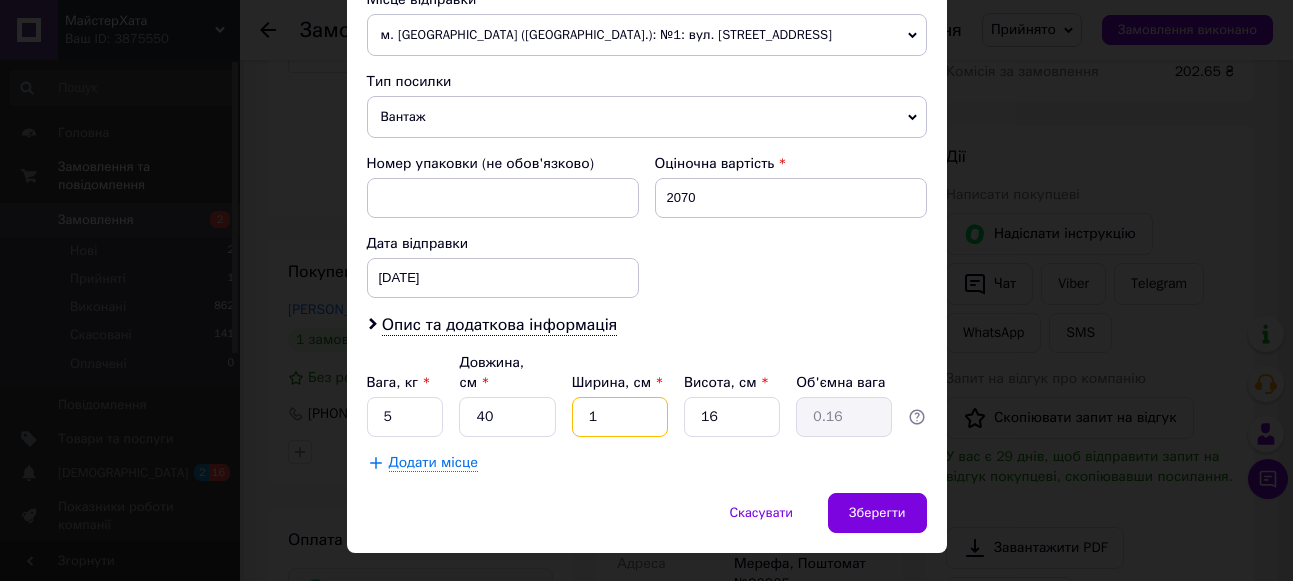 type 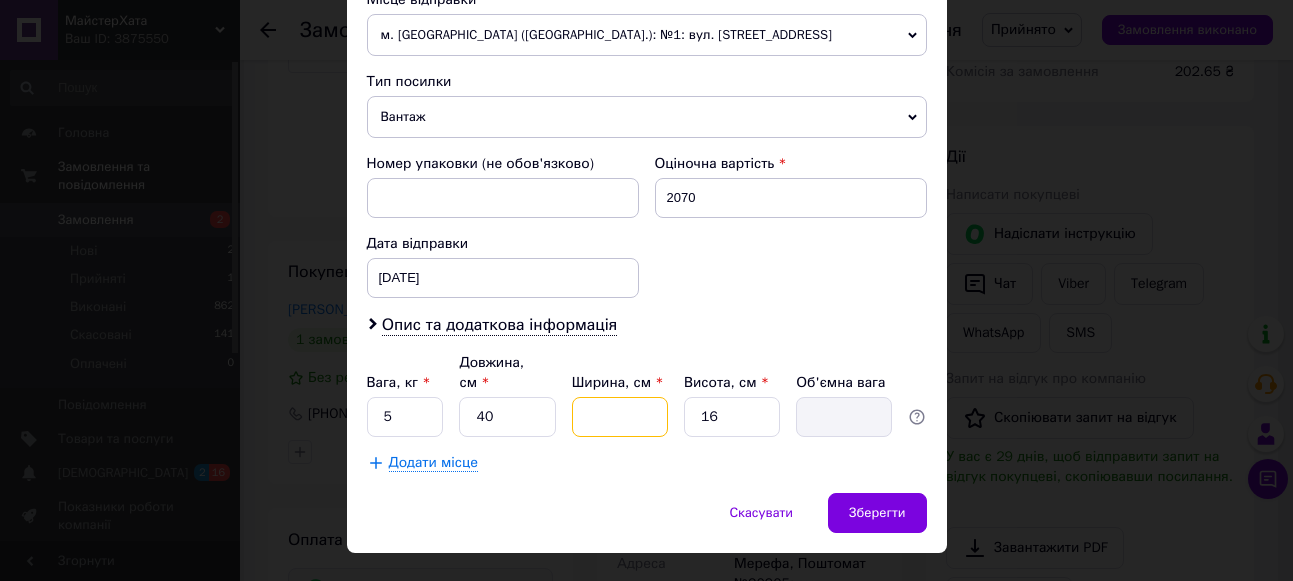 type on "3" 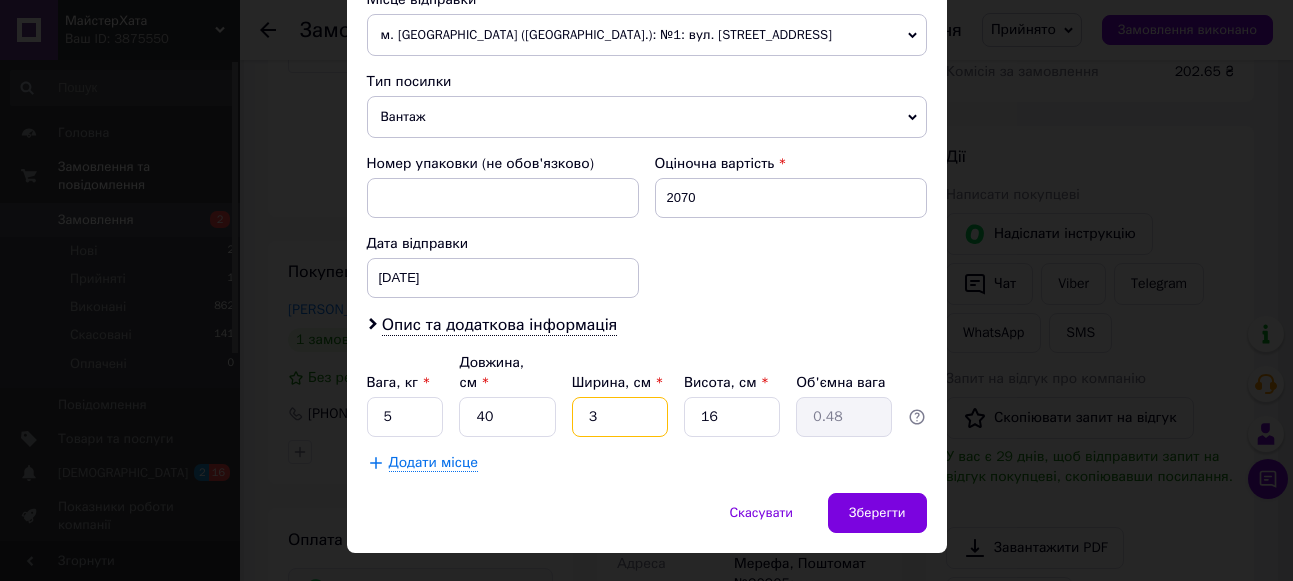 type on "30" 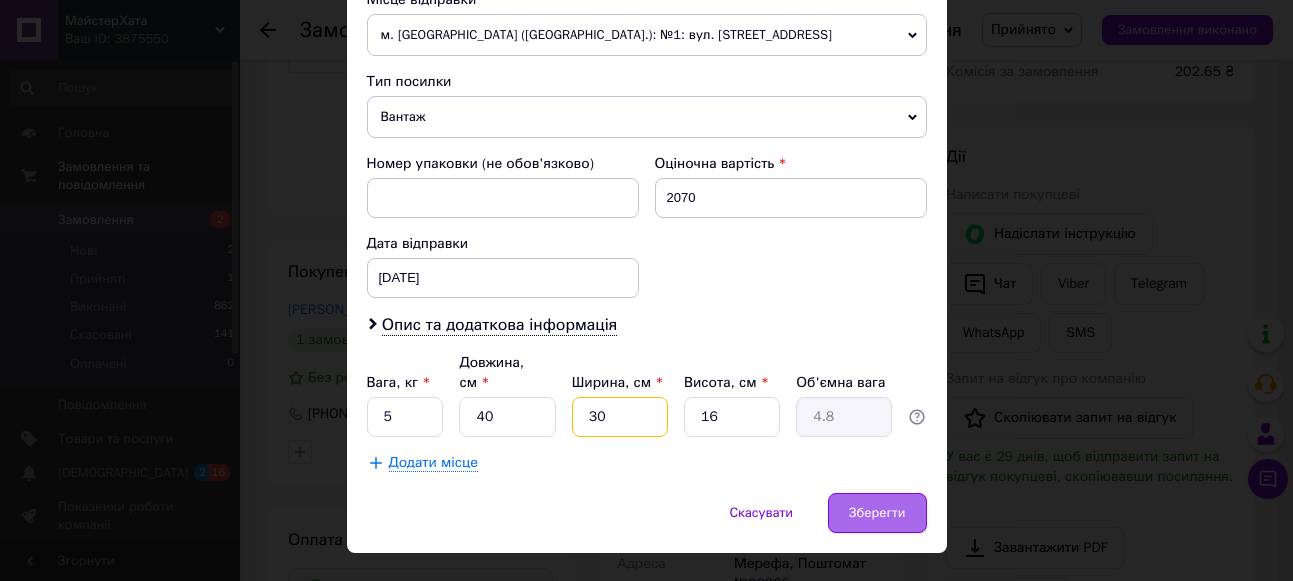 type on "30" 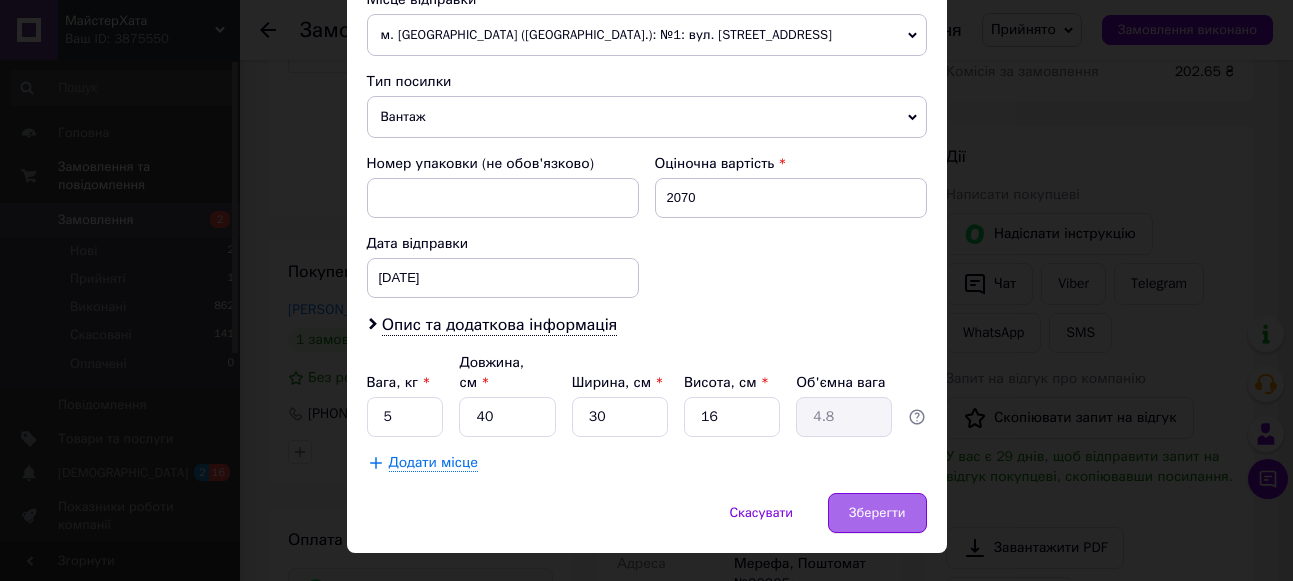 click on "Зберегти" at bounding box center [877, 513] 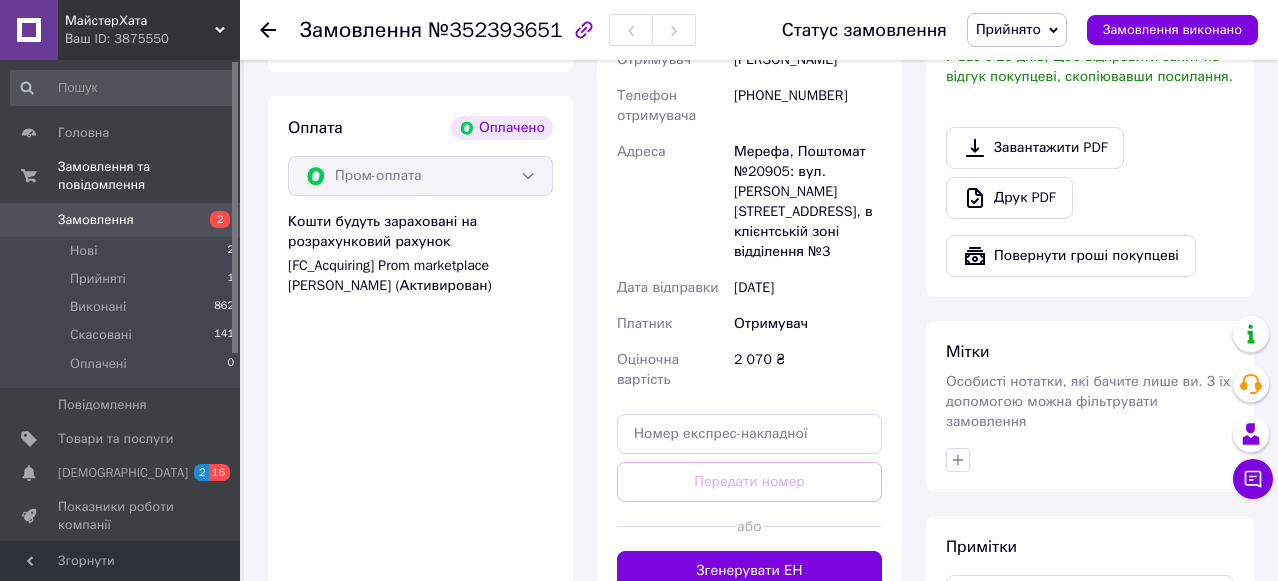scroll, scrollTop: 800, scrollLeft: 0, axis: vertical 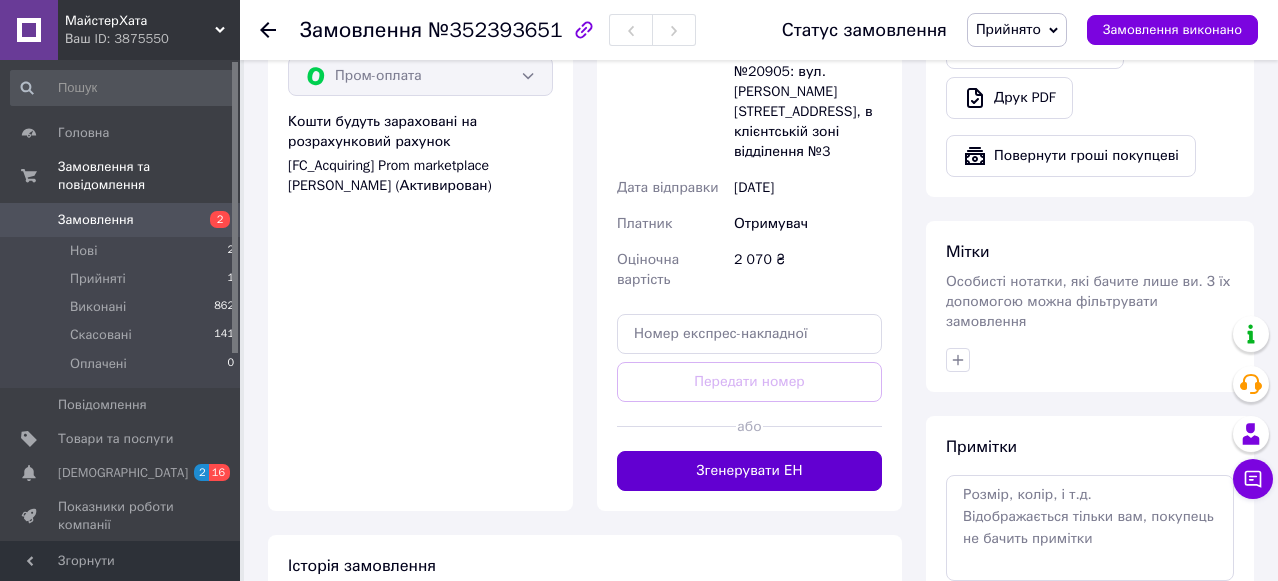 click on "Згенерувати ЕН" at bounding box center [749, 471] 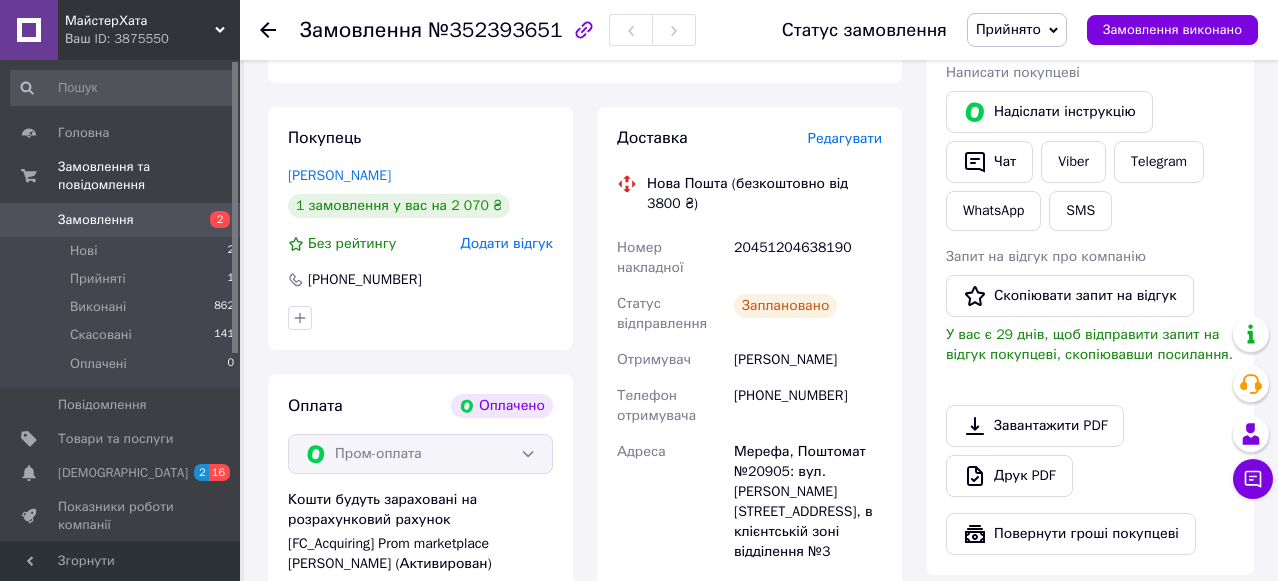scroll, scrollTop: 300, scrollLeft: 0, axis: vertical 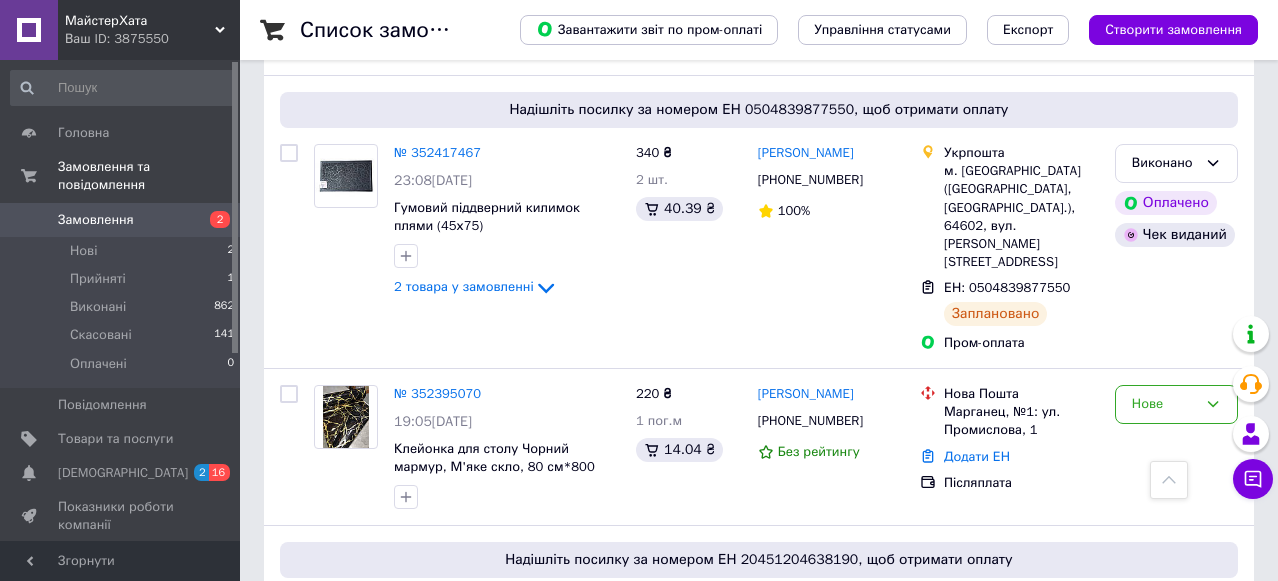 click 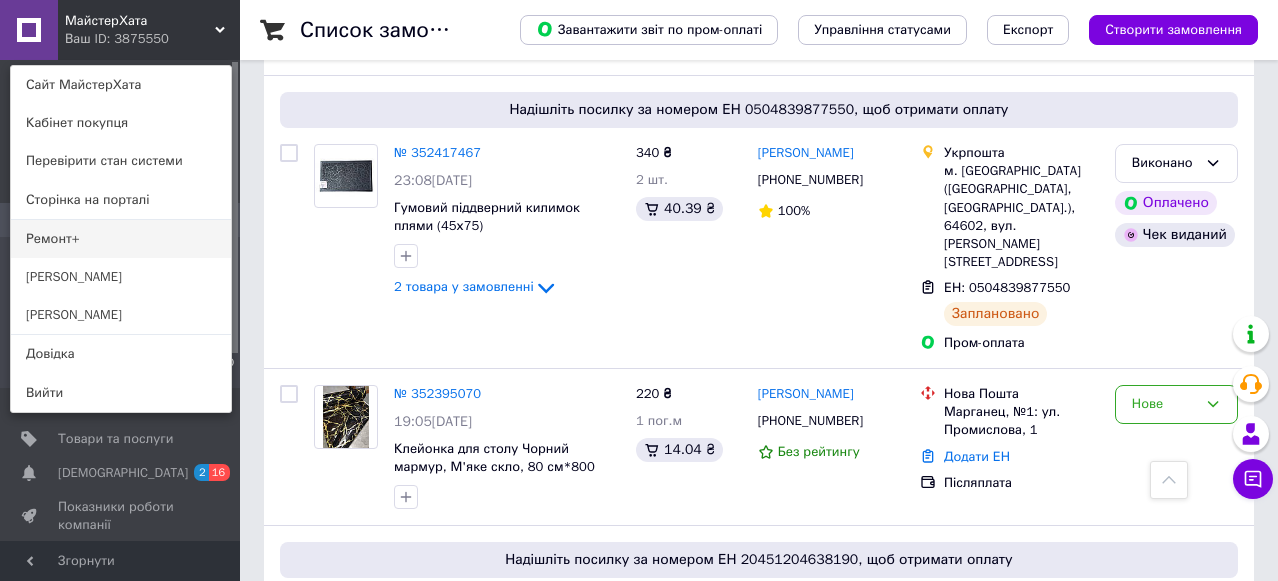click on "Ремонт+" at bounding box center (121, 239) 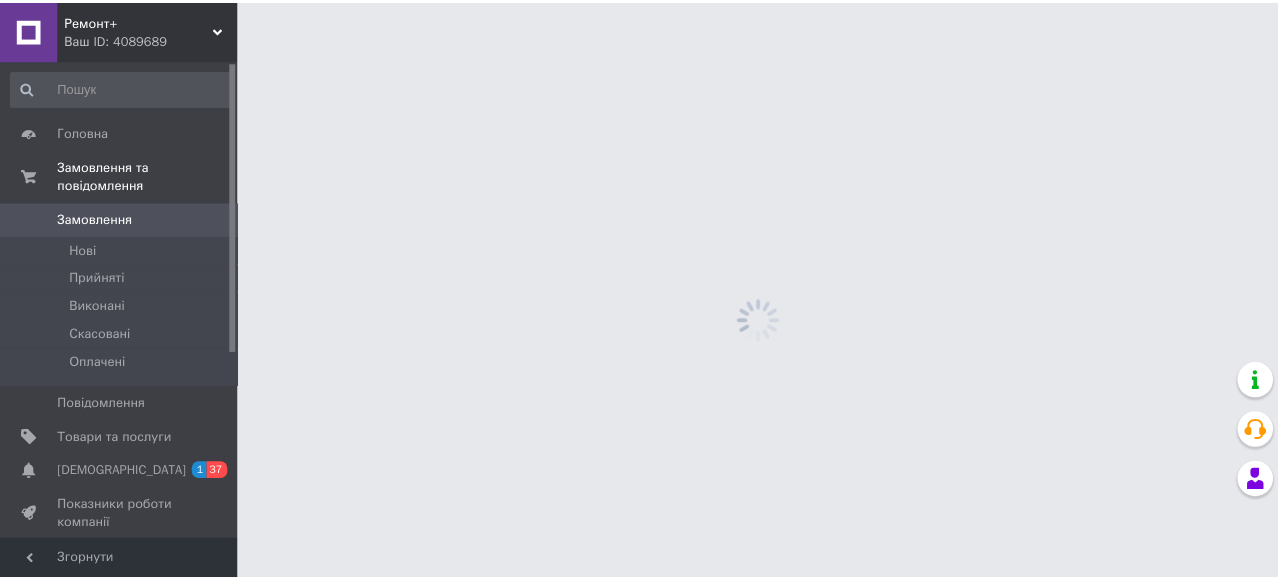 scroll, scrollTop: 0, scrollLeft: 0, axis: both 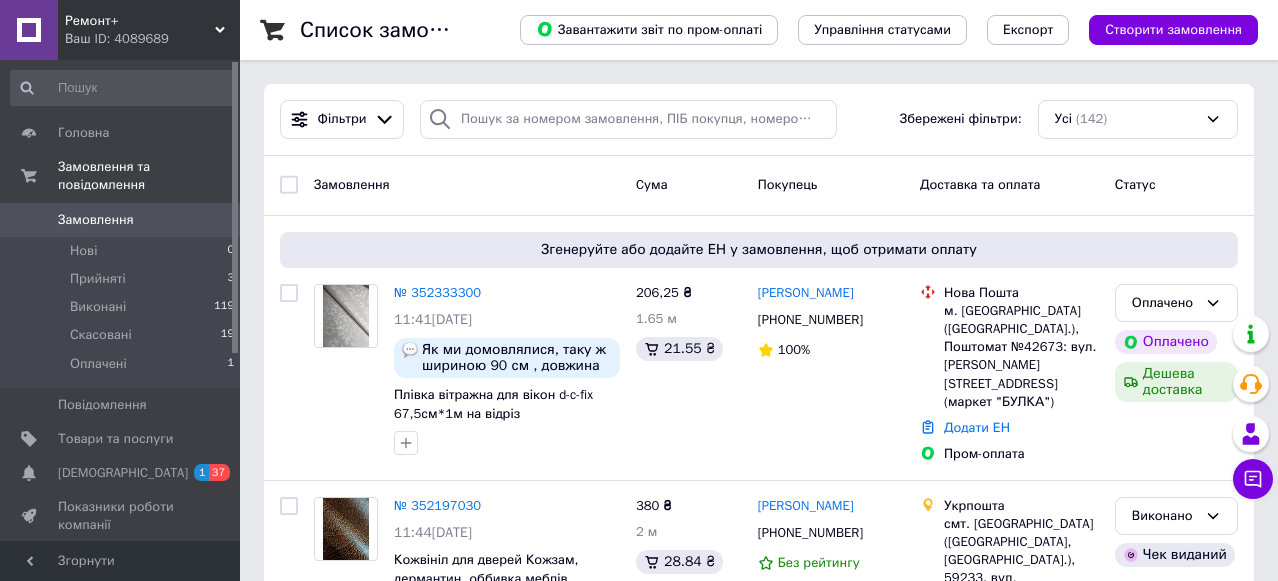 click 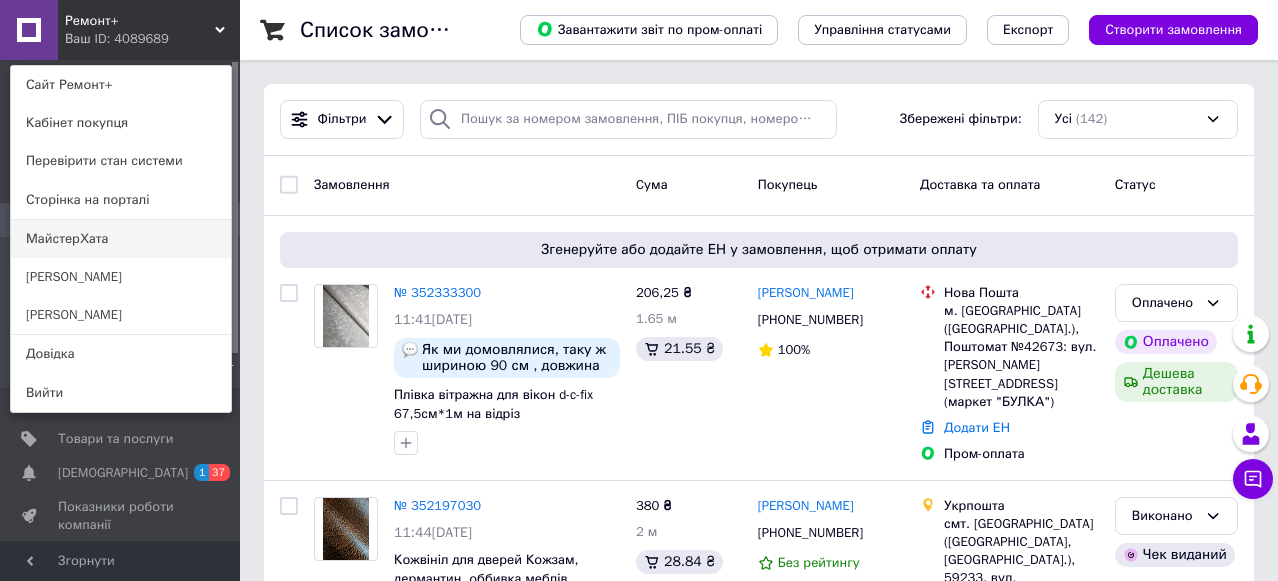 click on "МайстерХата" at bounding box center [121, 239] 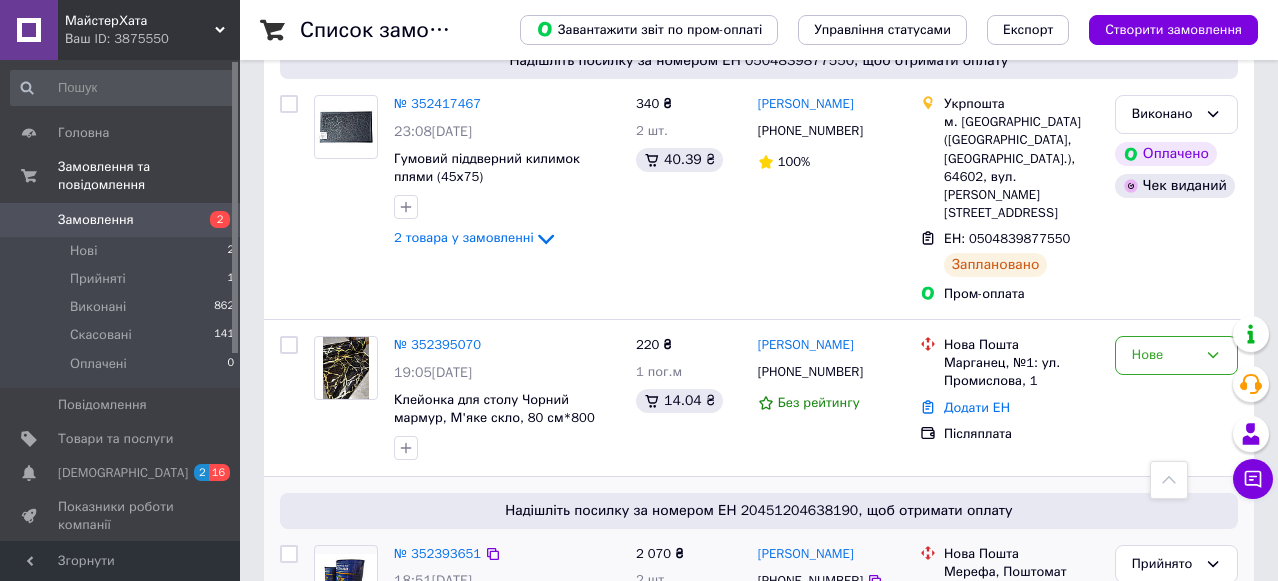 scroll, scrollTop: 200, scrollLeft: 0, axis: vertical 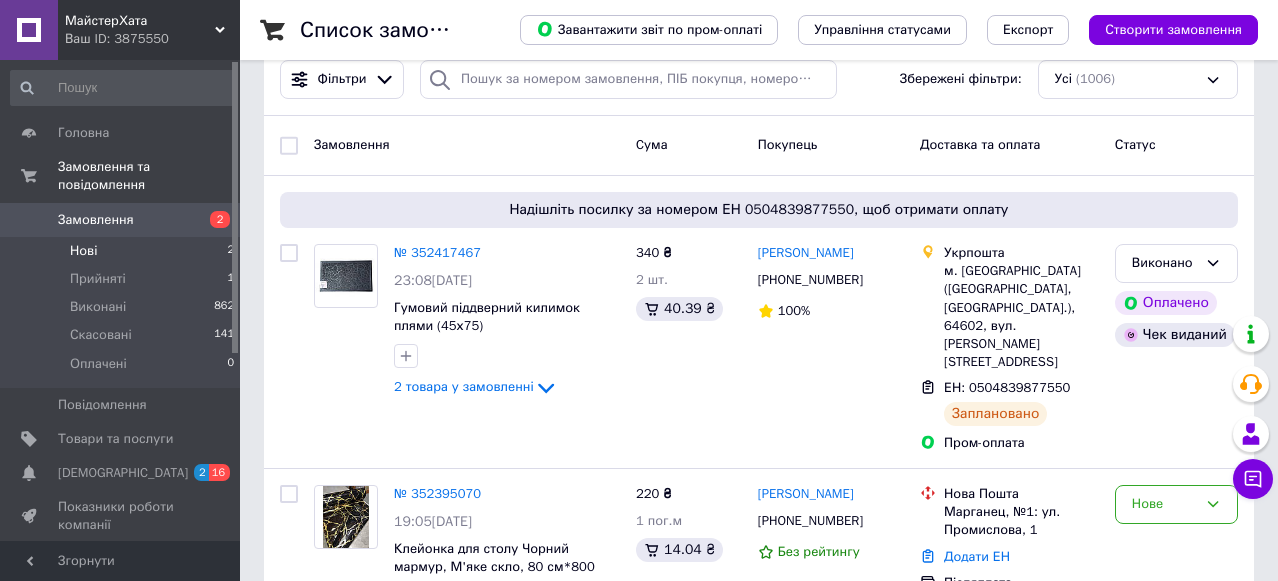 click on "Нові 2" at bounding box center [123, 251] 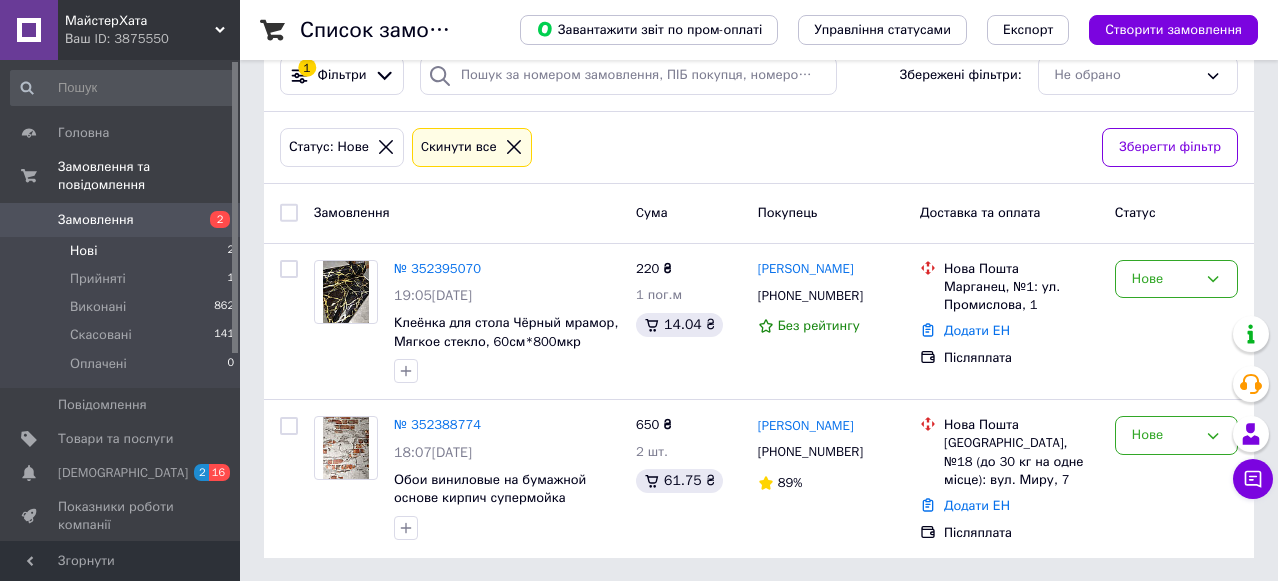 scroll, scrollTop: 205, scrollLeft: 0, axis: vertical 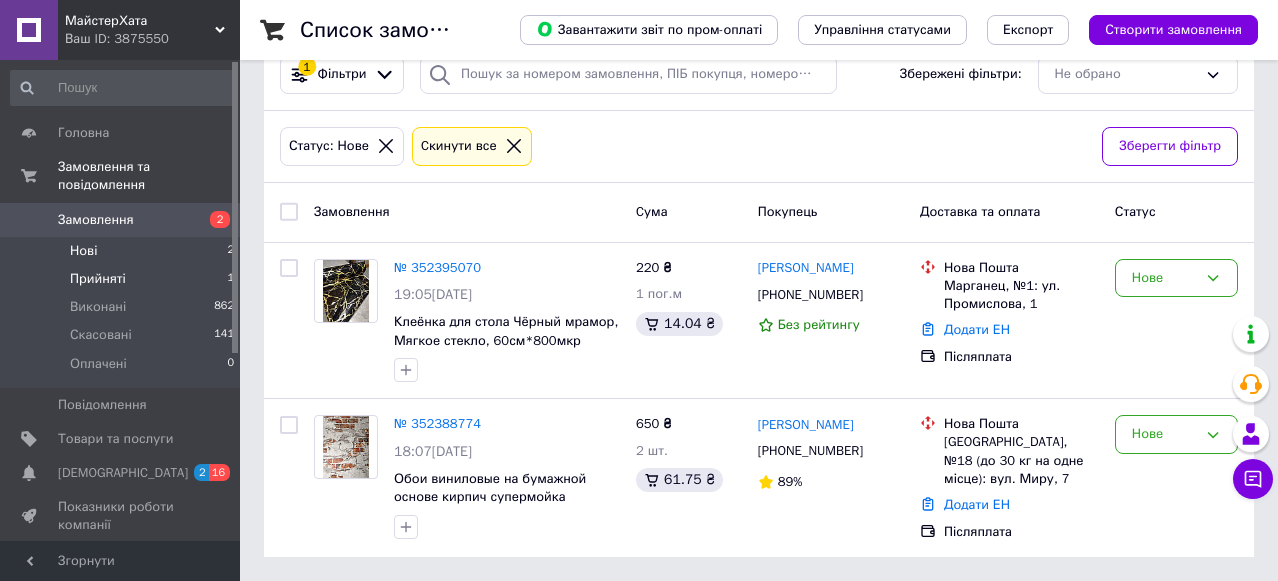 click on "Прийняті 1" at bounding box center [123, 279] 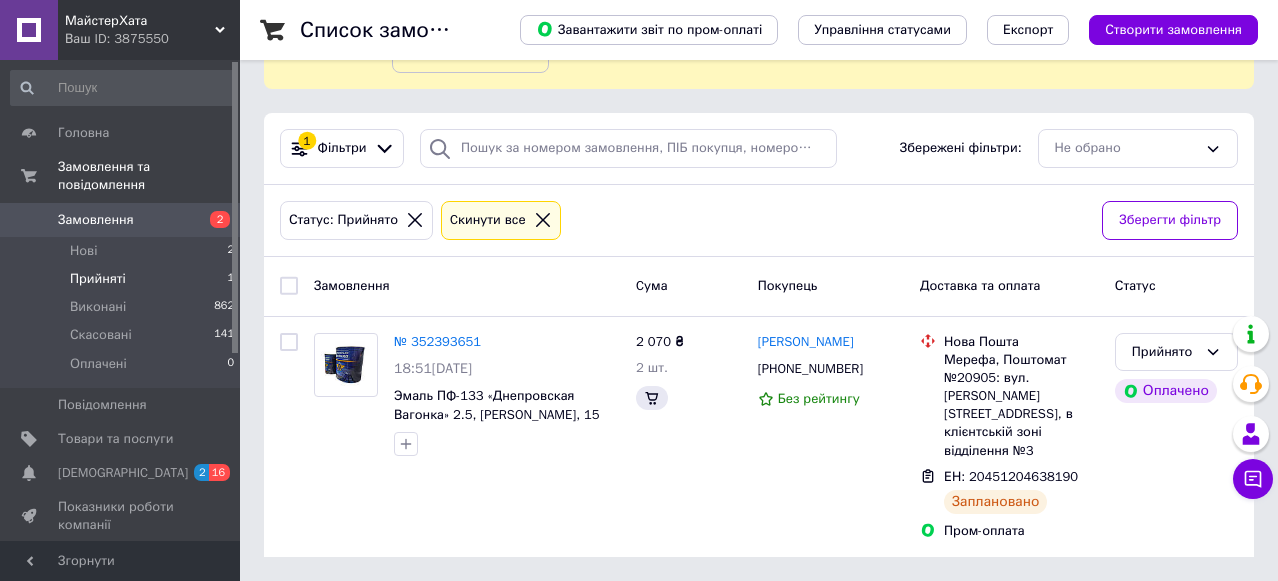 scroll, scrollTop: 0, scrollLeft: 0, axis: both 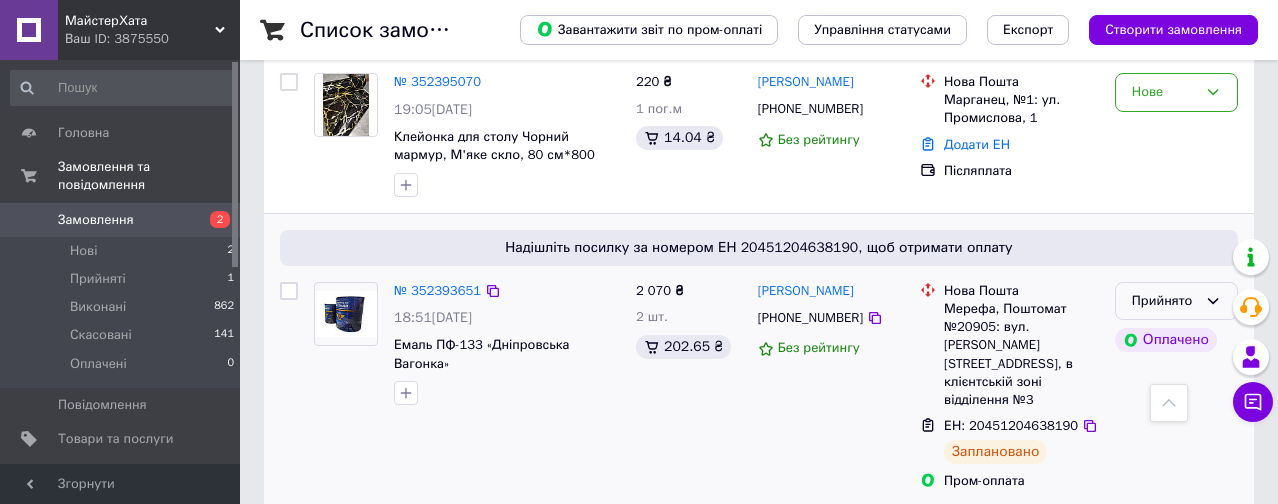 click on "Прийнято" at bounding box center (1164, 301) 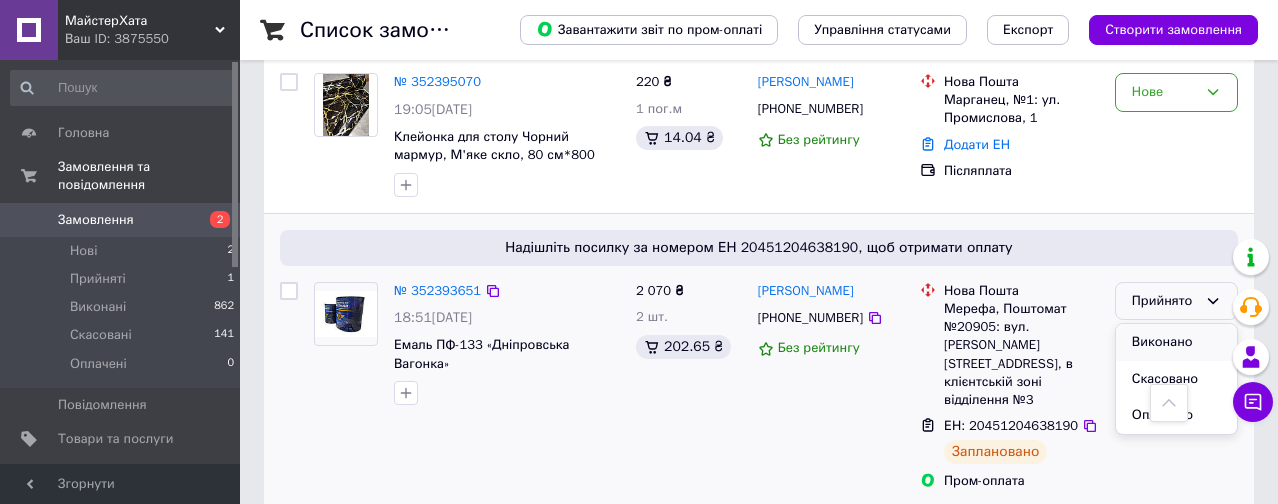 click on "Виконано" at bounding box center [1176, 342] 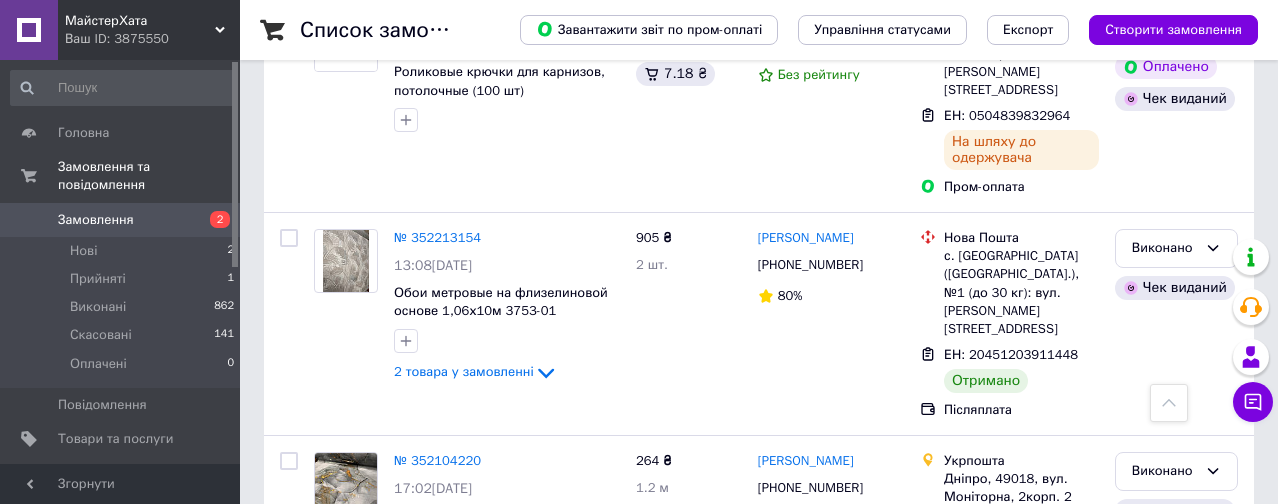 scroll, scrollTop: 1312, scrollLeft: 0, axis: vertical 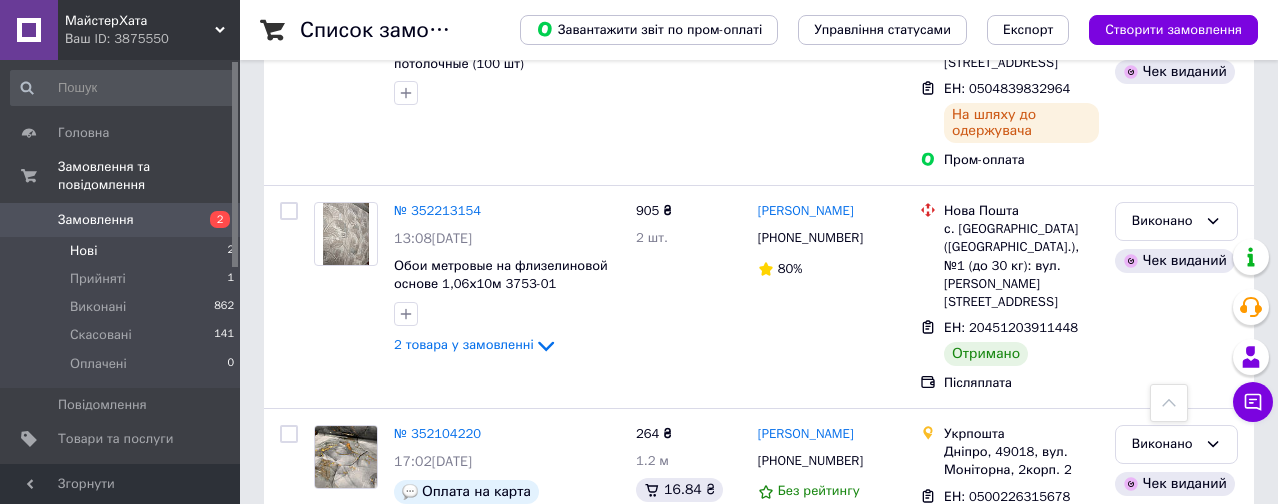 click on "Нові" at bounding box center [83, 251] 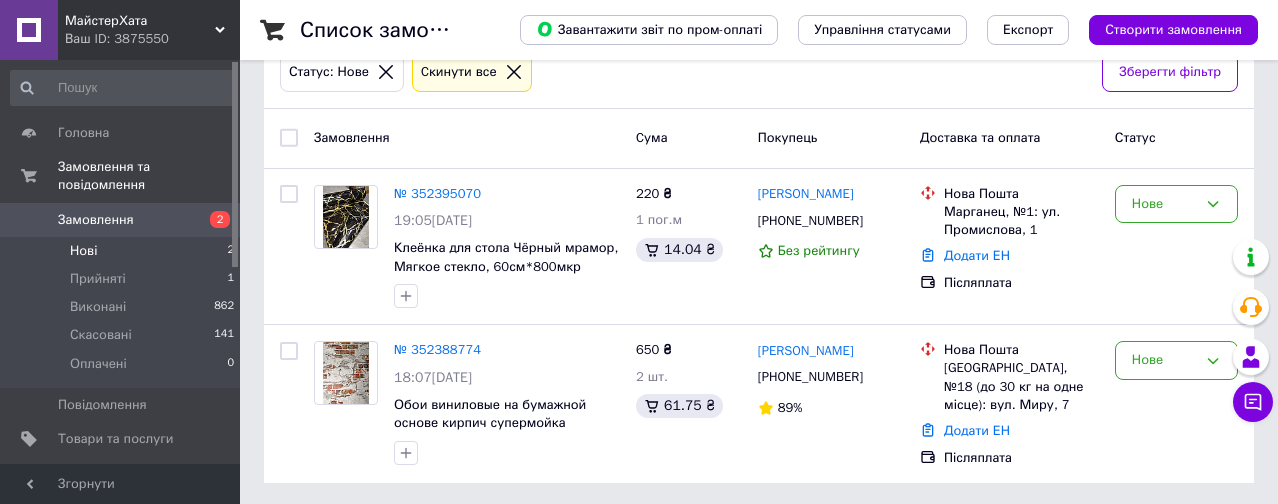 scroll, scrollTop: 282, scrollLeft: 0, axis: vertical 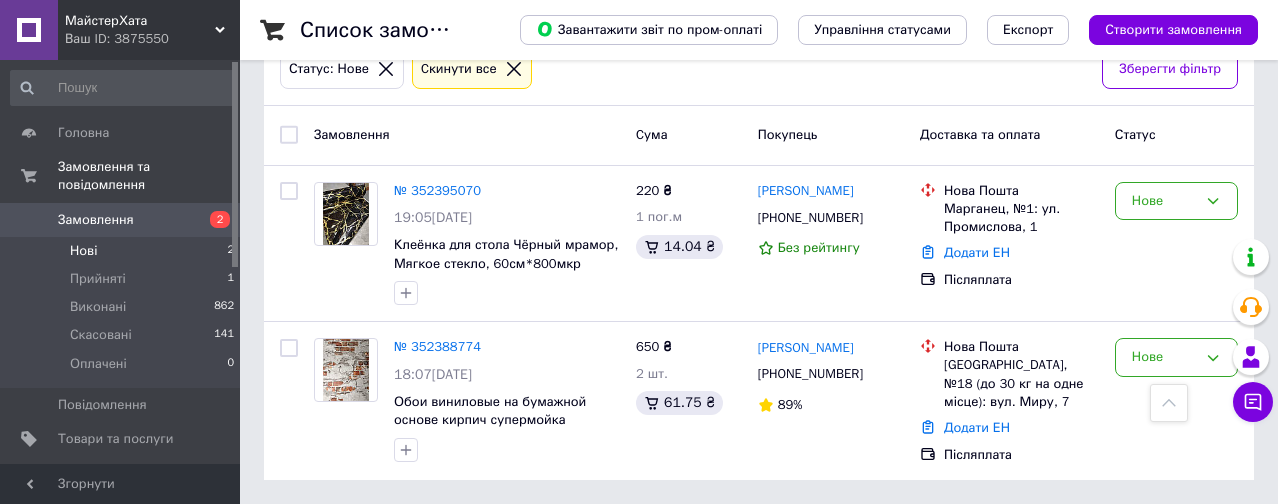 click on "МайстерХата" at bounding box center [140, 21] 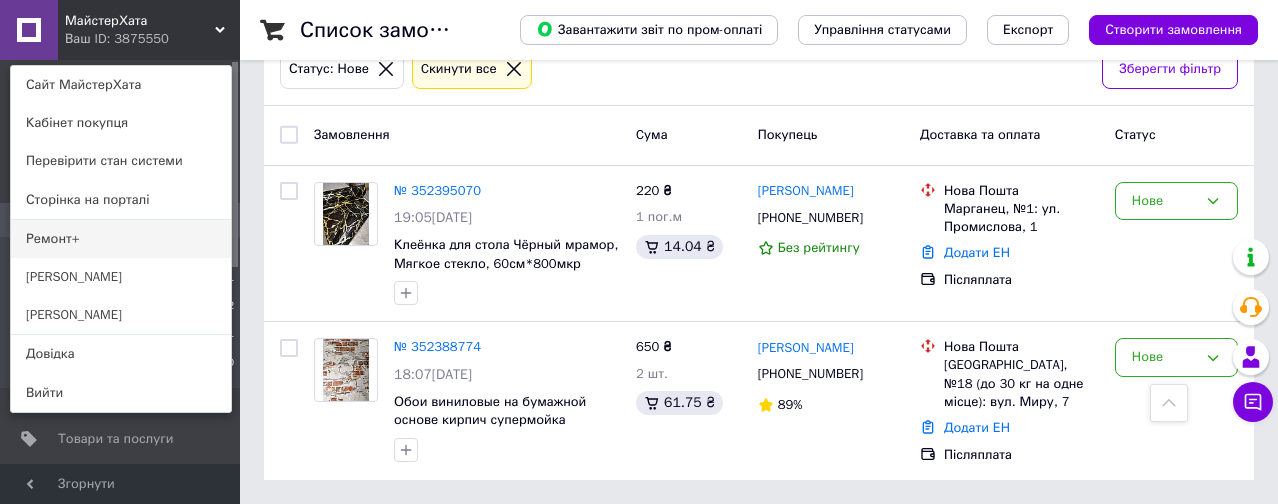 click on "Ремонт+" at bounding box center [121, 239] 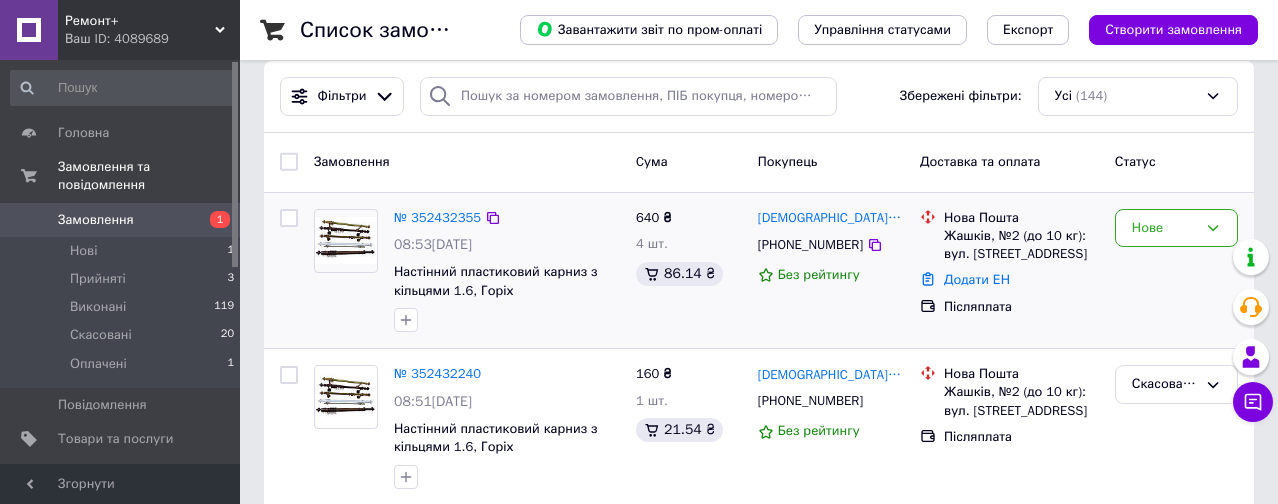 scroll, scrollTop: 0, scrollLeft: 0, axis: both 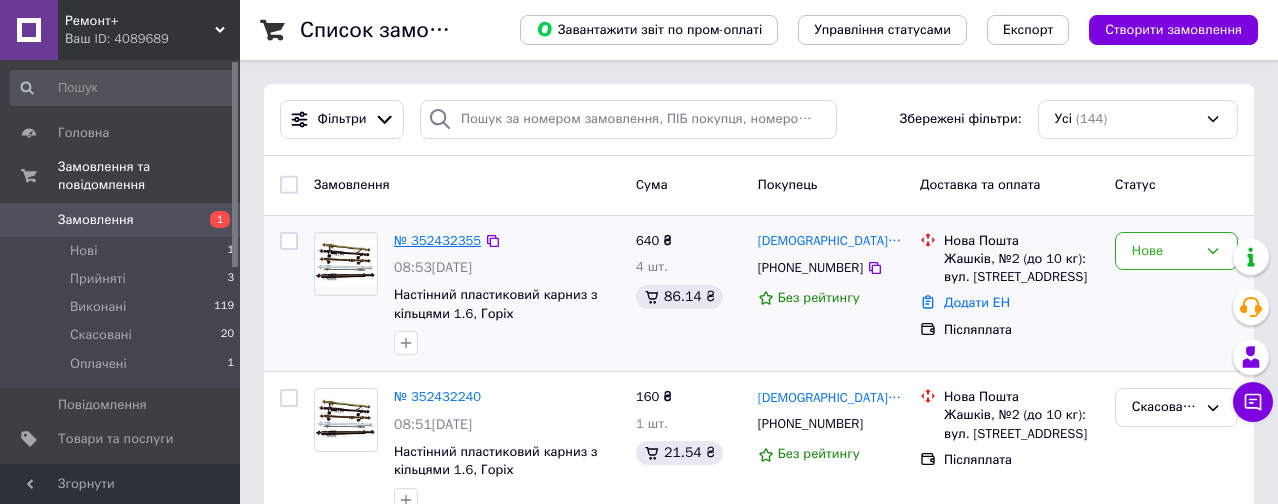 click on "№ 352432355" at bounding box center [437, 240] 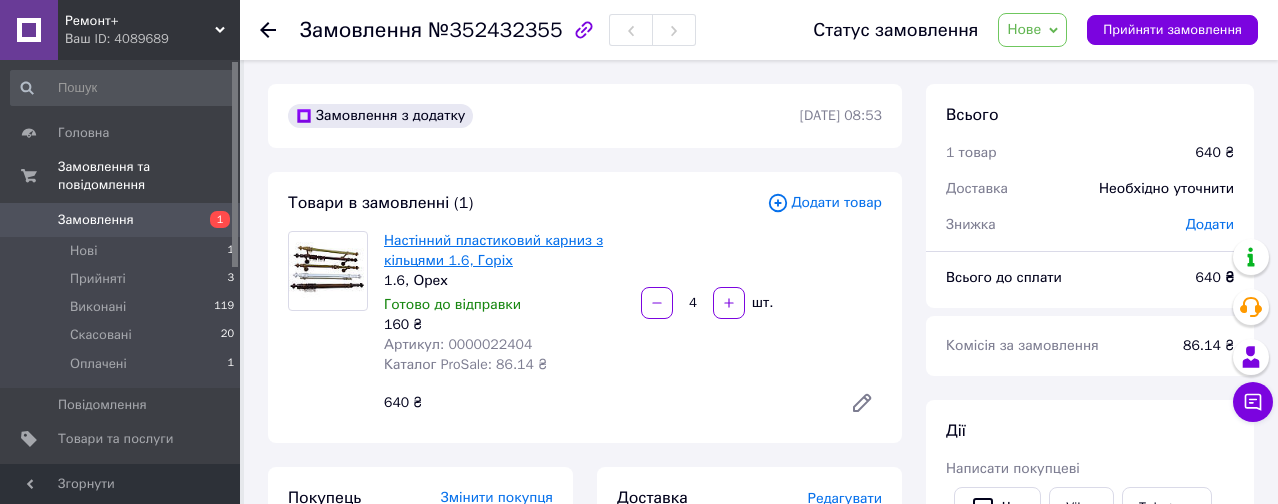 click on "Настінний пластиковий карниз з кільцями 1.6, Горіх" at bounding box center [493, 250] 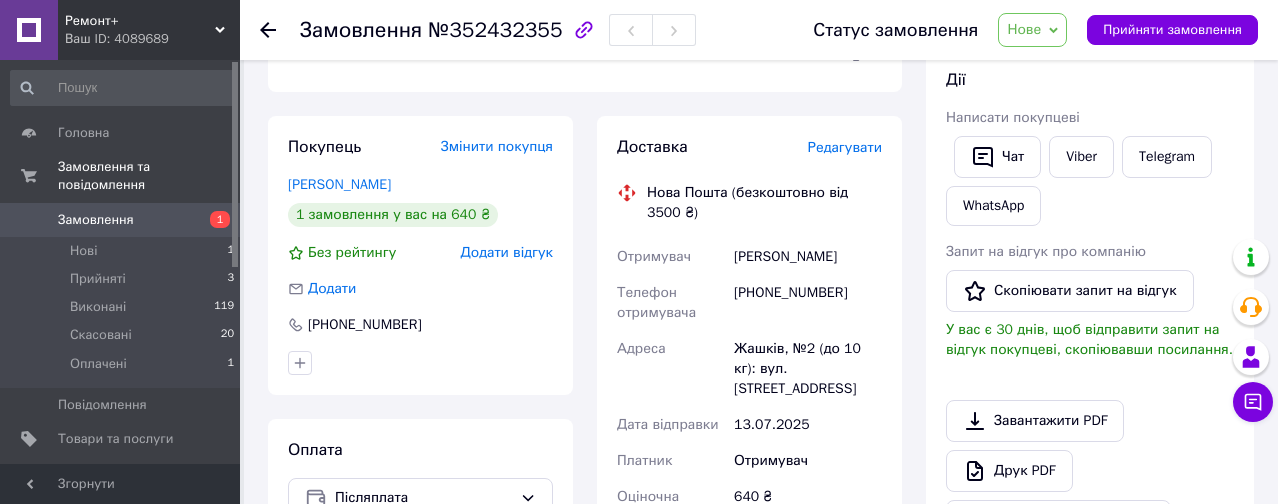 scroll, scrollTop: 400, scrollLeft: 0, axis: vertical 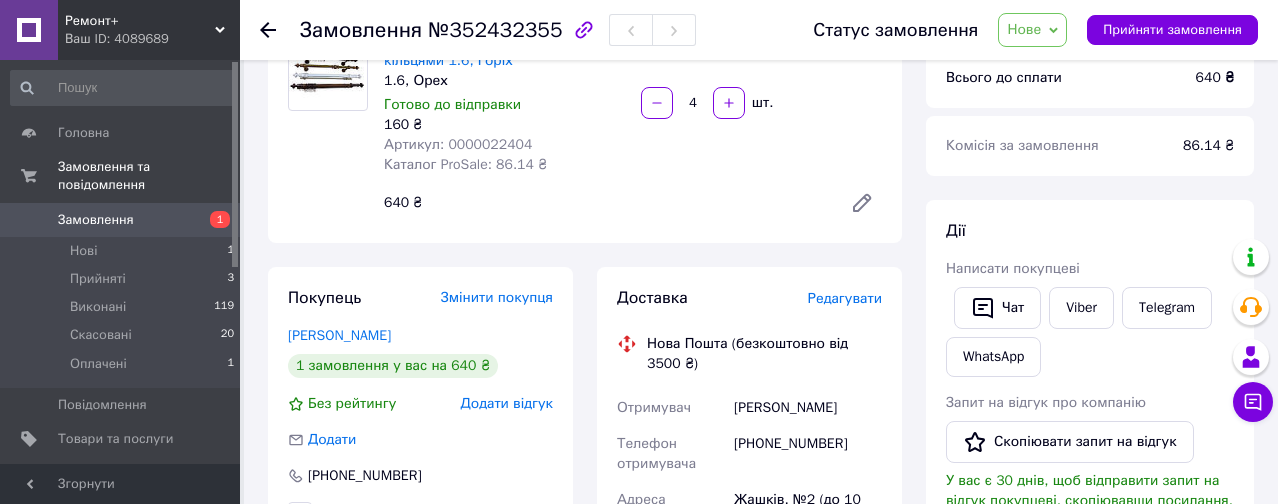 click on "Редагувати" at bounding box center (845, 298) 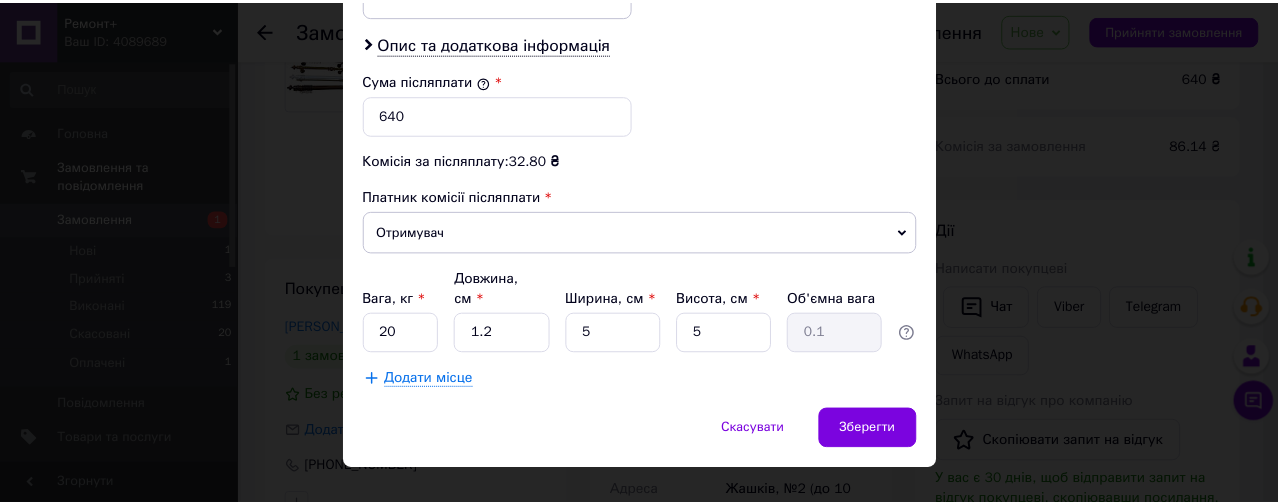 scroll, scrollTop: 1022, scrollLeft: 0, axis: vertical 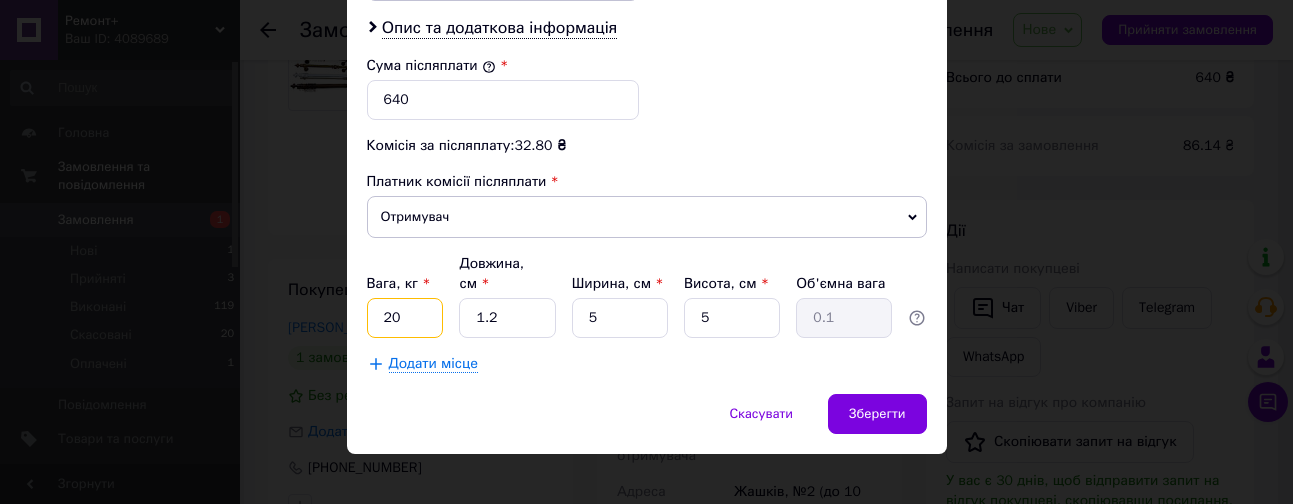 click on "20" at bounding box center (405, 318) 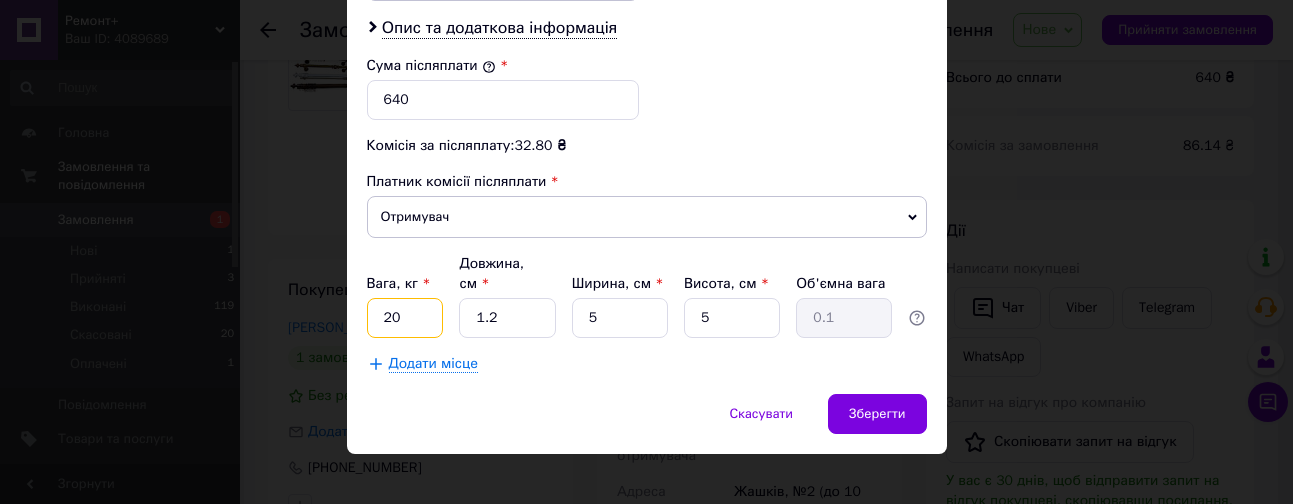 type on "2" 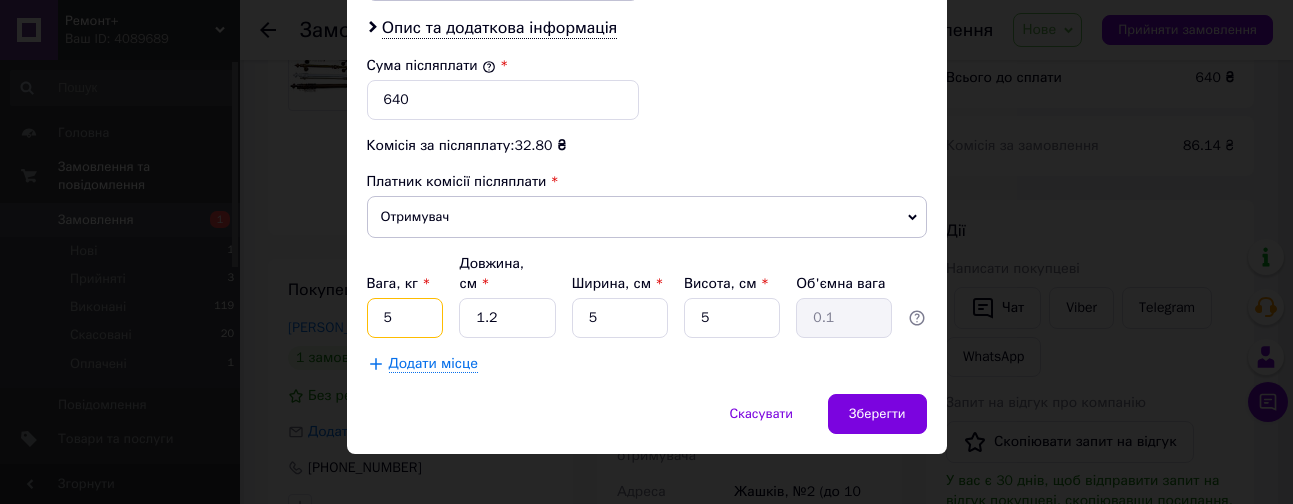 type on "5" 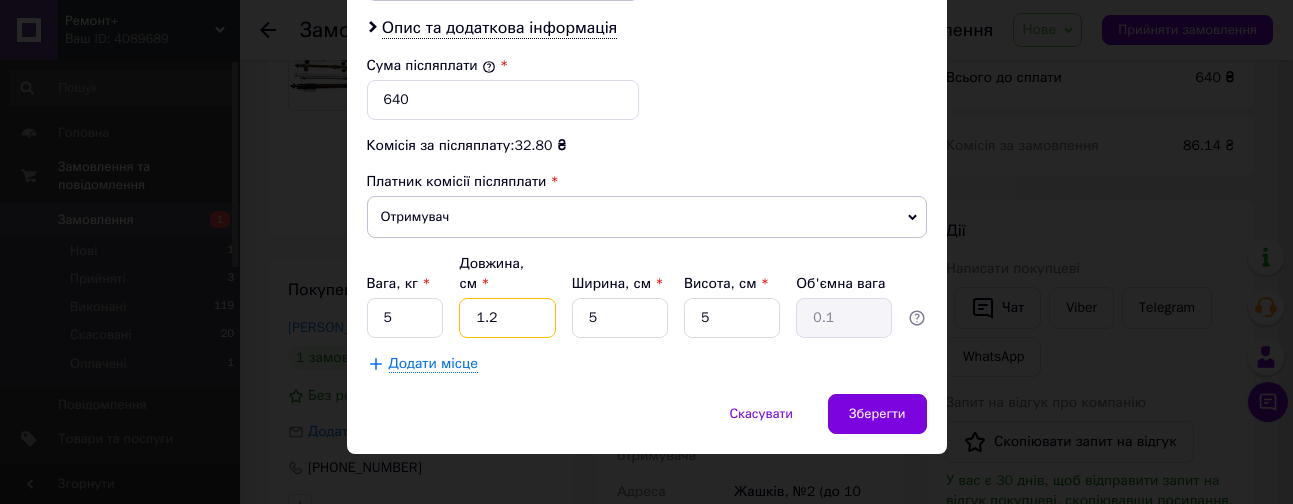 click on "1.2" at bounding box center (507, 318) 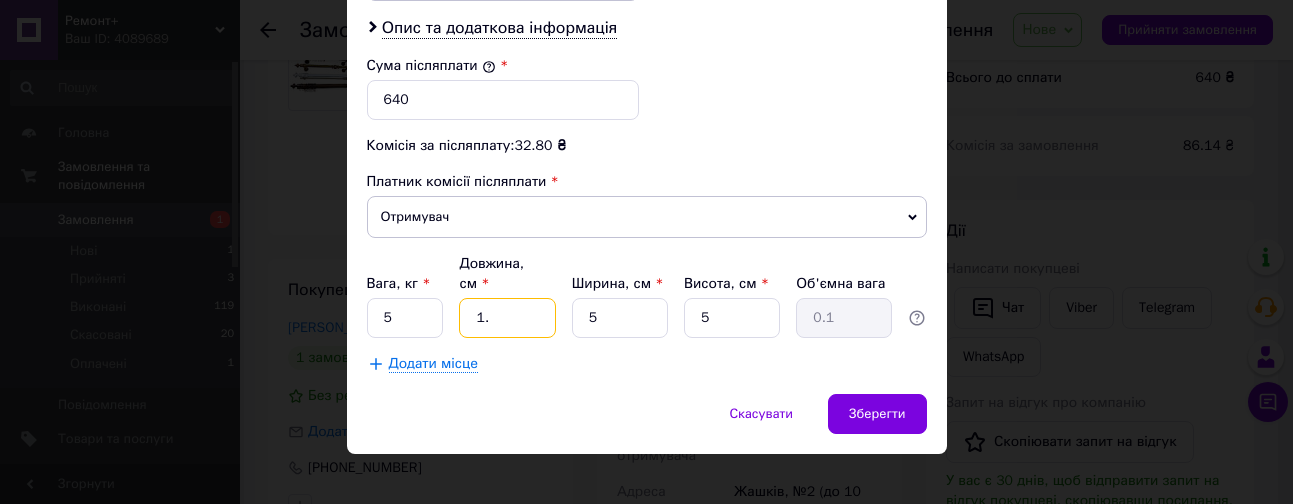 type on "1" 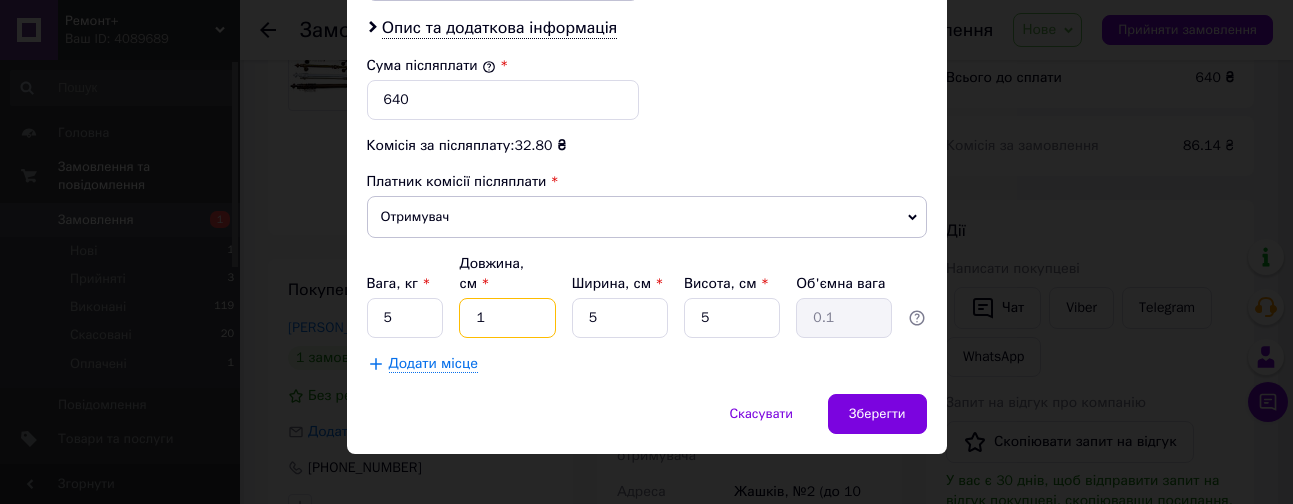 type 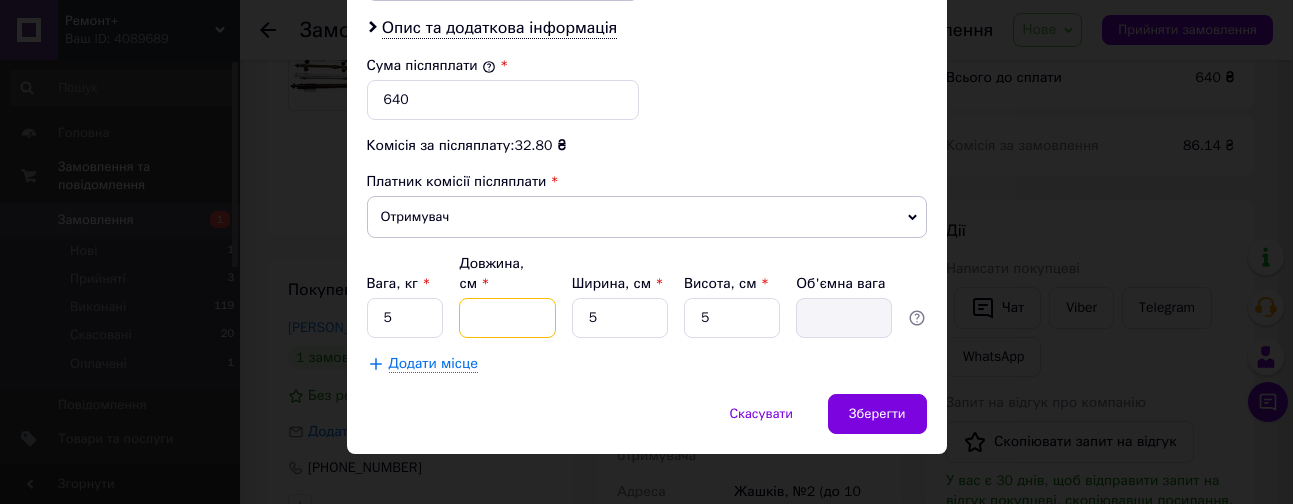 type on "1" 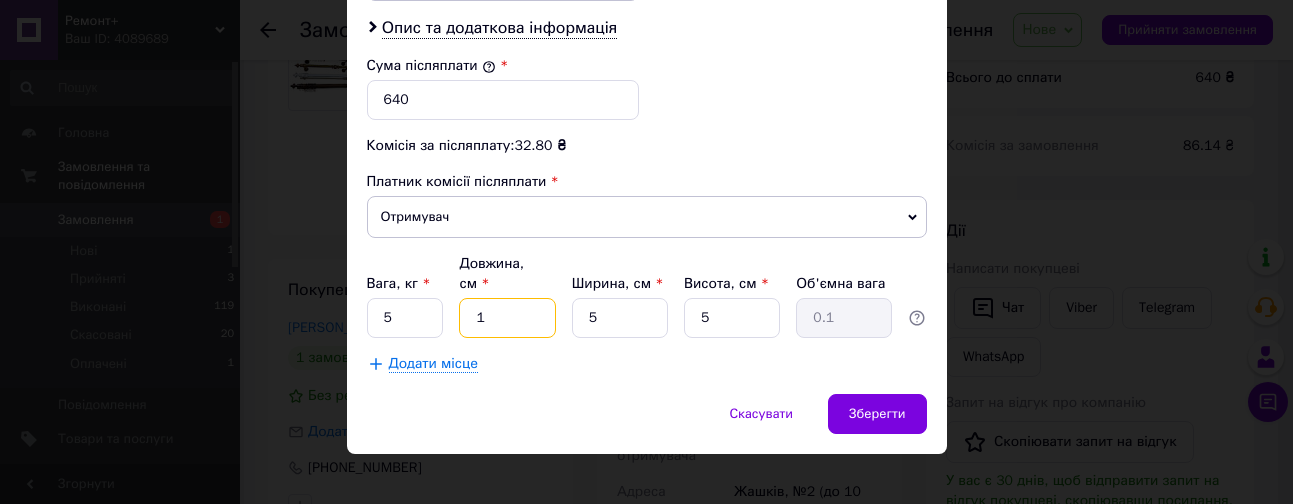 type on "160" 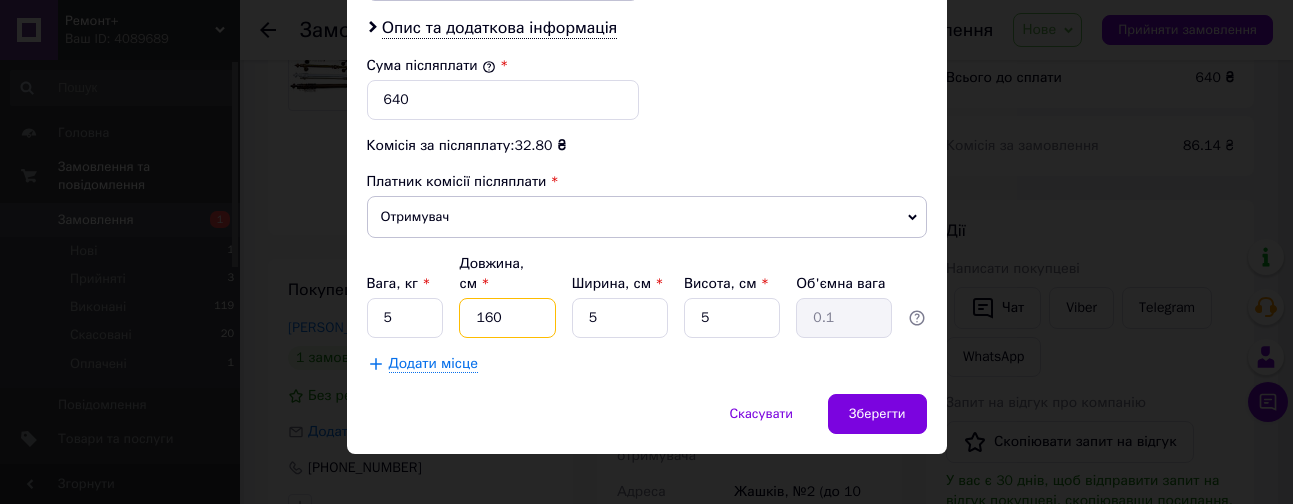 type on "1" 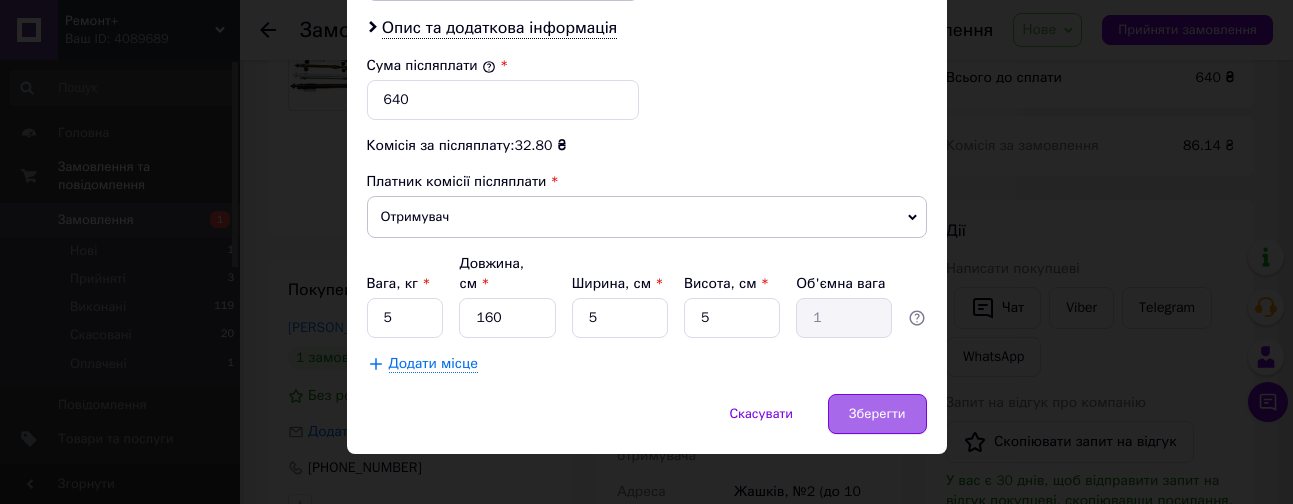 click on "Зберегти" at bounding box center [877, 414] 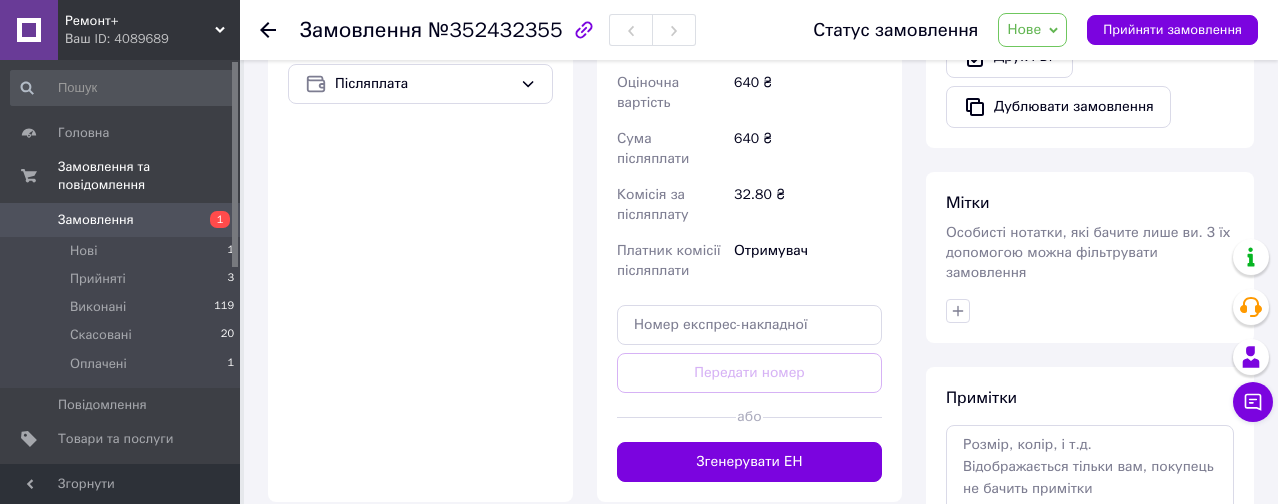scroll, scrollTop: 800, scrollLeft: 0, axis: vertical 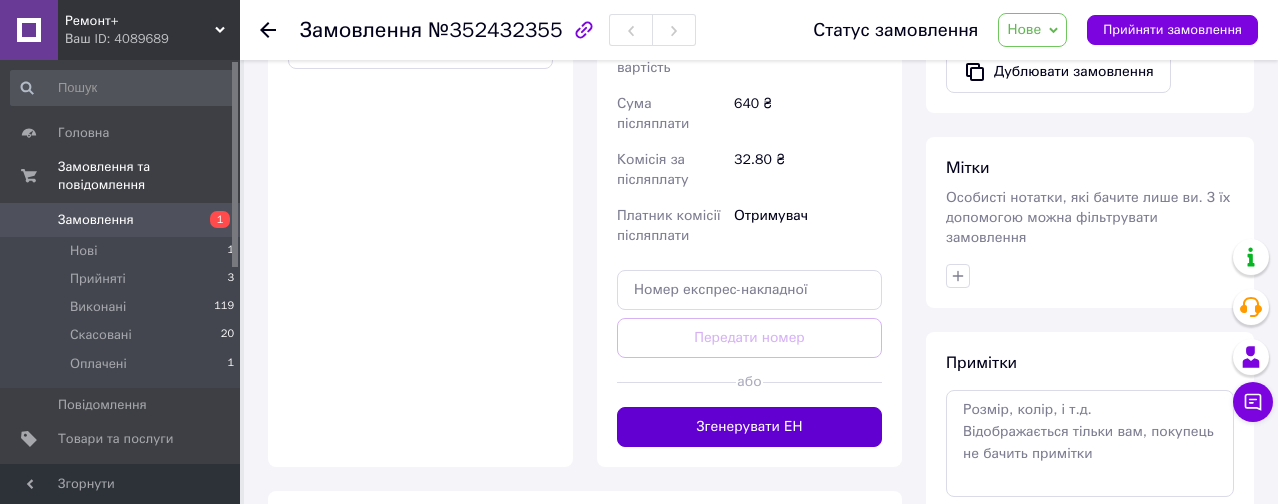 click on "Згенерувати ЕН" at bounding box center (749, 427) 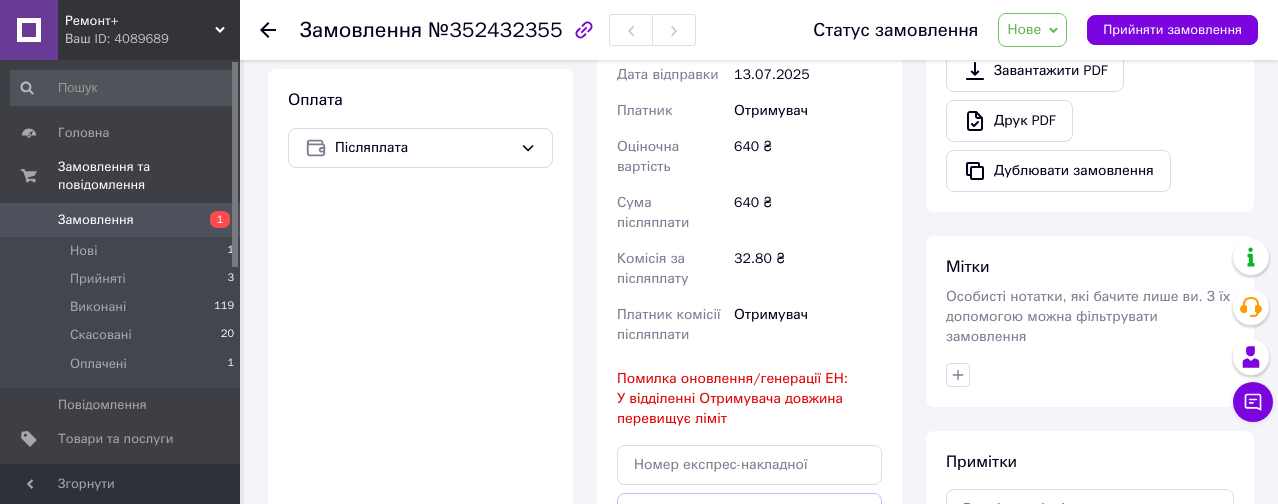 scroll, scrollTop: 900, scrollLeft: 0, axis: vertical 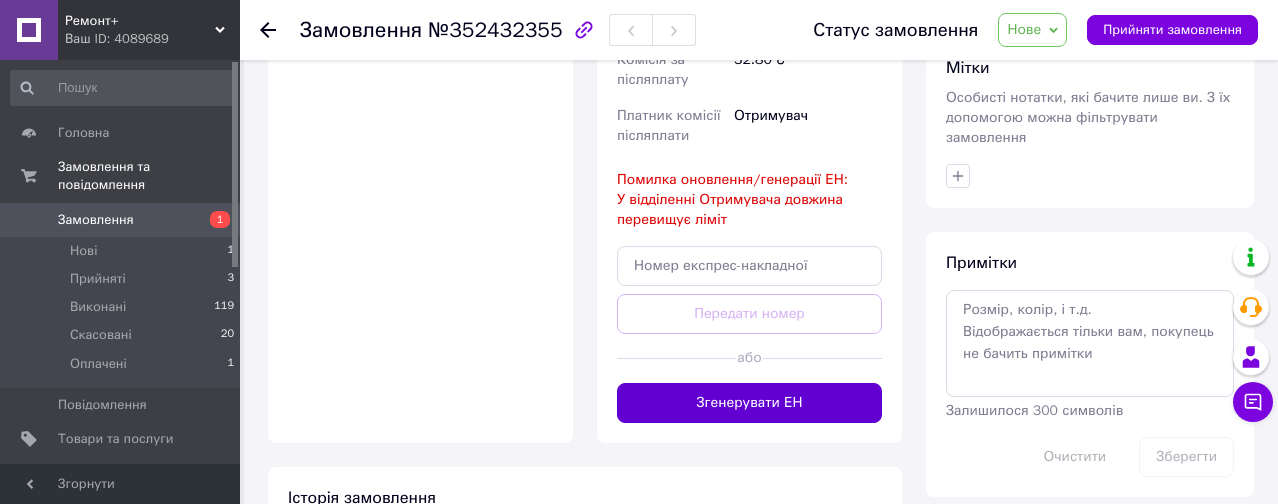 click on "Згенерувати ЕН" at bounding box center [749, 403] 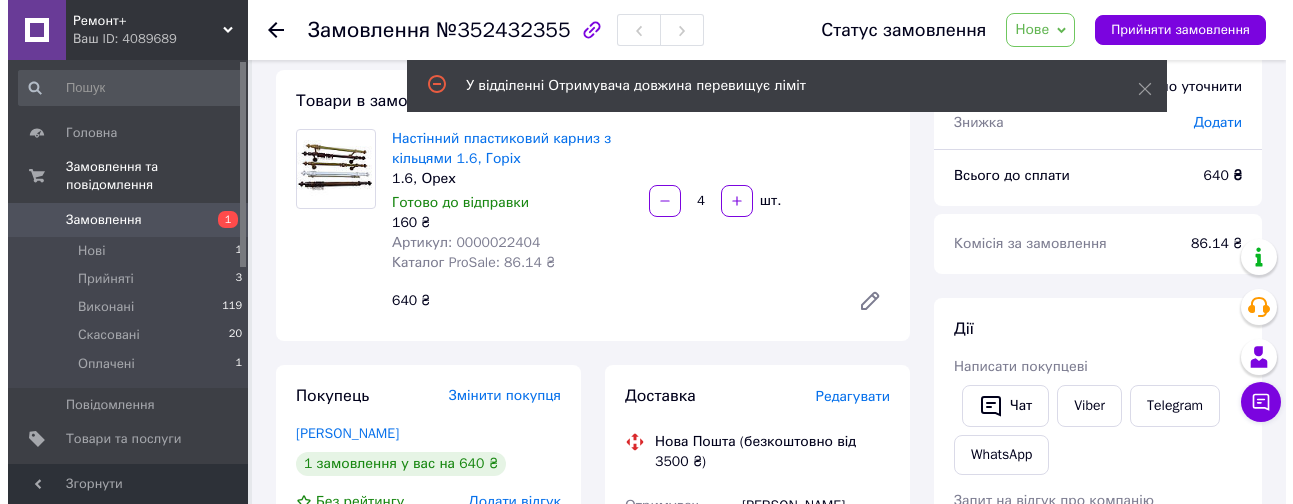 scroll, scrollTop: 100, scrollLeft: 0, axis: vertical 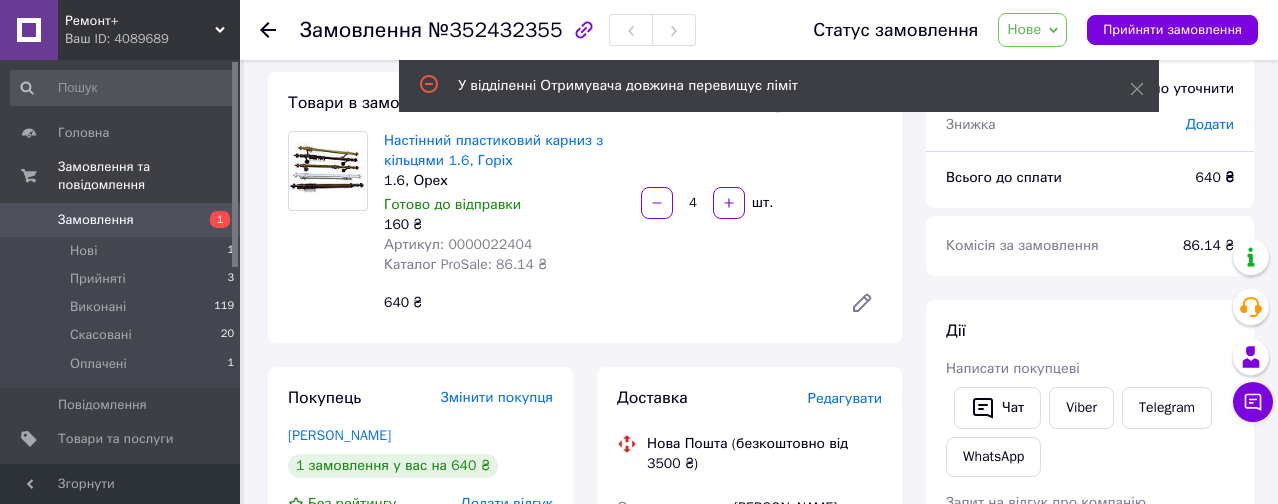 click on "Редагувати" at bounding box center [845, 398] 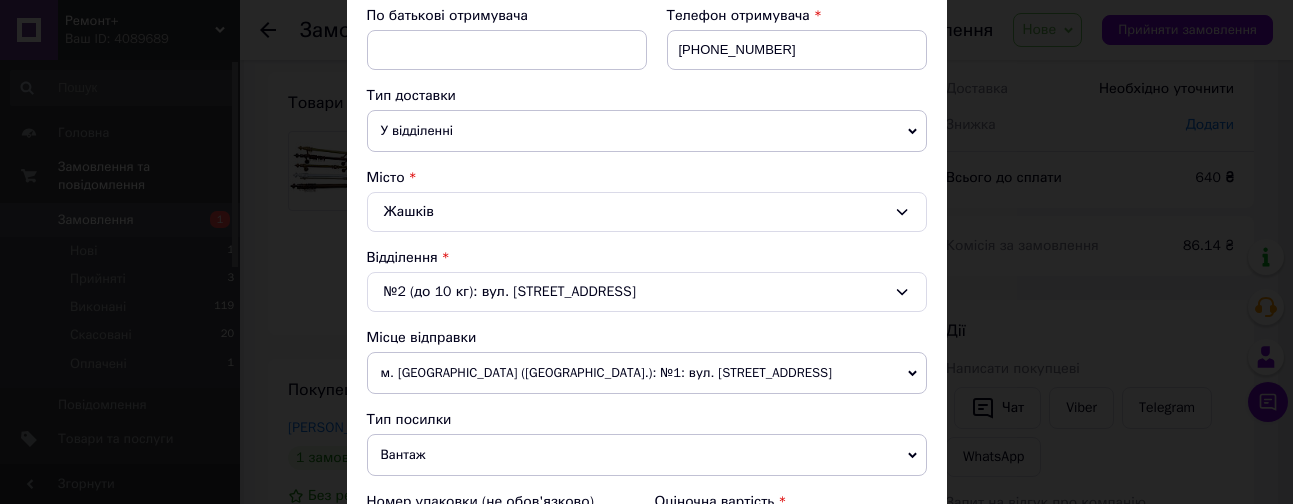 scroll, scrollTop: 422, scrollLeft: 0, axis: vertical 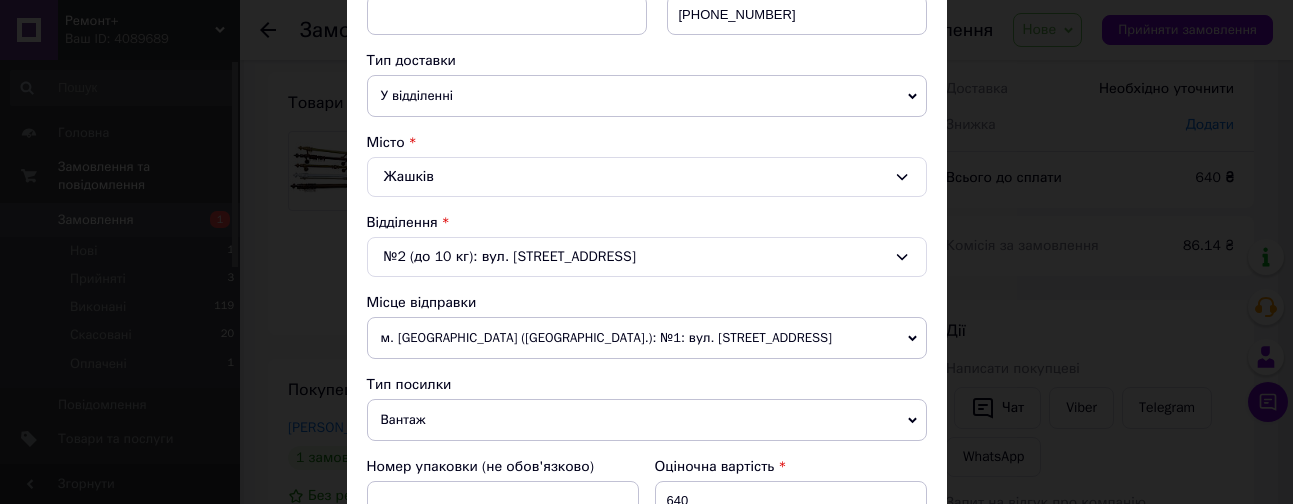 click 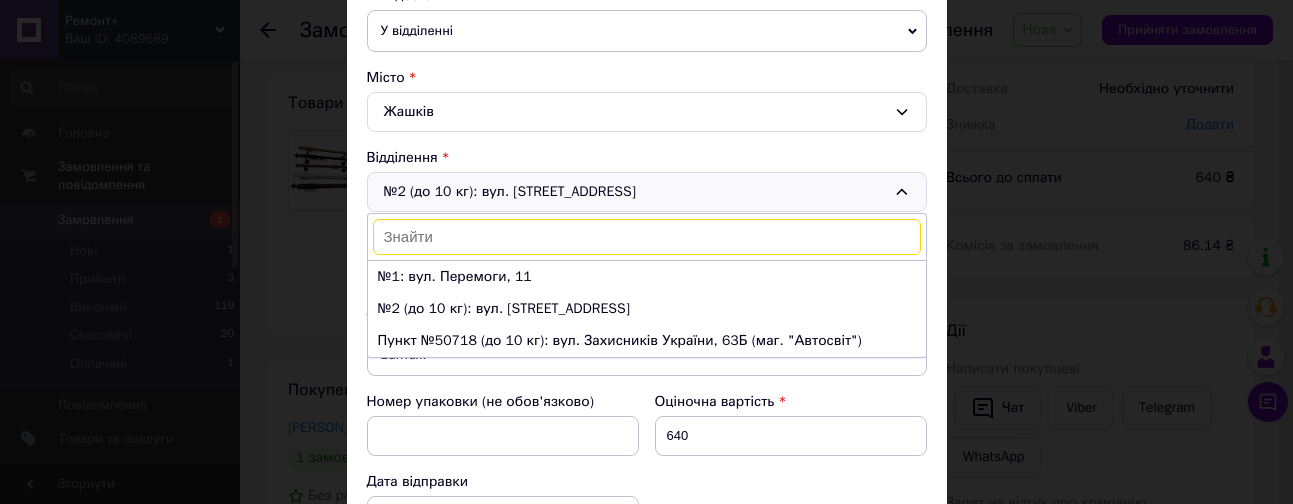scroll, scrollTop: 522, scrollLeft: 0, axis: vertical 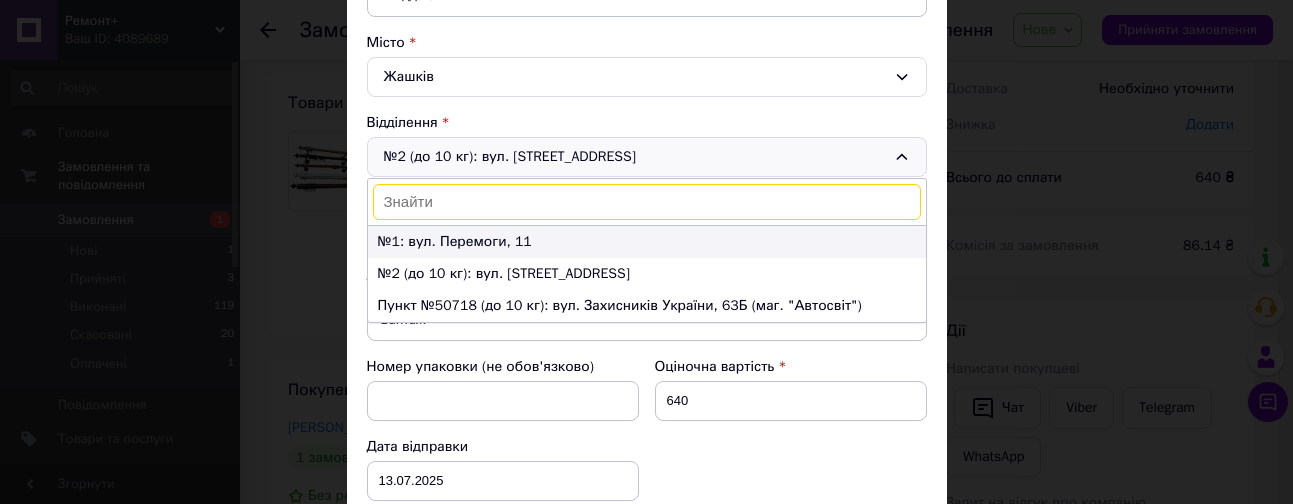click on "№1: вул. Перемоги, 11" at bounding box center [647, 242] 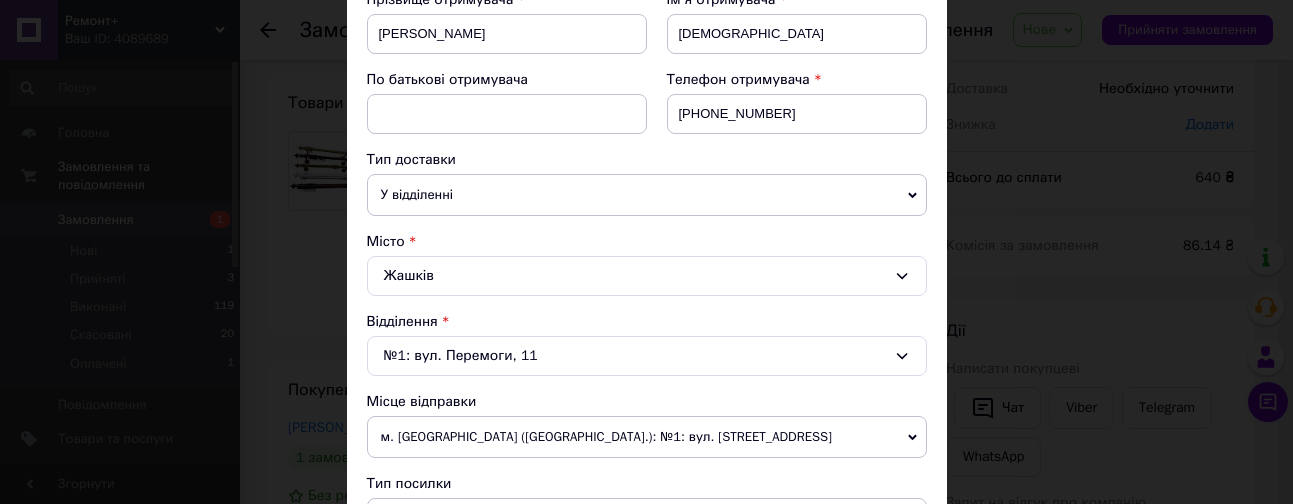 scroll, scrollTop: 322, scrollLeft: 0, axis: vertical 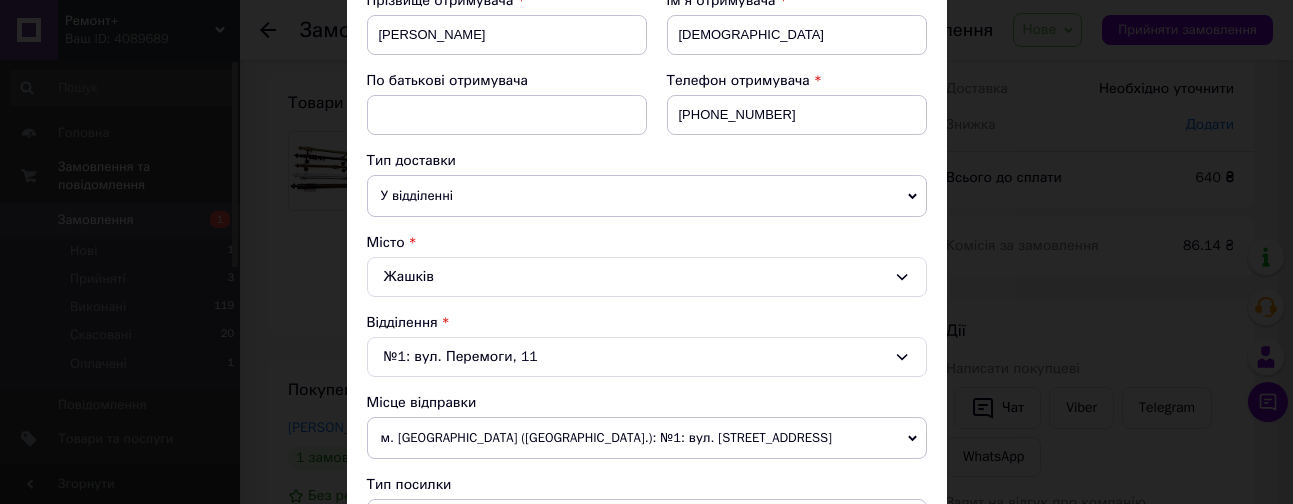 click 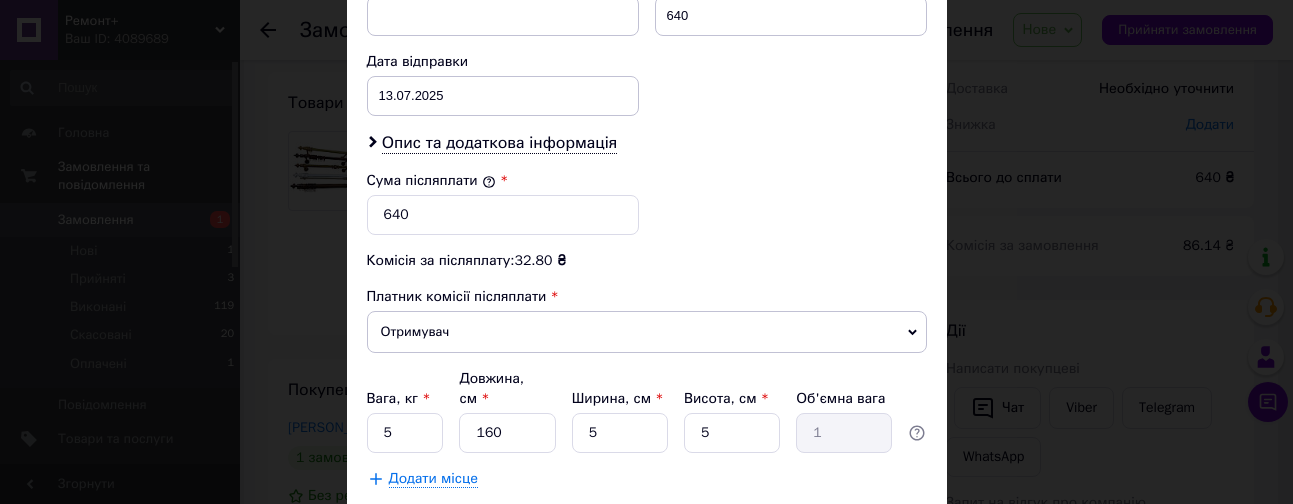 scroll, scrollTop: 1022, scrollLeft: 0, axis: vertical 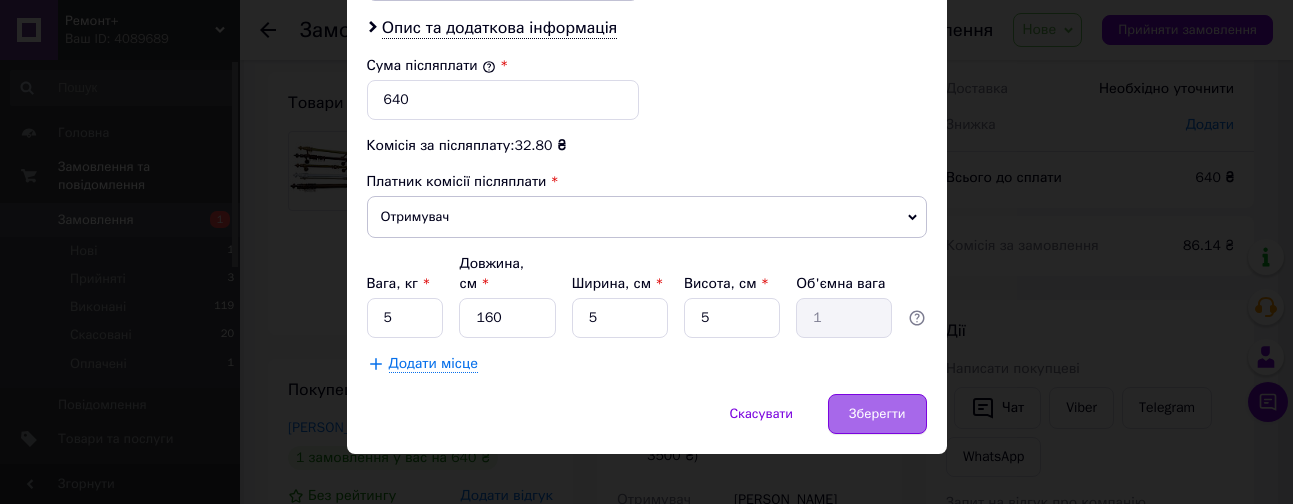 click on "Зберегти" at bounding box center [877, 414] 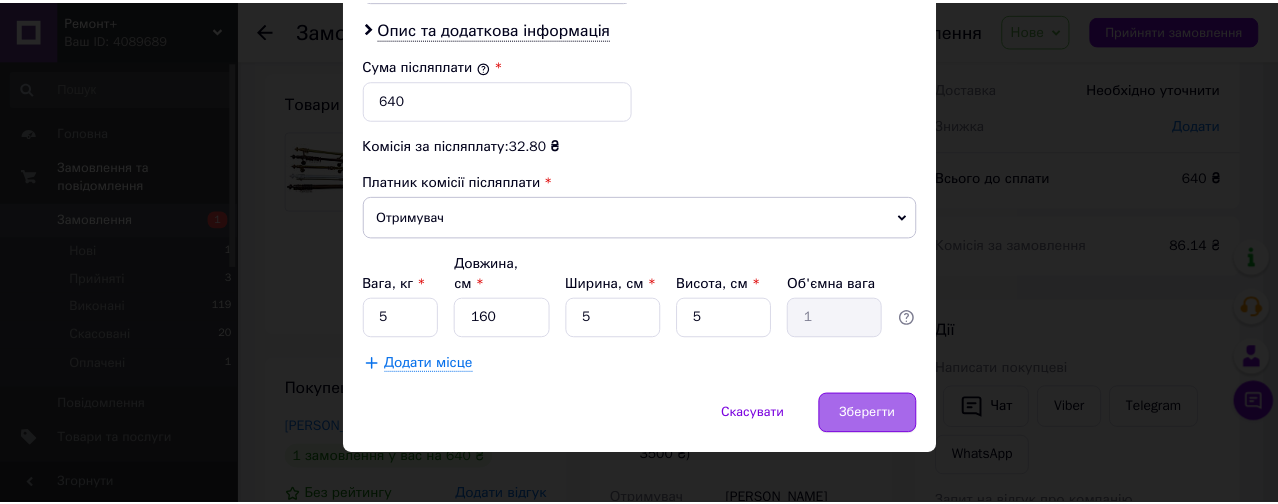 scroll, scrollTop: 472, scrollLeft: 0, axis: vertical 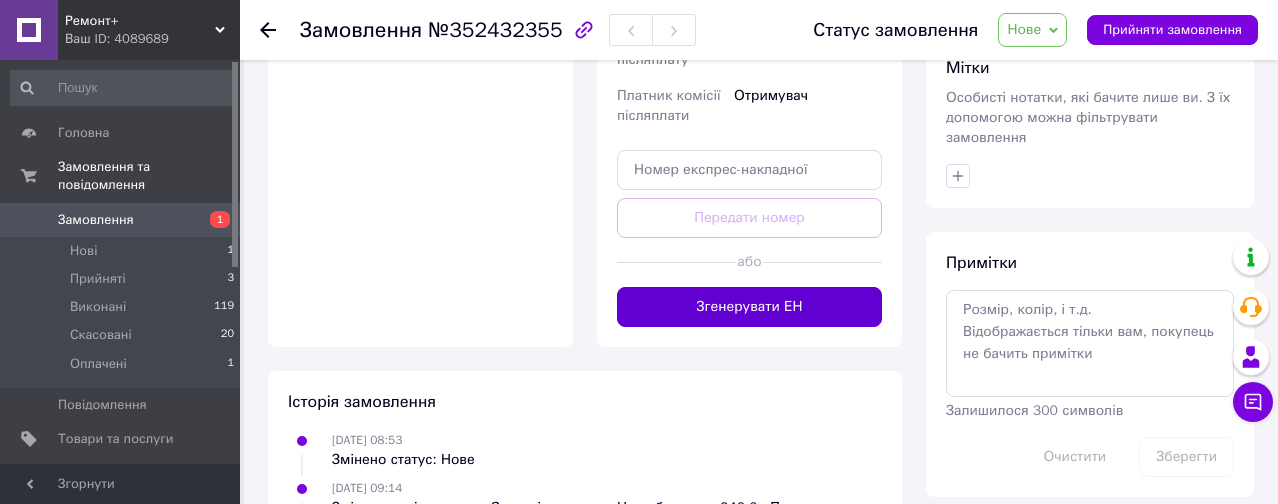 click on "Згенерувати ЕН" at bounding box center (749, 307) 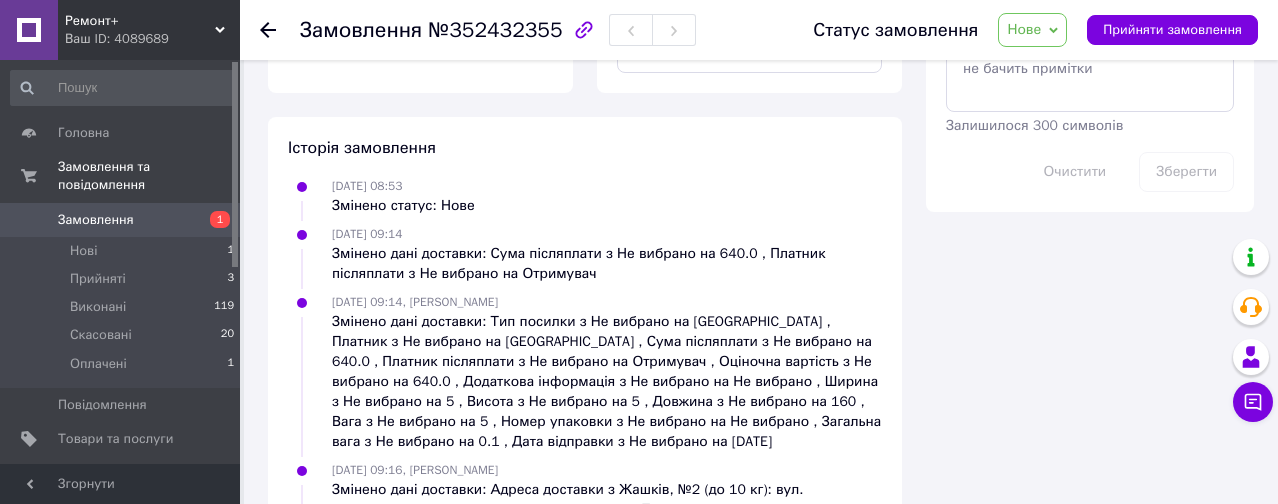 scroll, scrollTop: 1245, scrollLeft: 0, axis: vertical 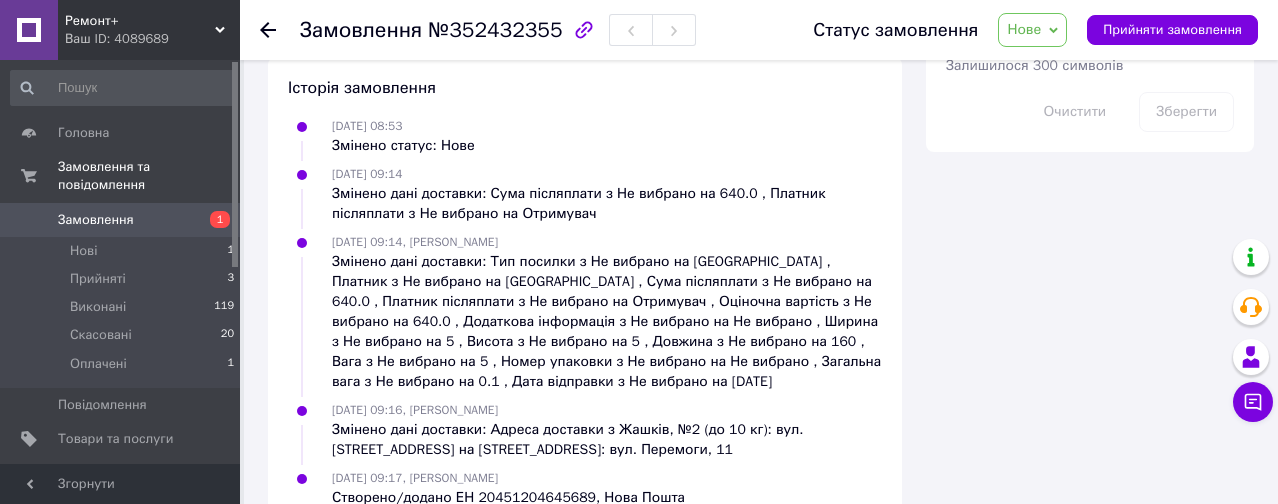 click 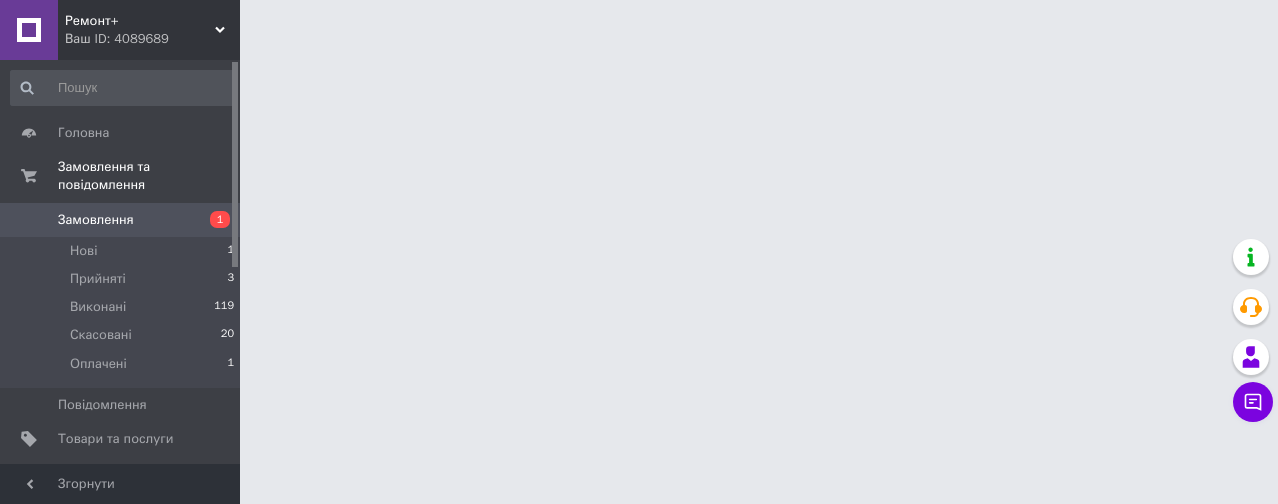 scroll, scrollTop: 0, scrollLeft: 0, axis: both 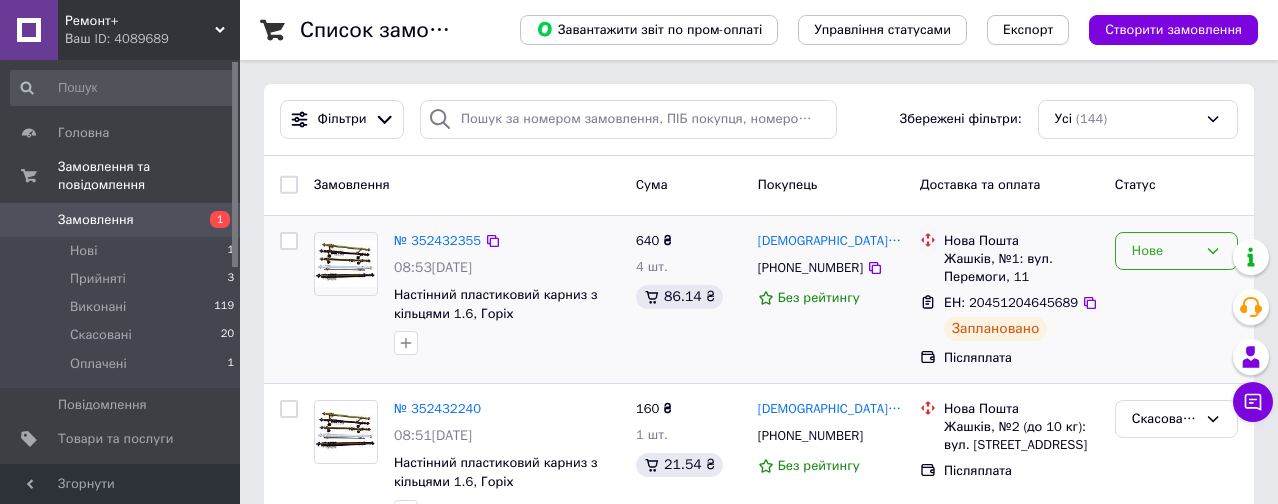 click on "Нове" at bounding box center (1176, 251) 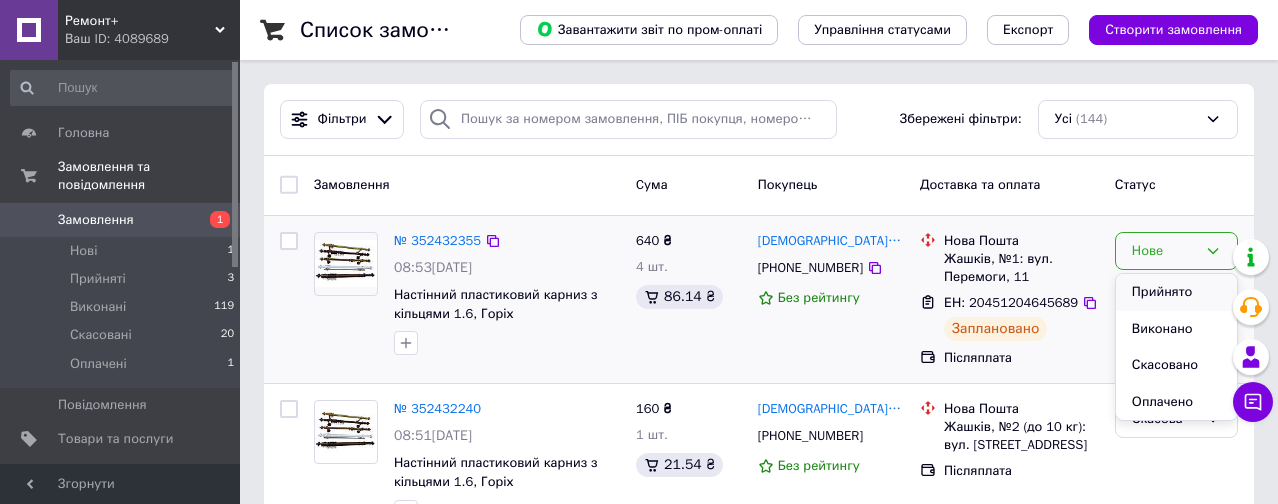 click on "Прийнято" at bounding box center [1176, 292] 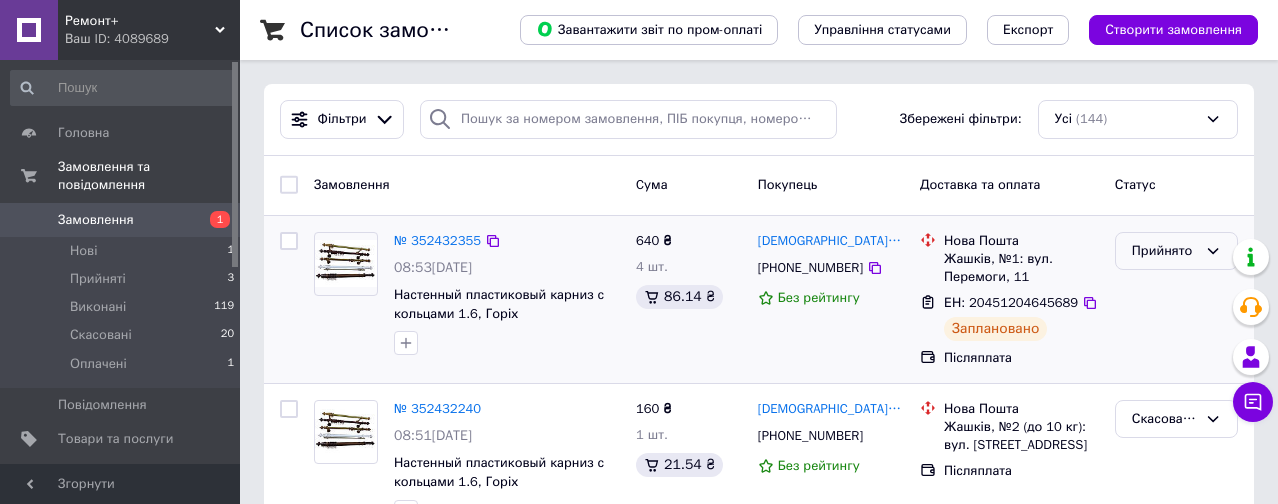 click on "Прийнято" at bounding box center [1164, 251] 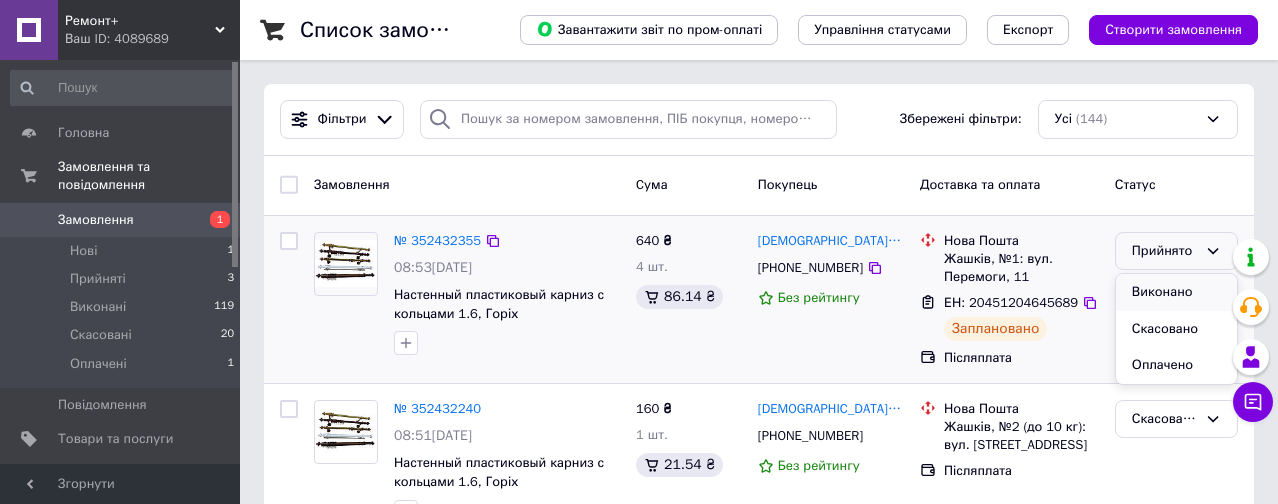 click on "Виконано" at bounding box center (1176, 292) 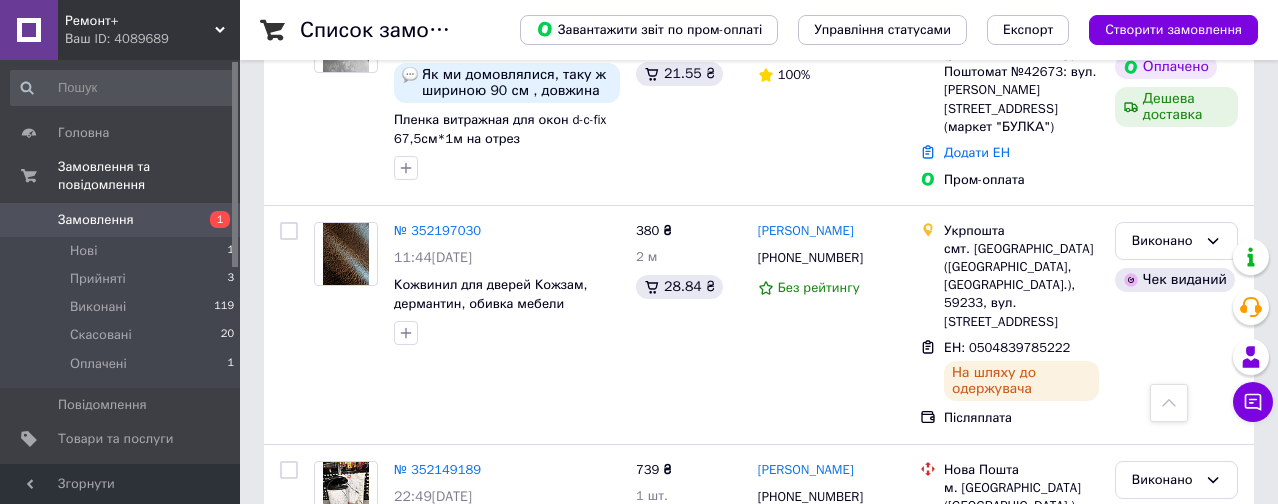 scroll, scrollTop: 500, scrollLeft: 0, axis: vertical 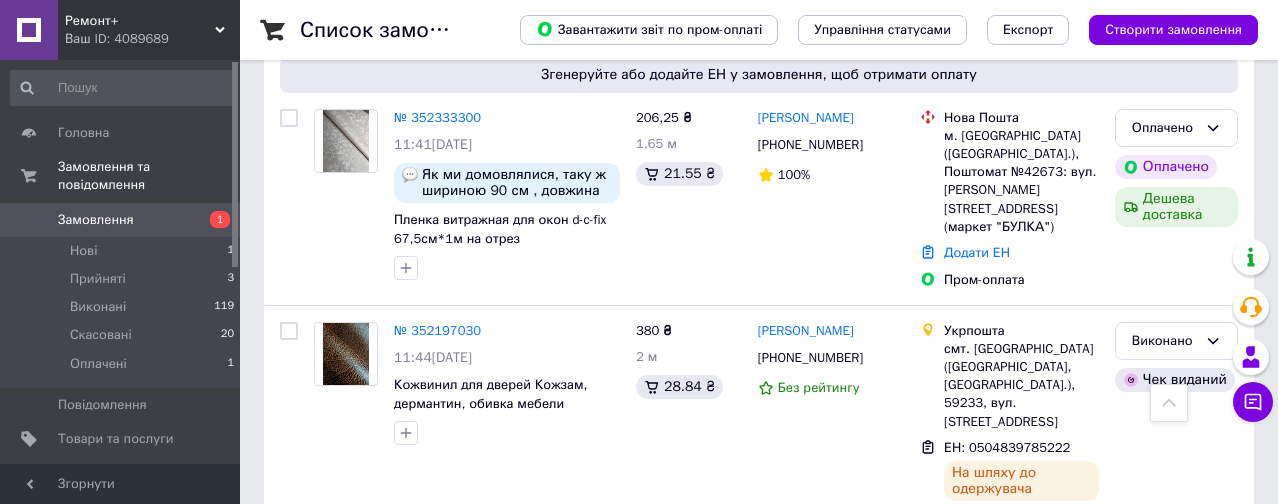 click 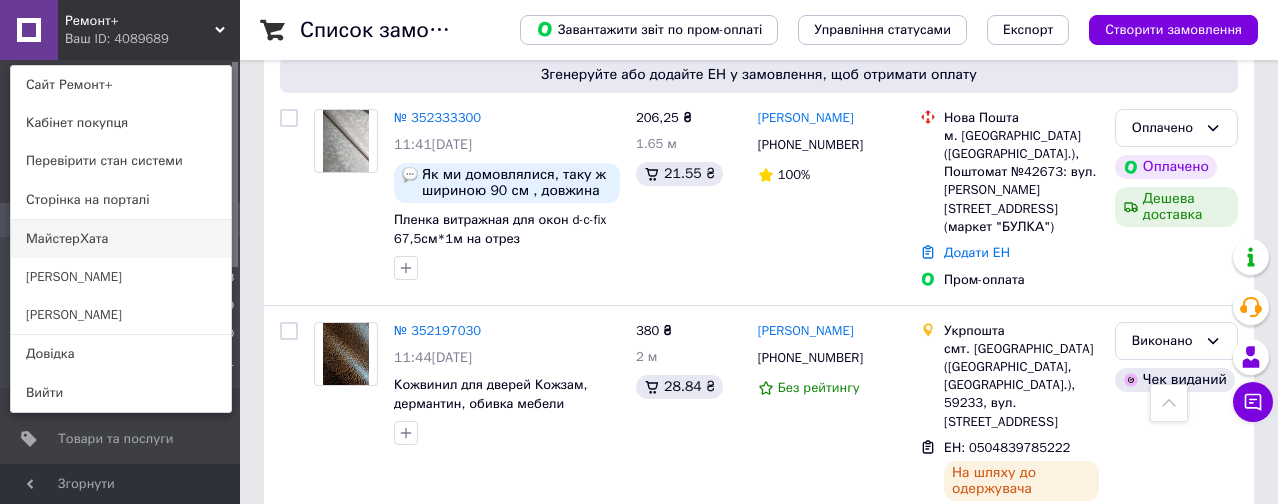click on "МайстерХата" at bounding box center [121, 239] 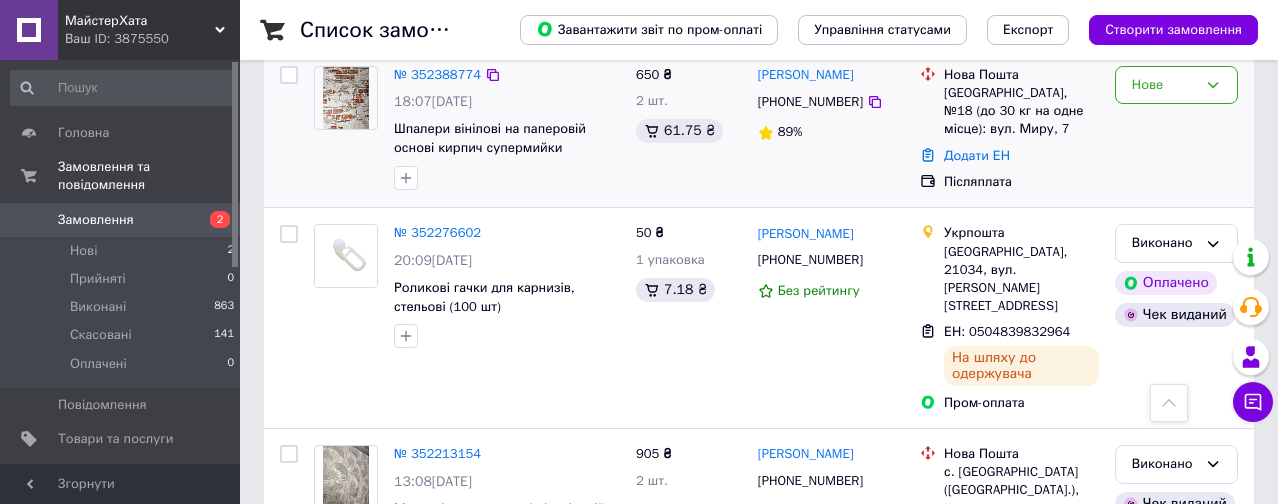 scroll, scrollTop: 1100, scrollLeft: 0, axis: vertical 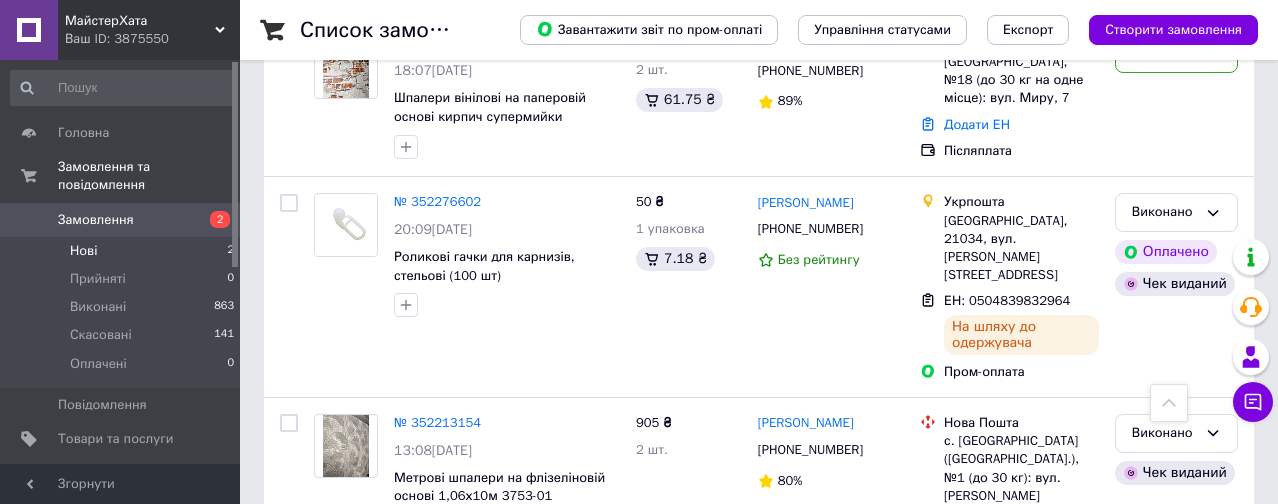 click on "Нові 2" at bounding box center [123, 251] 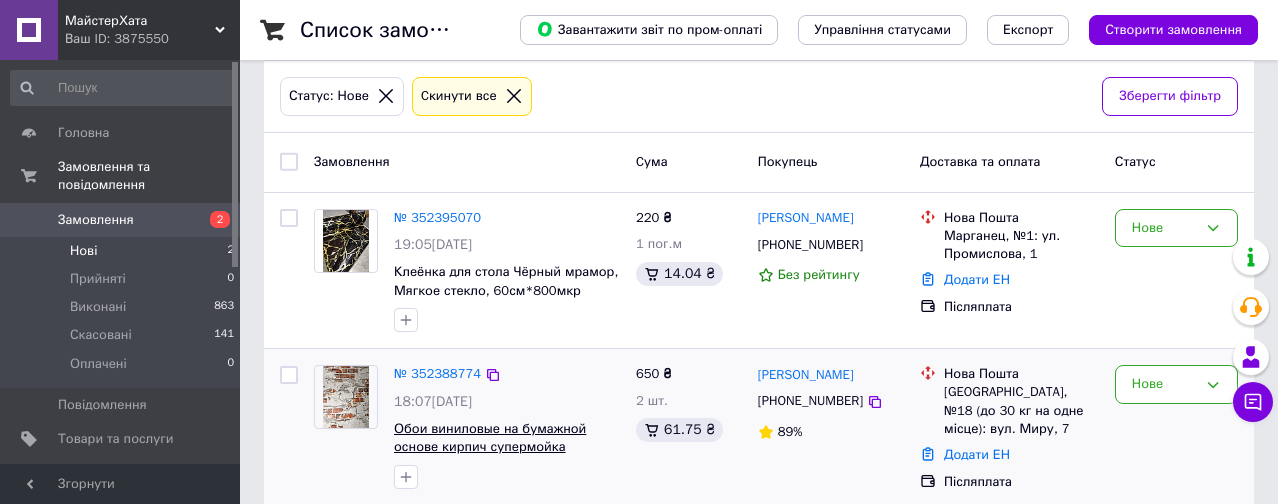 scroll, scrollTop: 282, scrollLeft: 0, axis: vertical 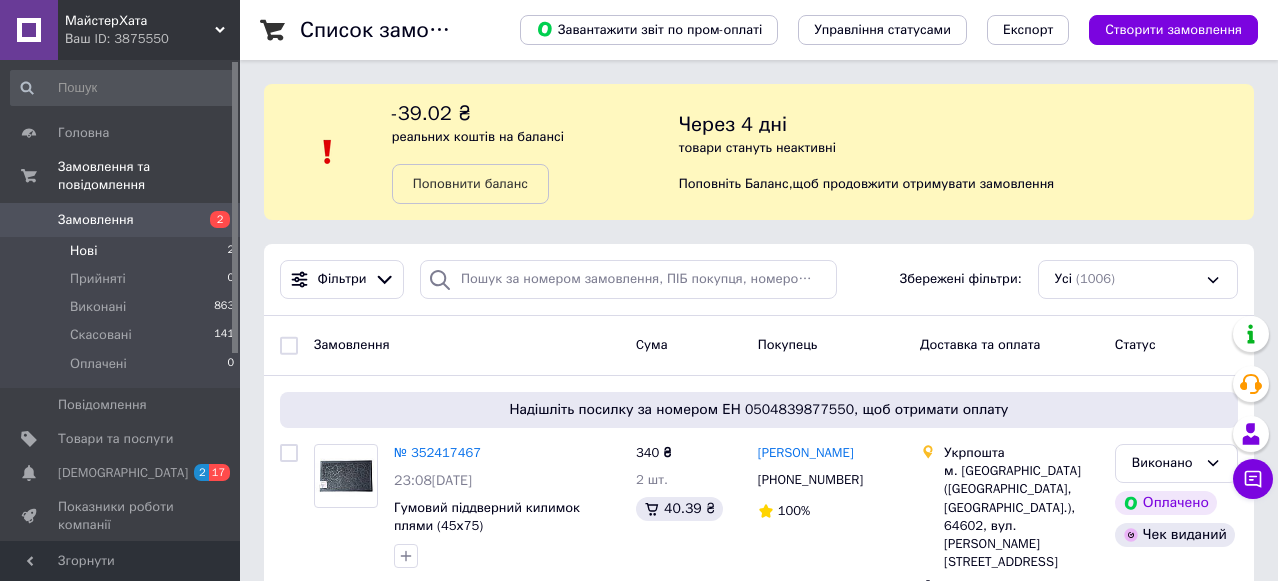 click on "Нові 2" at bounding box center (123, 251) 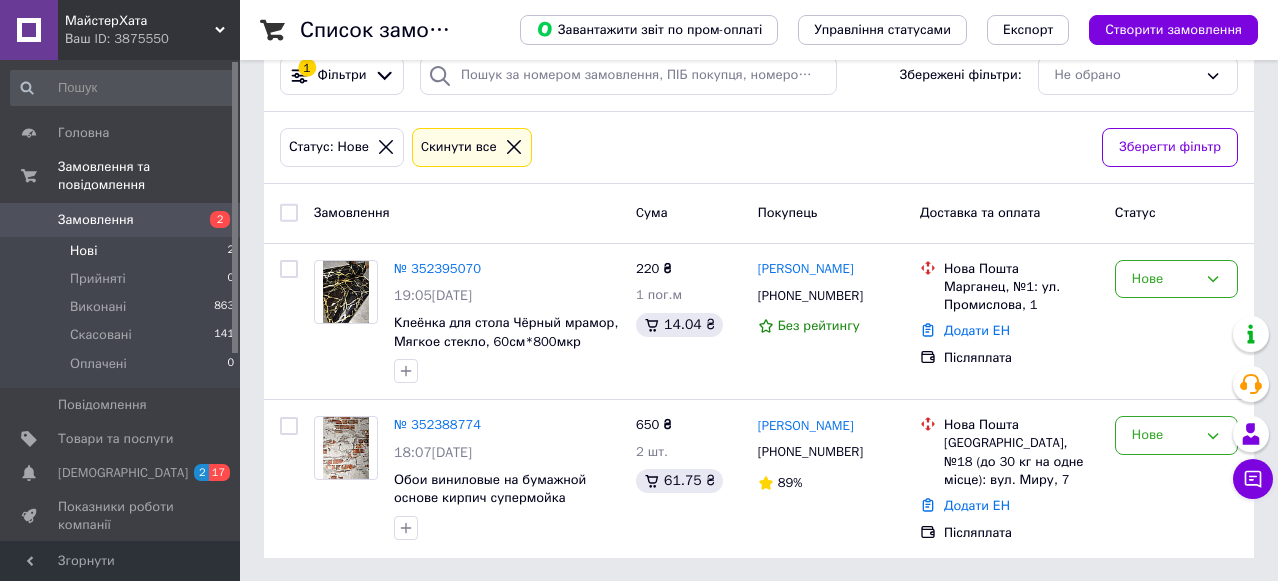 scroll, scrollTop: 205, scrollLeft: 0, axis: vertical 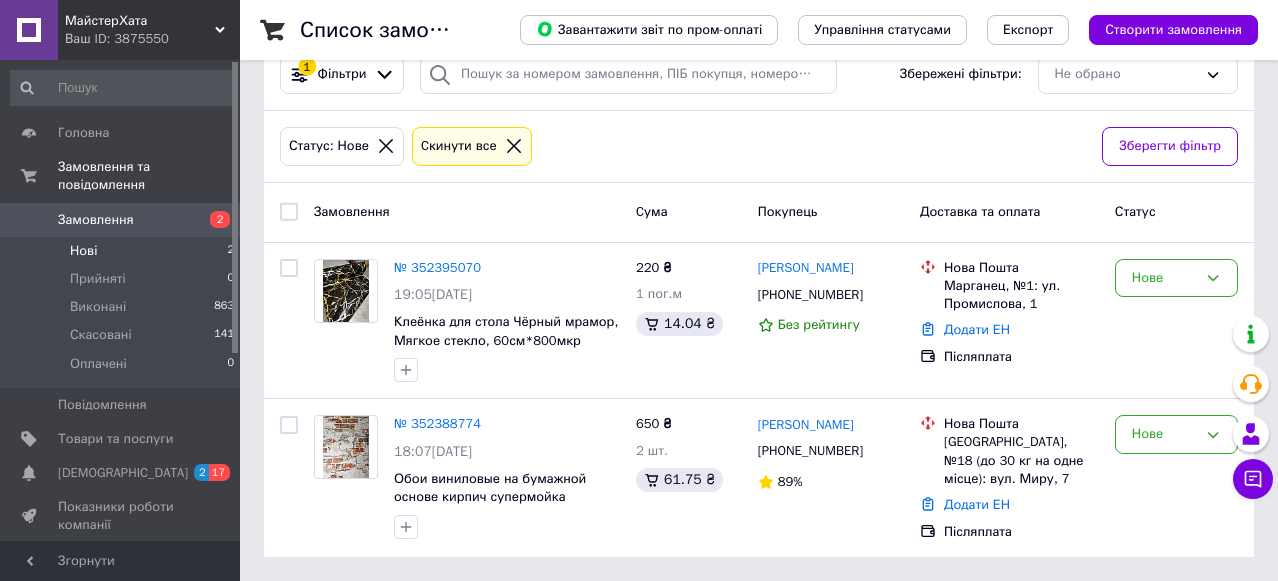 click 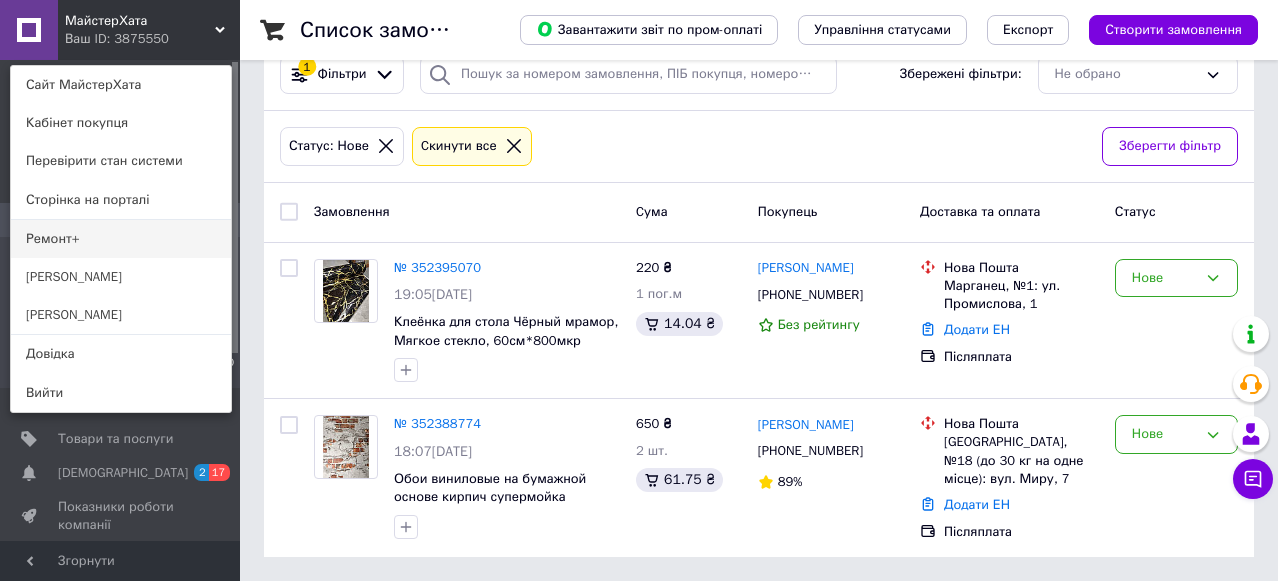 click on "Ремонт+" at bounding box center [121, 239] 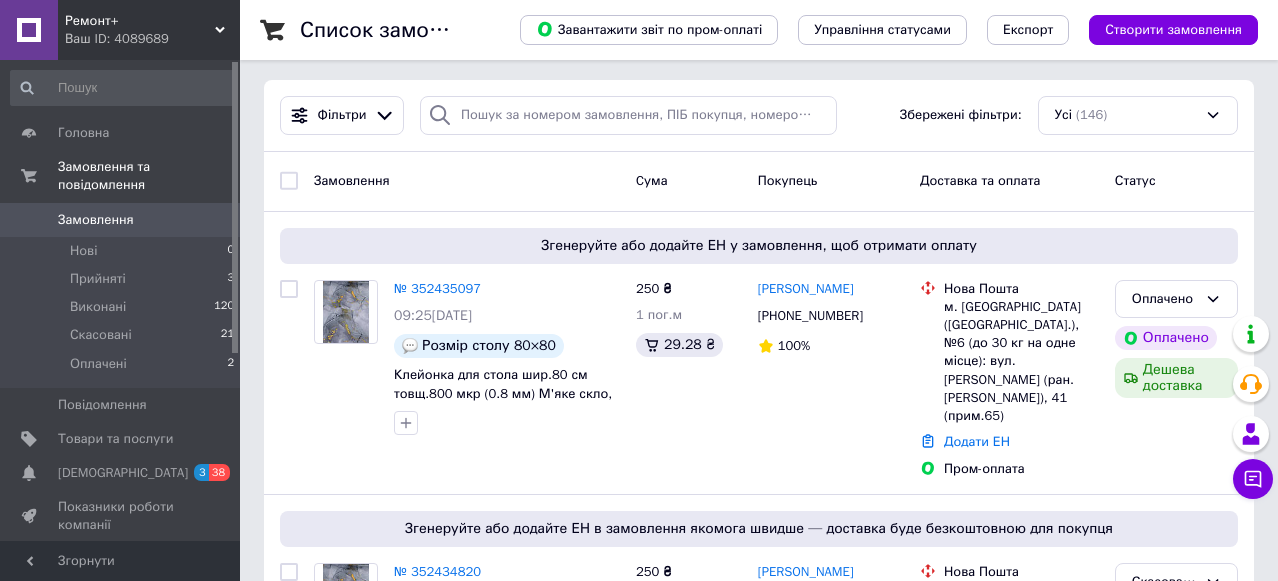 scroll, scrollTop: 0, scrollLeft: 0, axis: both 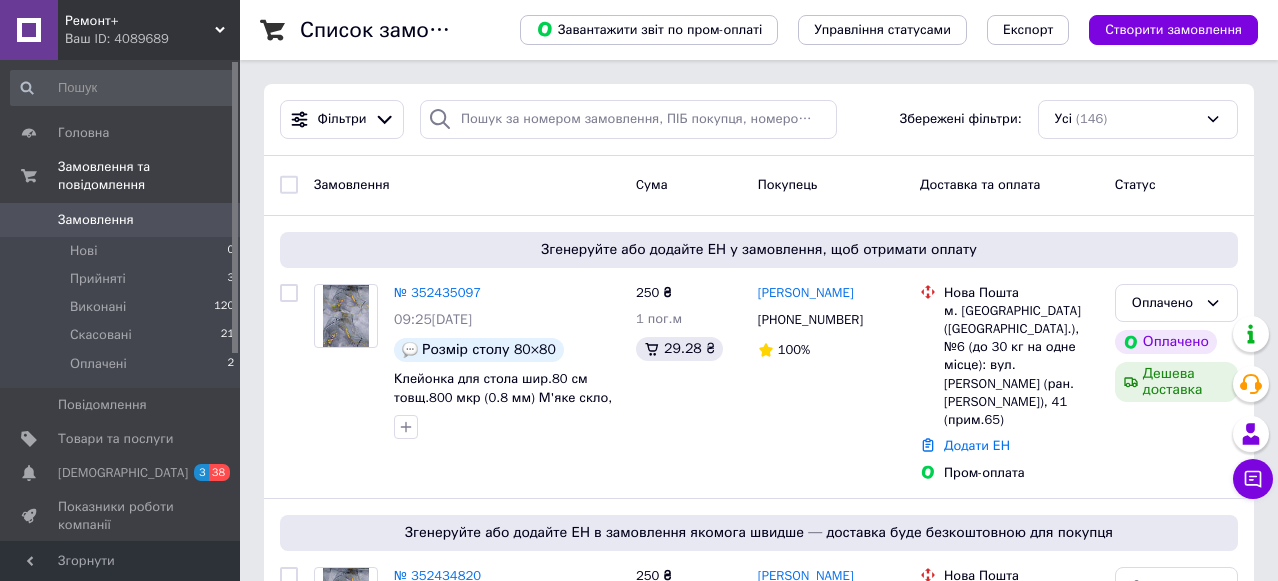 click on "Ремонт+ Ваш ID: 4089689" at bounding box center [149, 30] 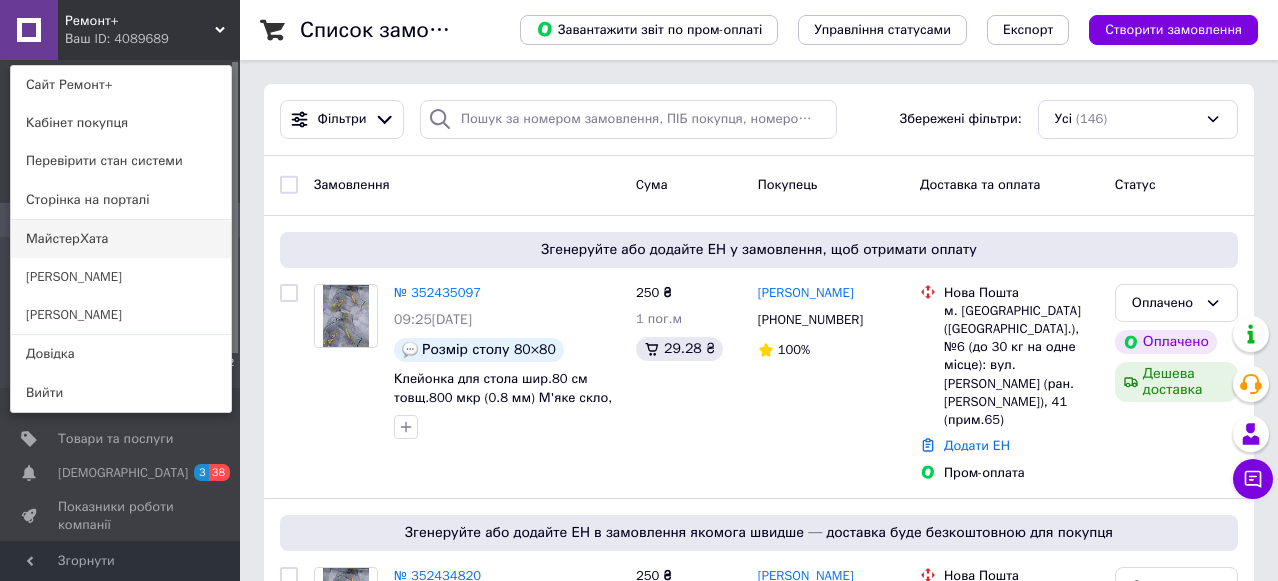 click on "МайстерХата" at bounding box center [121, 239] 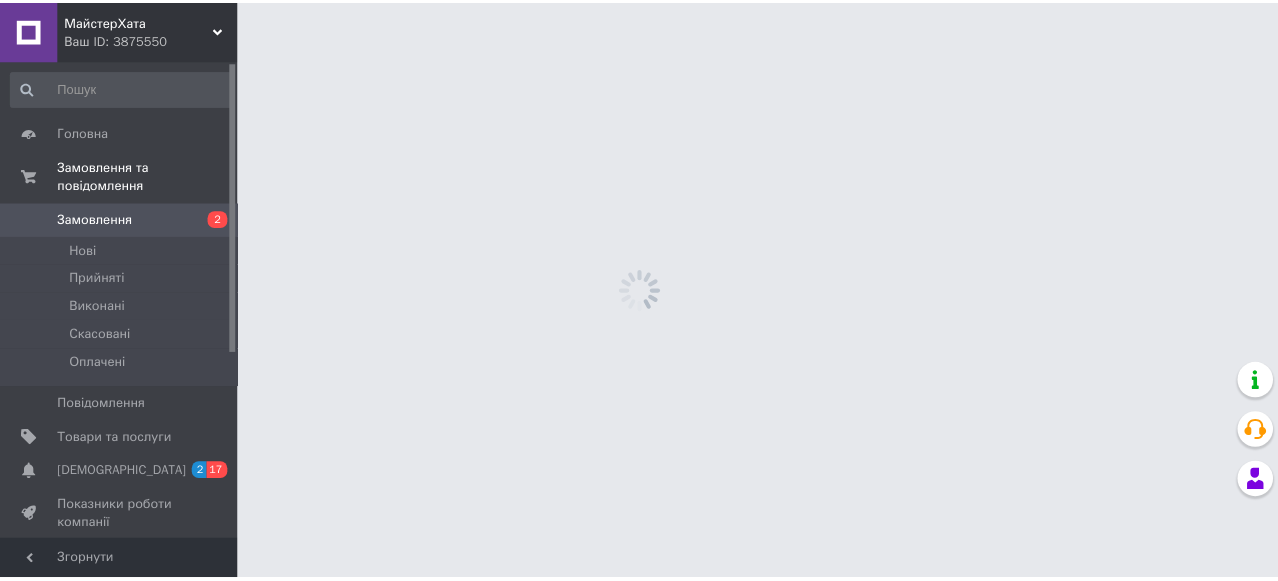 scroll, scrollTop: 0, scrollLeft: 0, axis: both 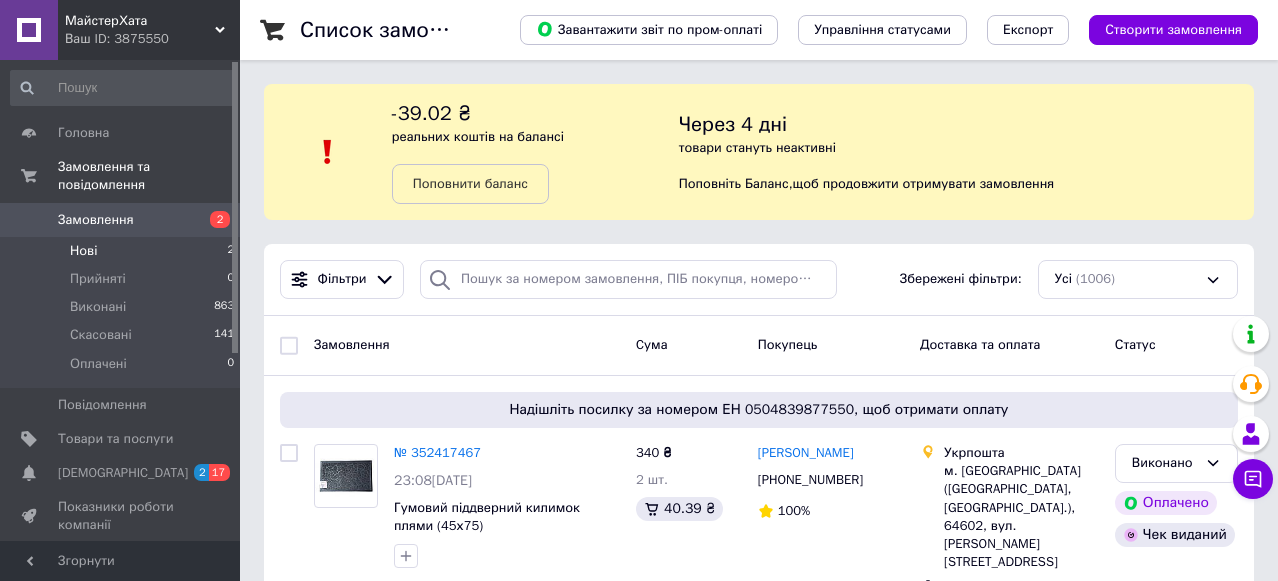 click on "Нові 2" at bounding box center (123, 251) 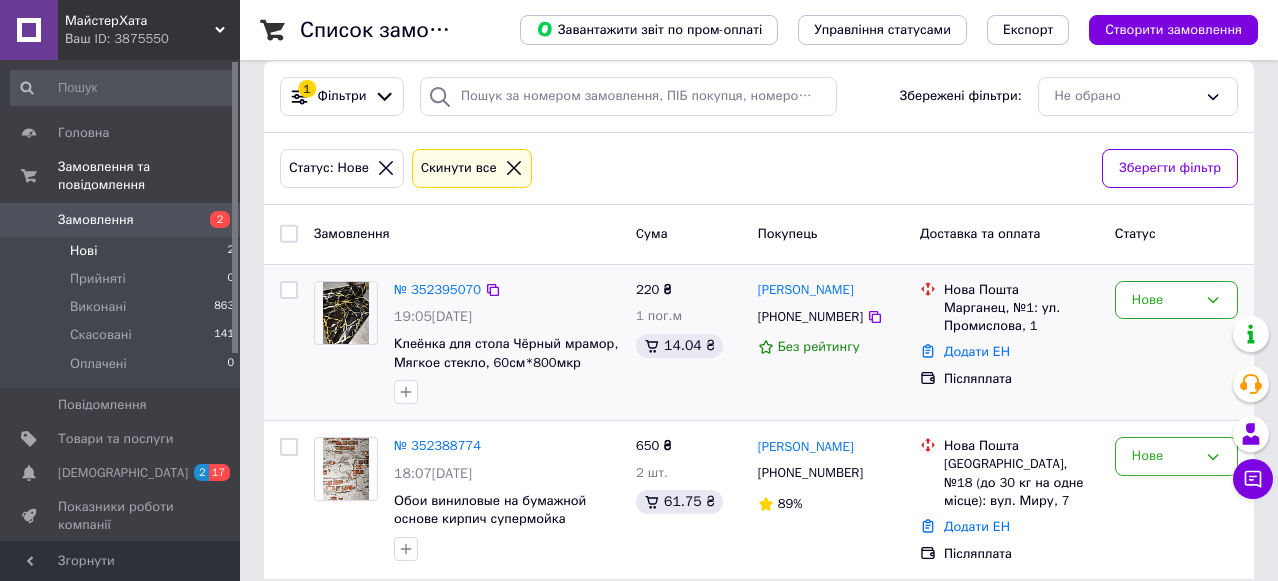 scroll, scrollTop: 205, scrollLeft: 0, axis: vertical 